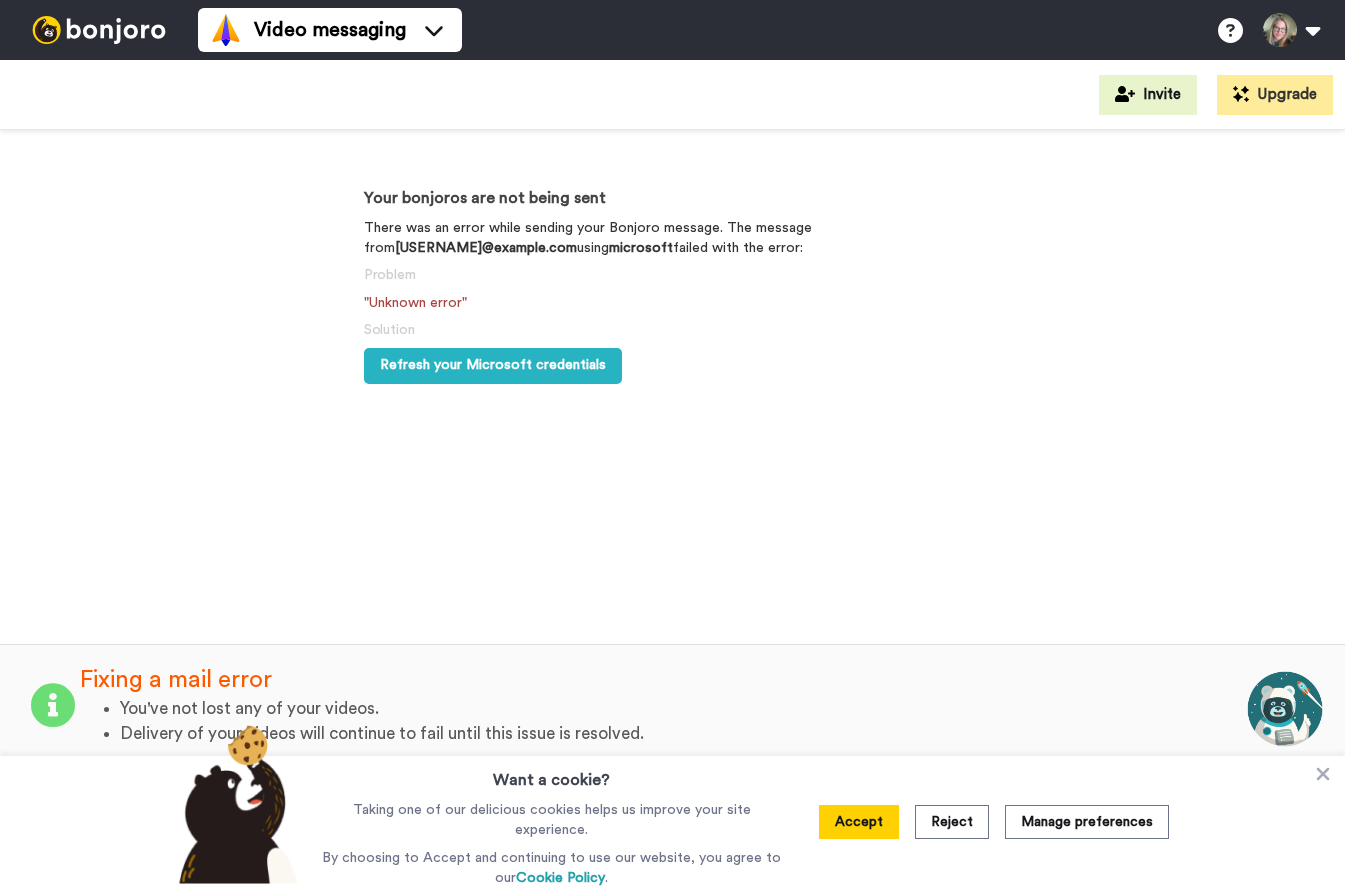 scroll, scrollTop: 0, scrollLeft: 0, axis: both 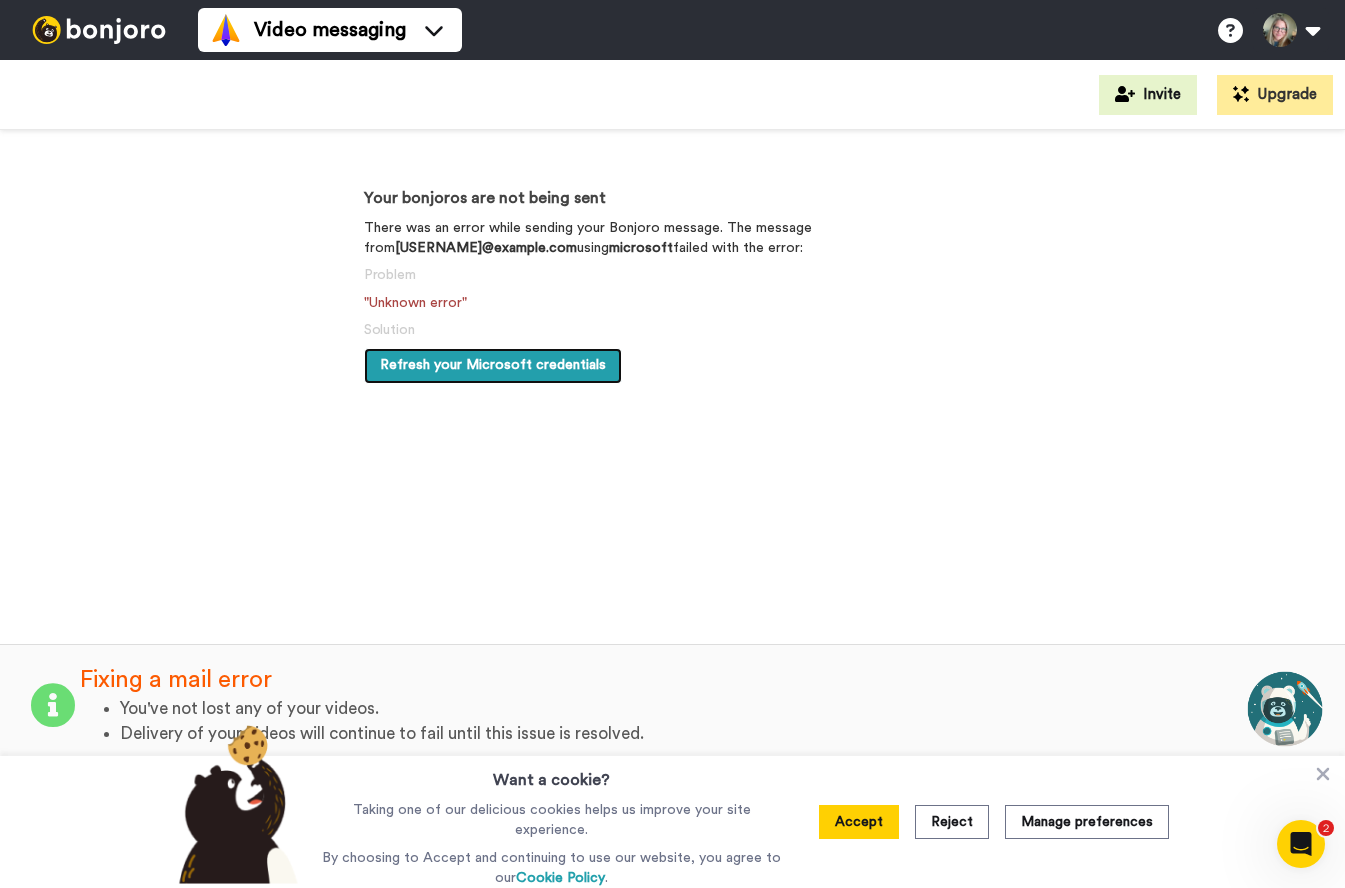 click on "Refresh your Microsoft credentials" at bounding box center (493, 365) 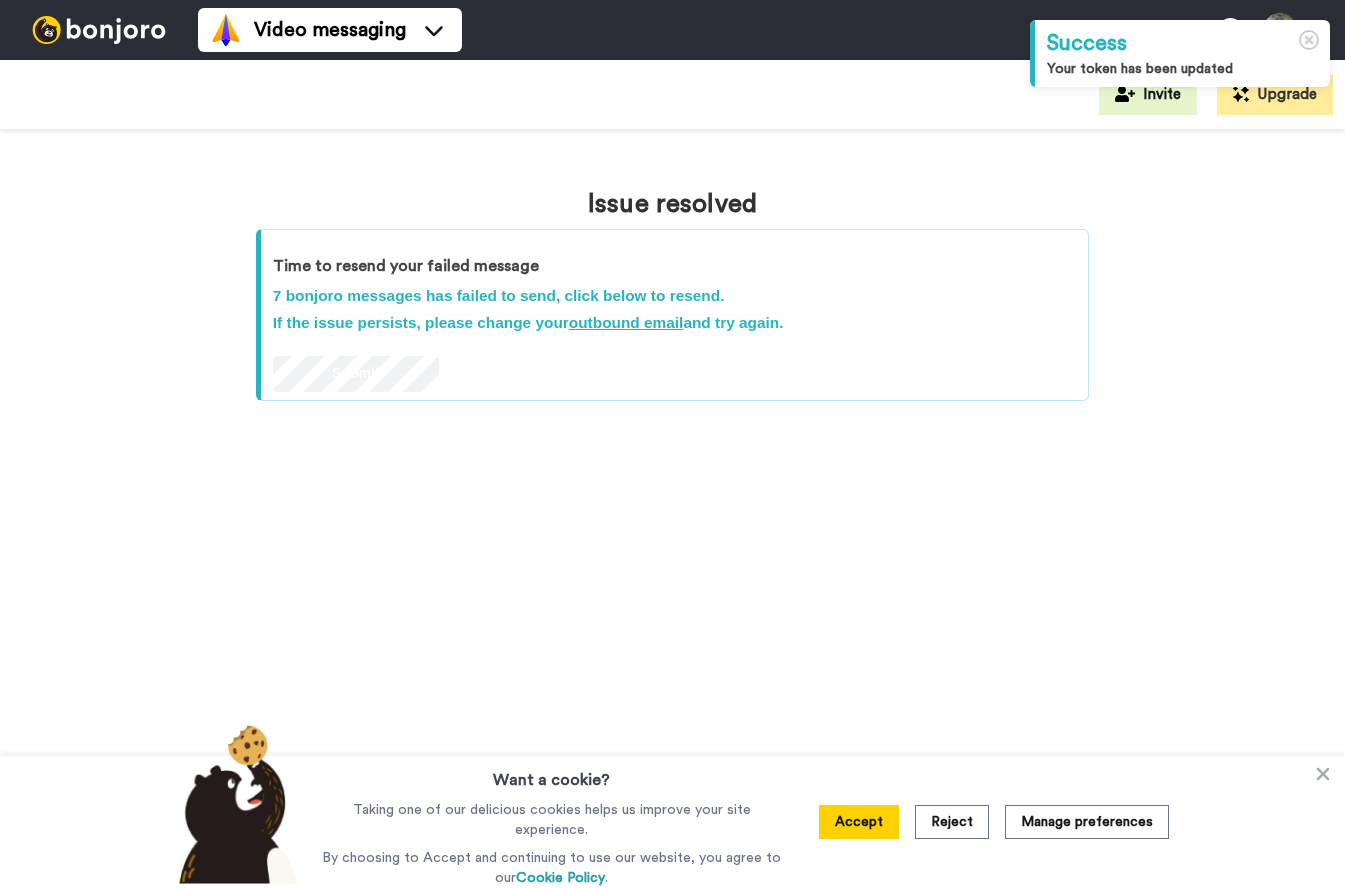 scroll, scrollTop: 0, scrollLeft: 0, axis: both 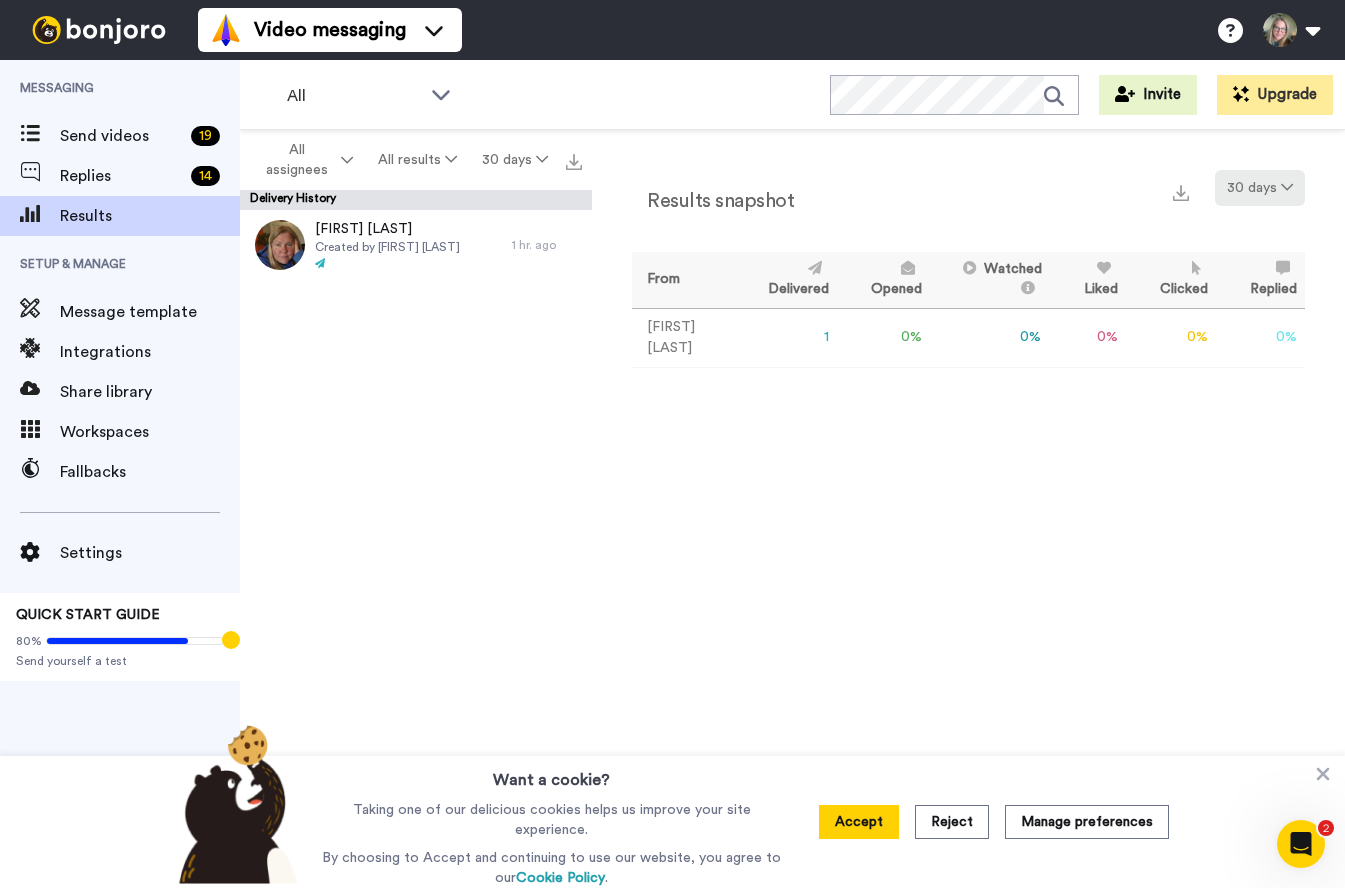 click on "30 days" at bounding box center [1260, 188] 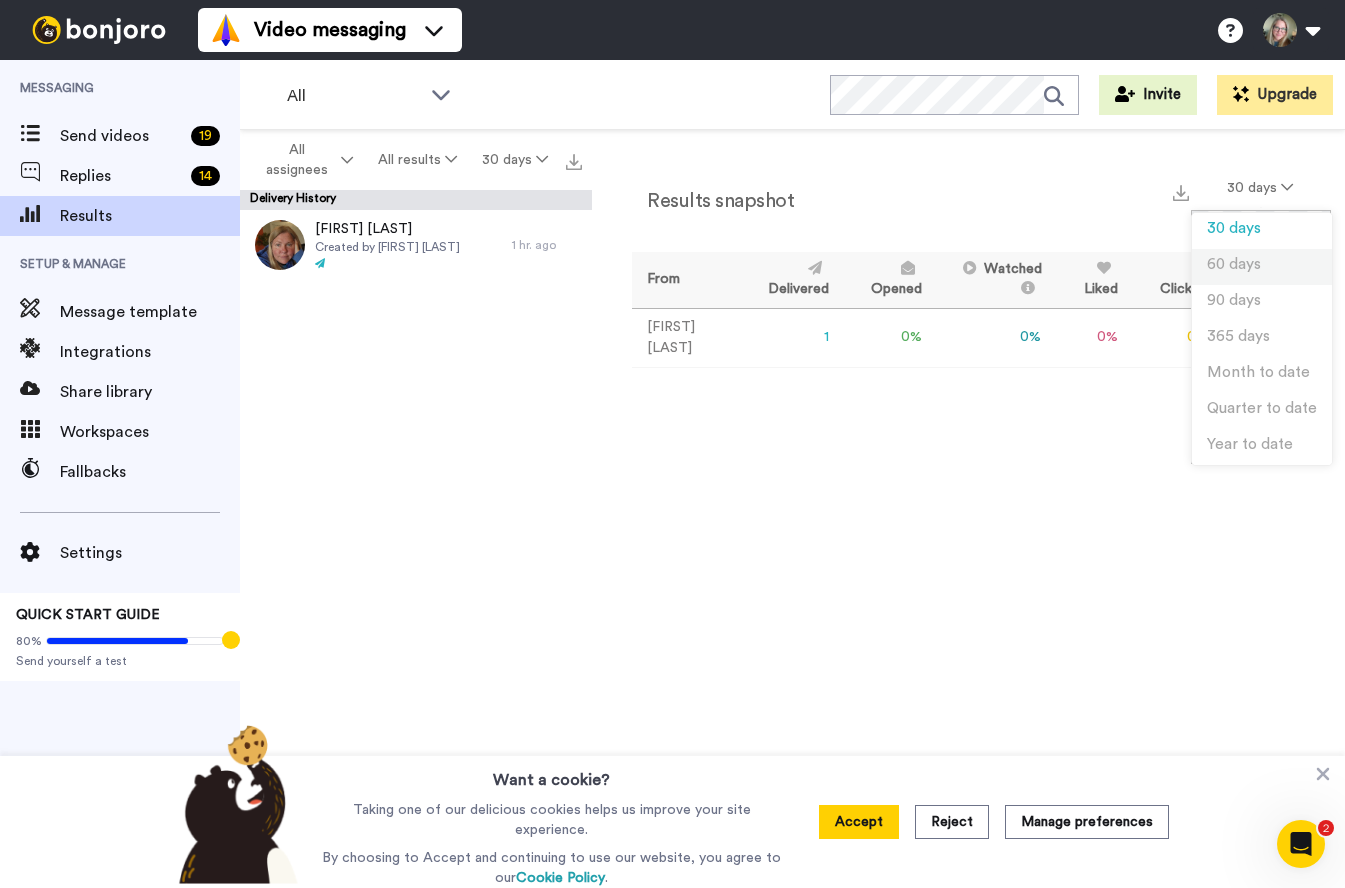 click on "60 days" at bounding box center (1234, 264) 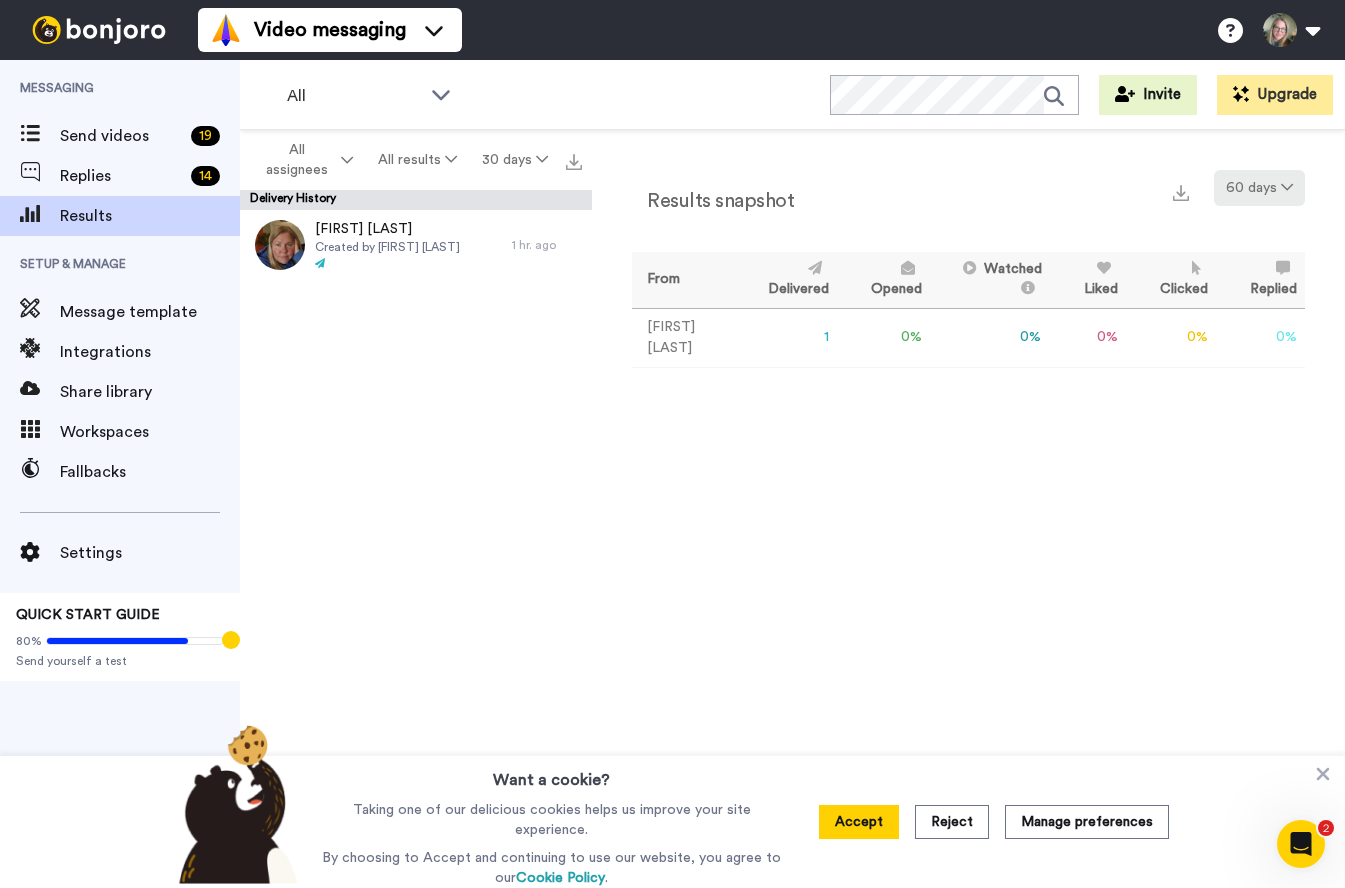 click on "60 days" at bounding box center (1259, 188) 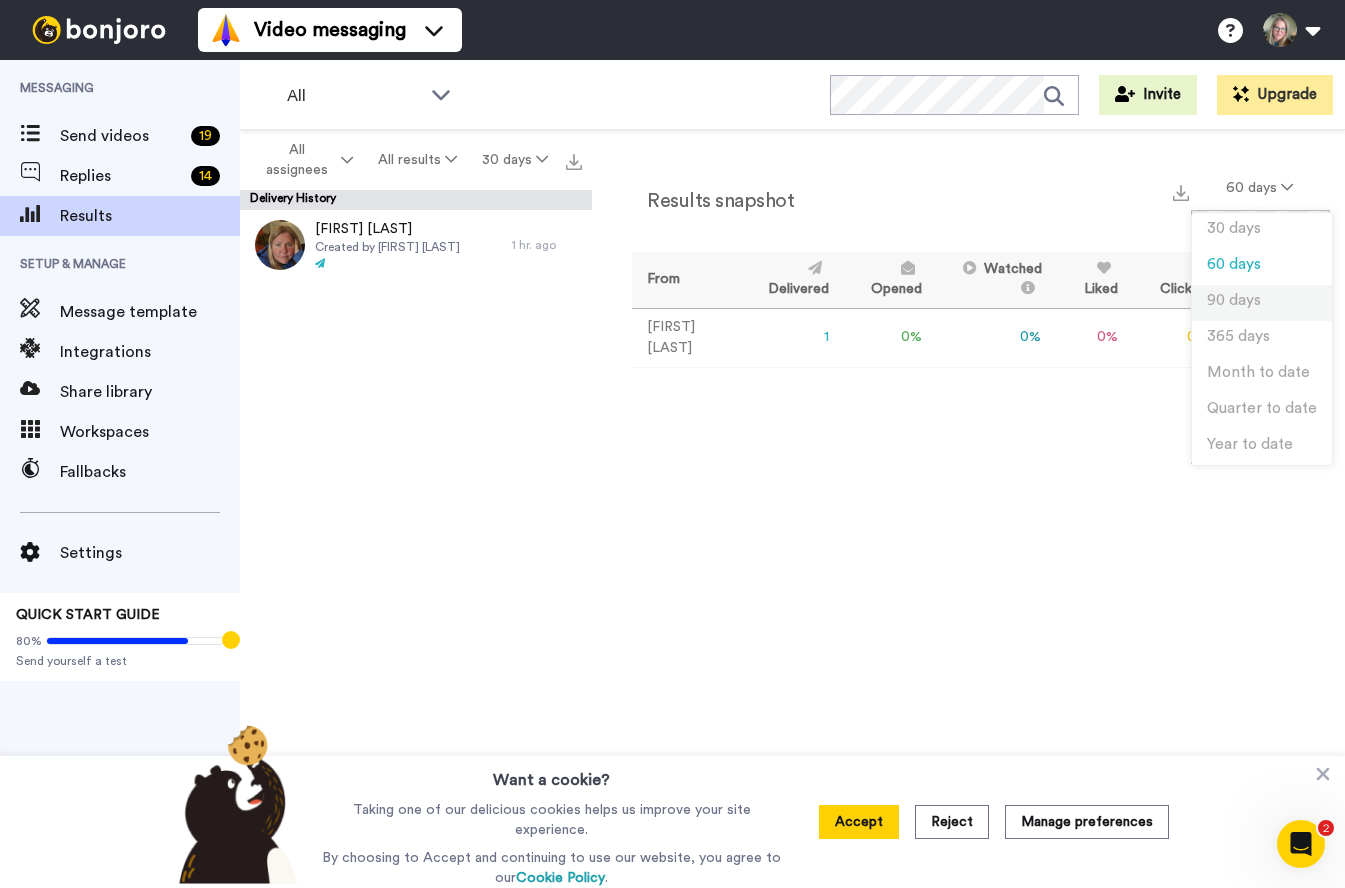 click on "90 days" at bounding box center (1234, 300) 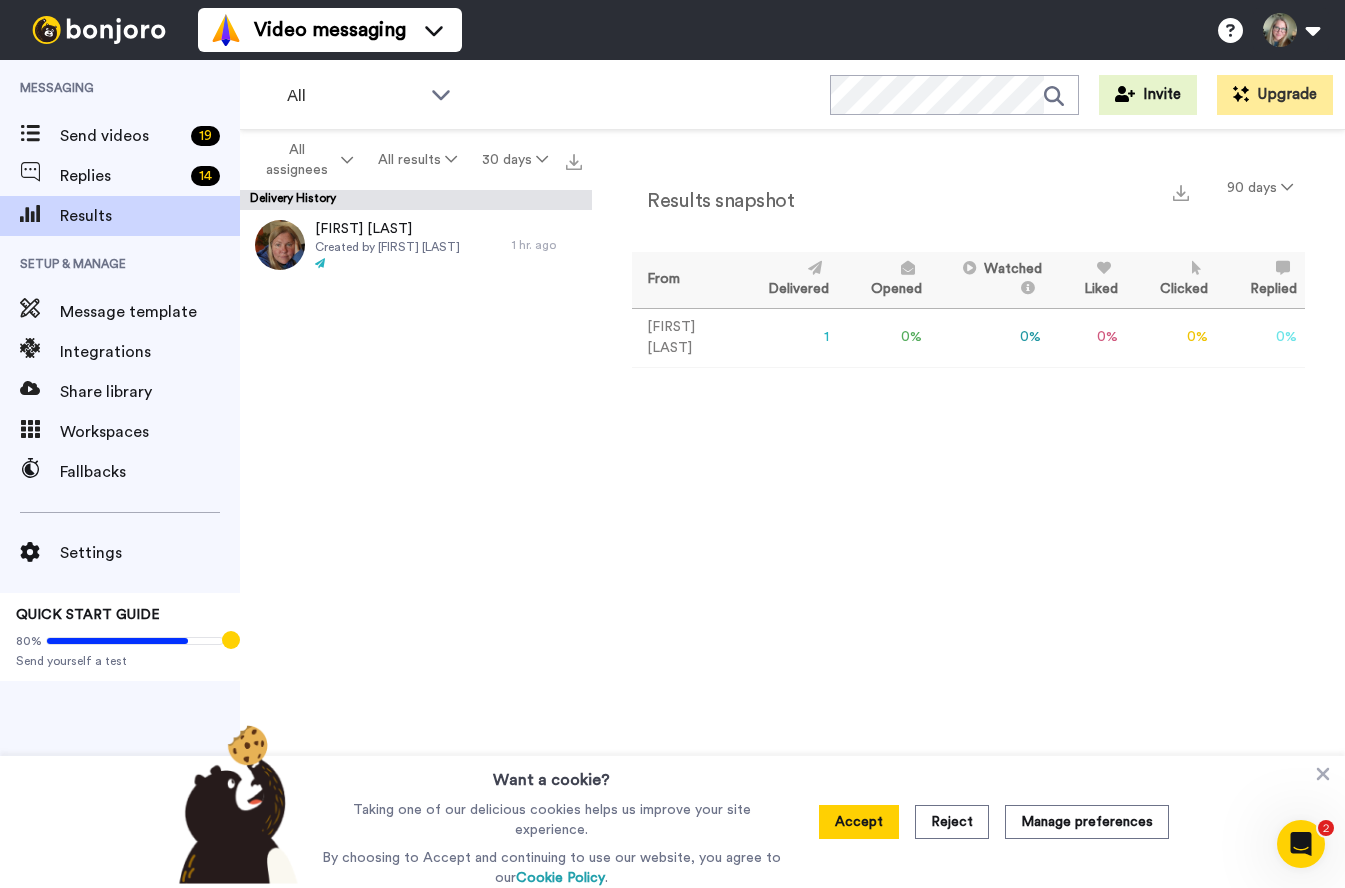 click on "1" at bounding box center [785, 337] 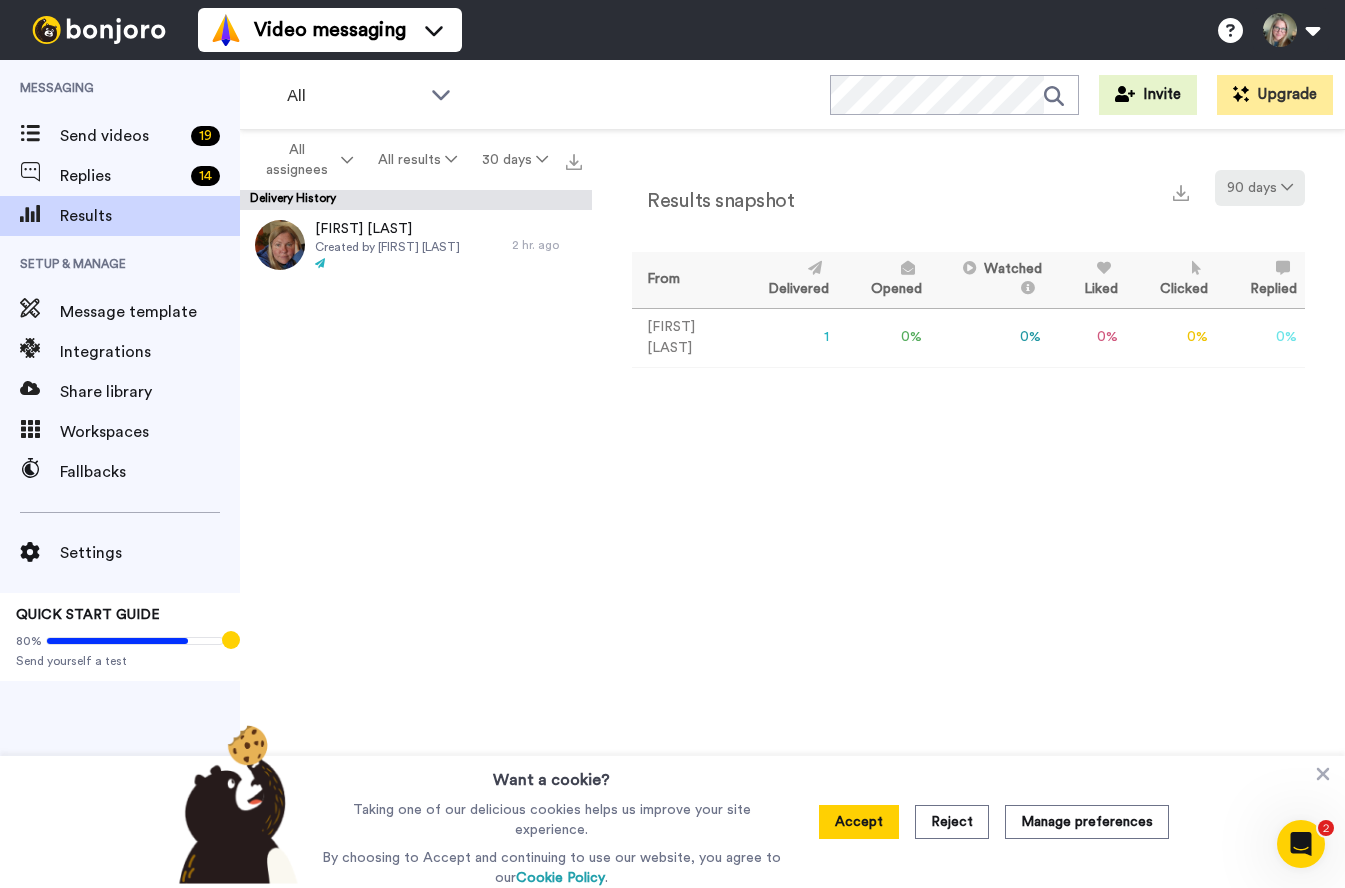 click on "90 days" at bounding box center (1260, 188) 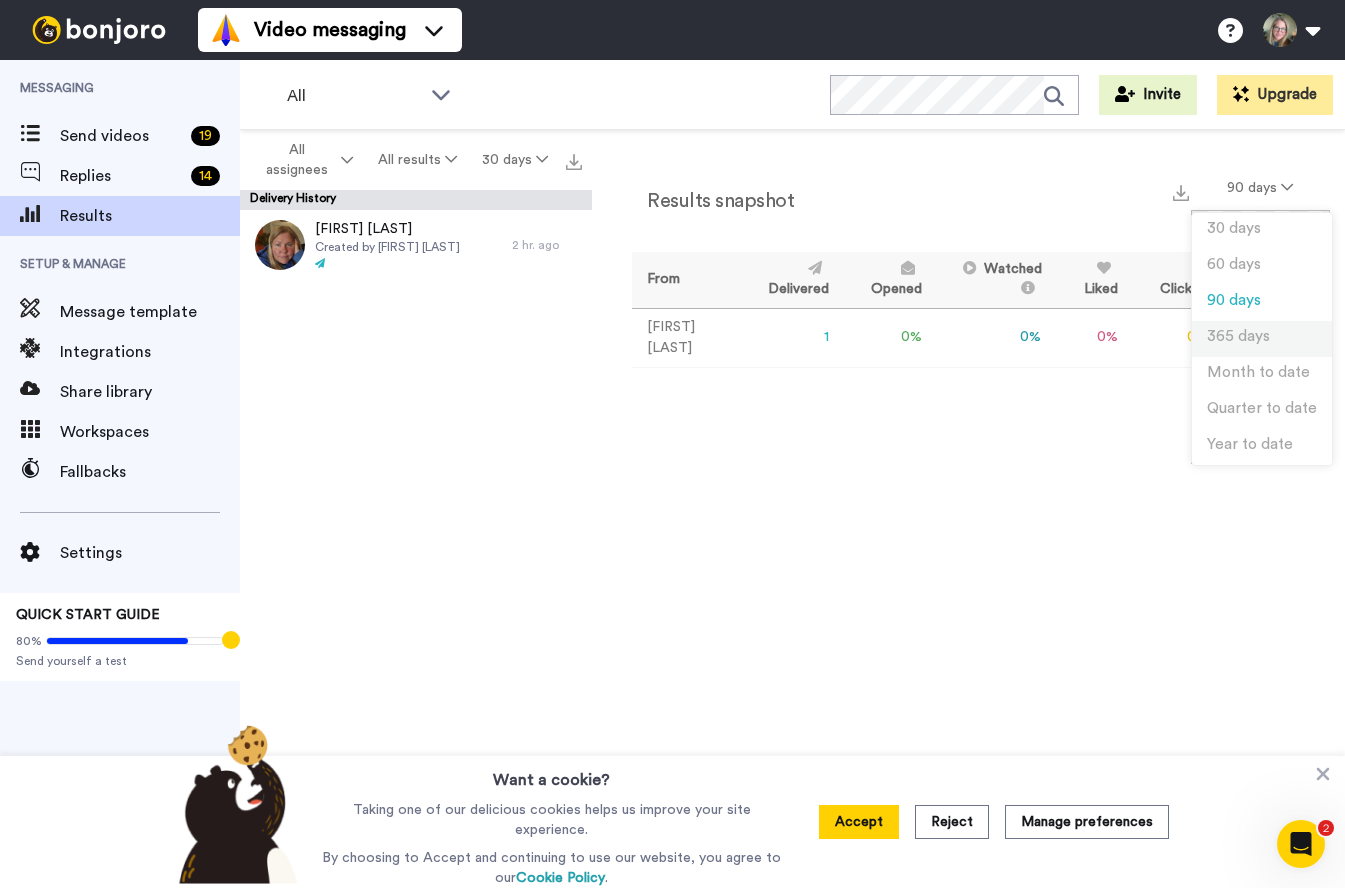 click on "365 days" at bounding box center (1262, 339) 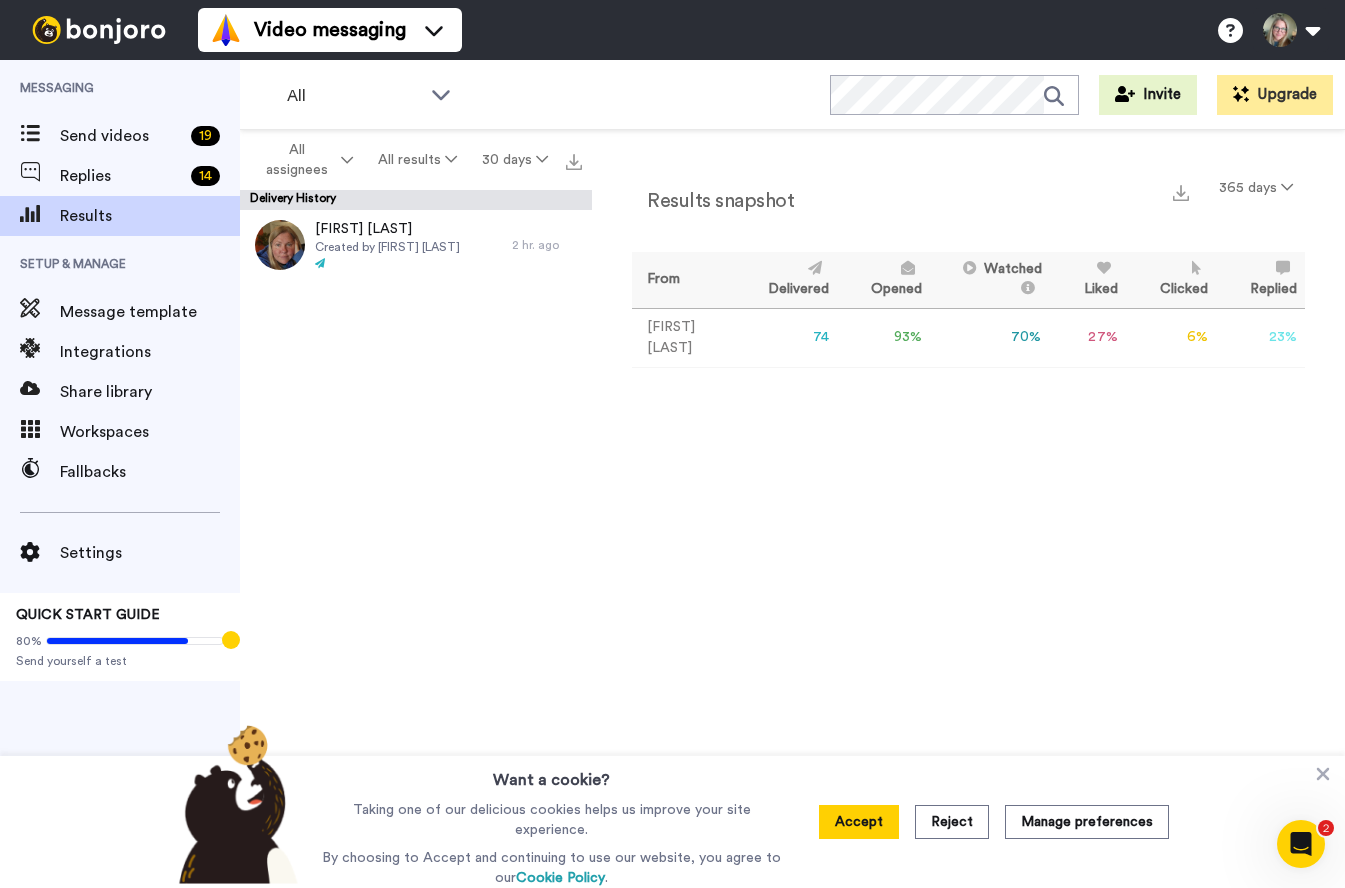 click on "Christine   Reyes" at bounding box center [683, 337] 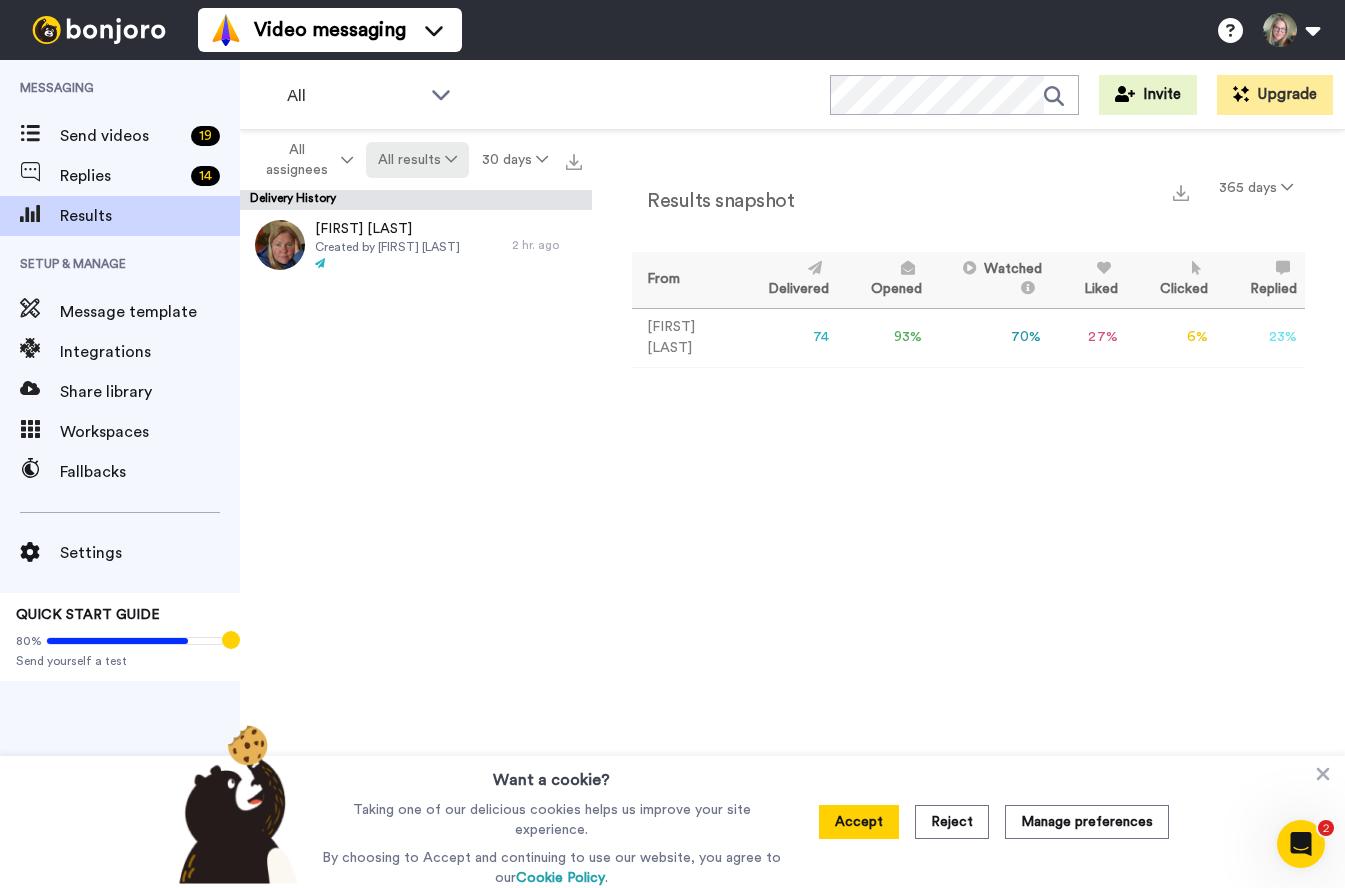click on "All results" at bounding box center [418, 160] 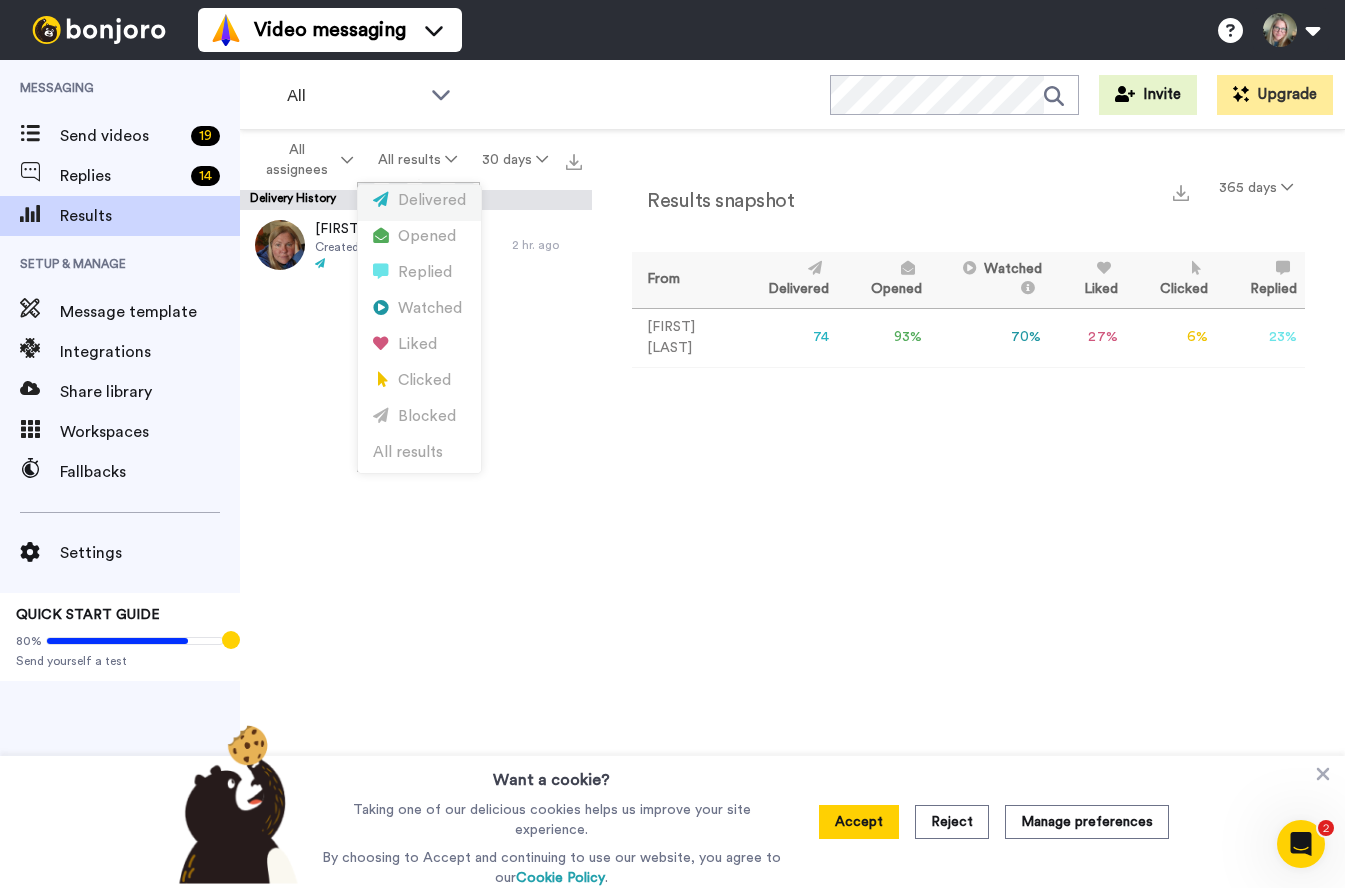click on "Delivered" at bounding box center [419, 201] 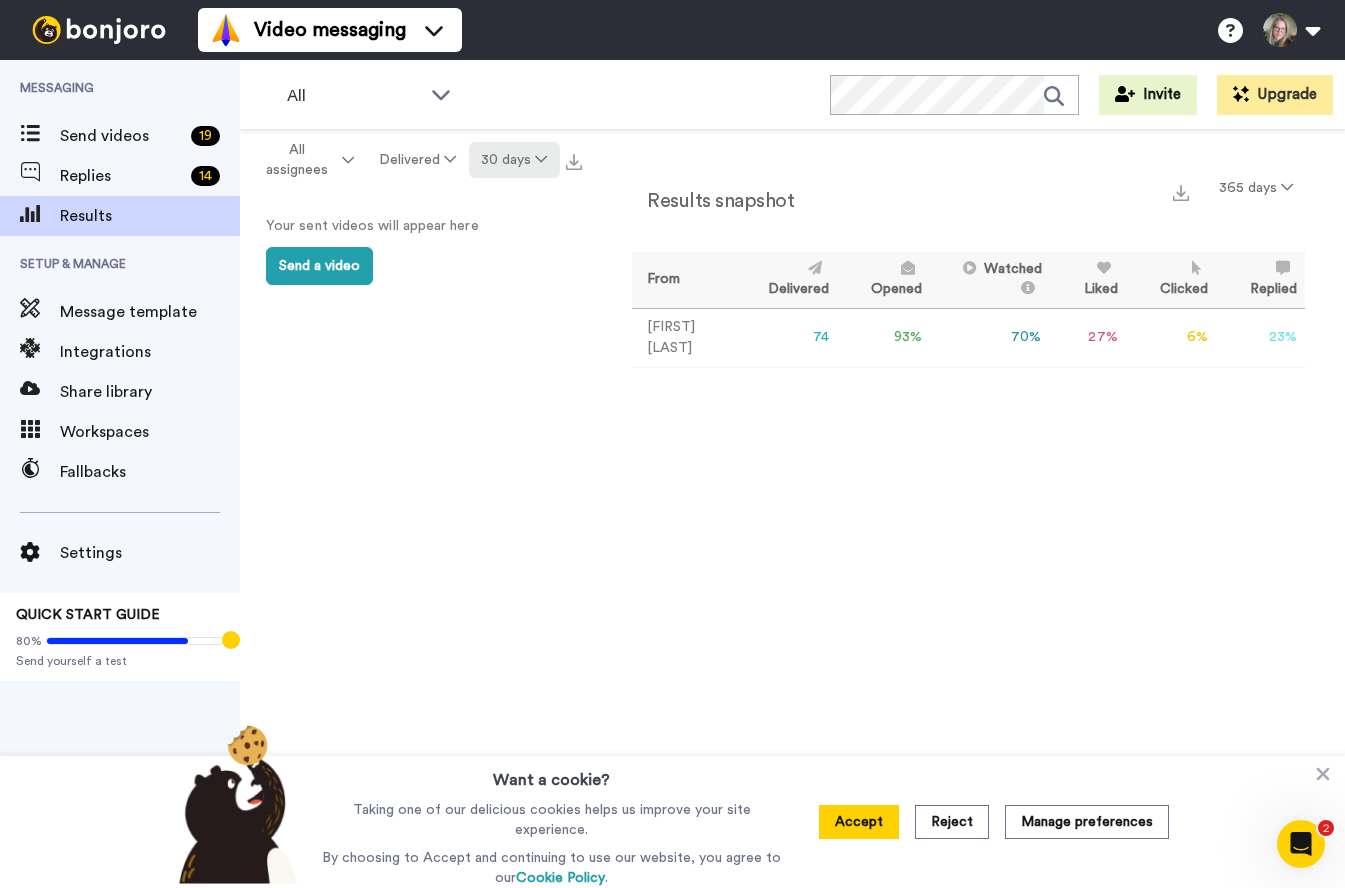 click on "30 days" at bounding box center (514, 160) 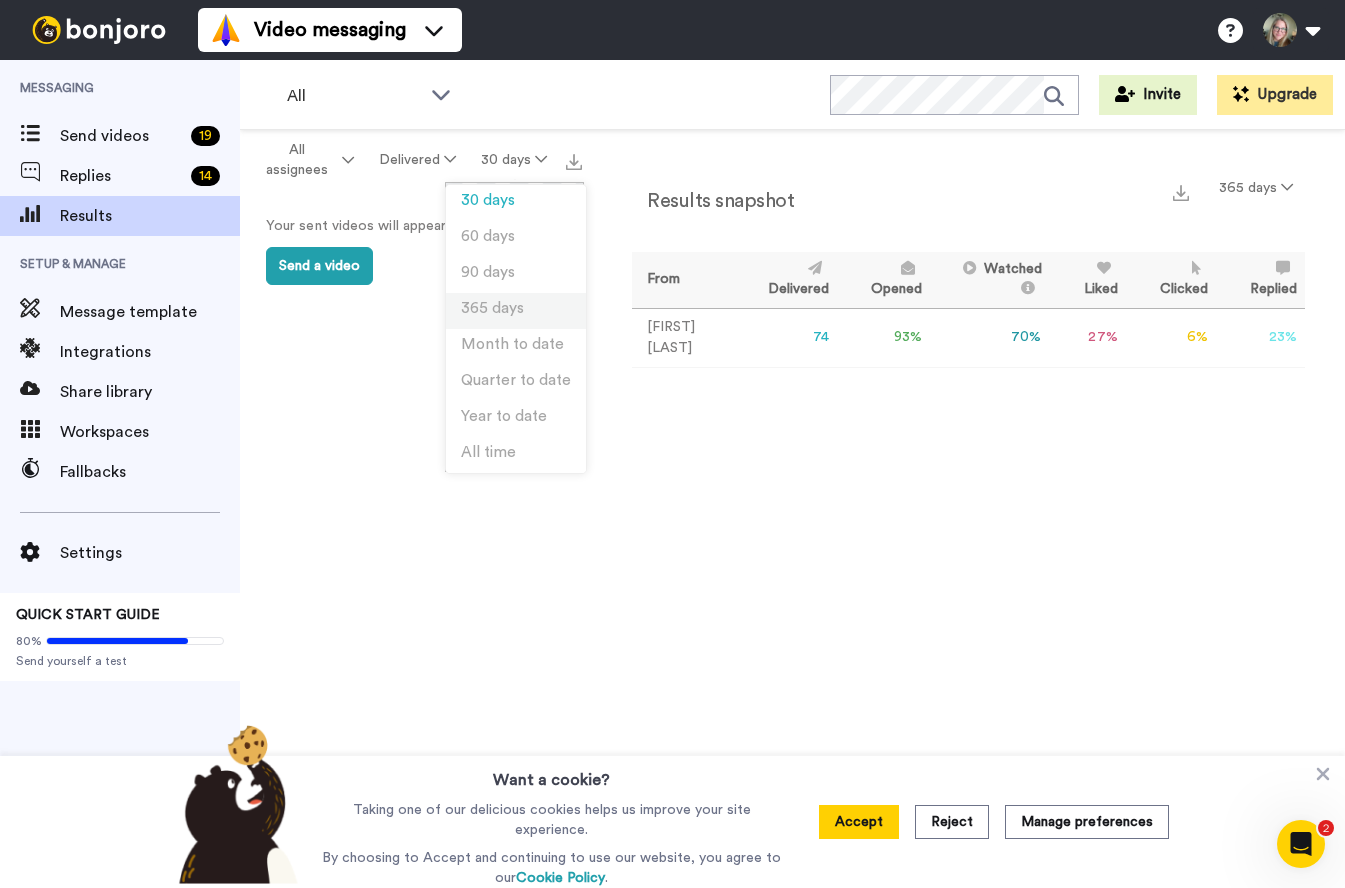 click on "365 days" at bounding box center (516, 311) 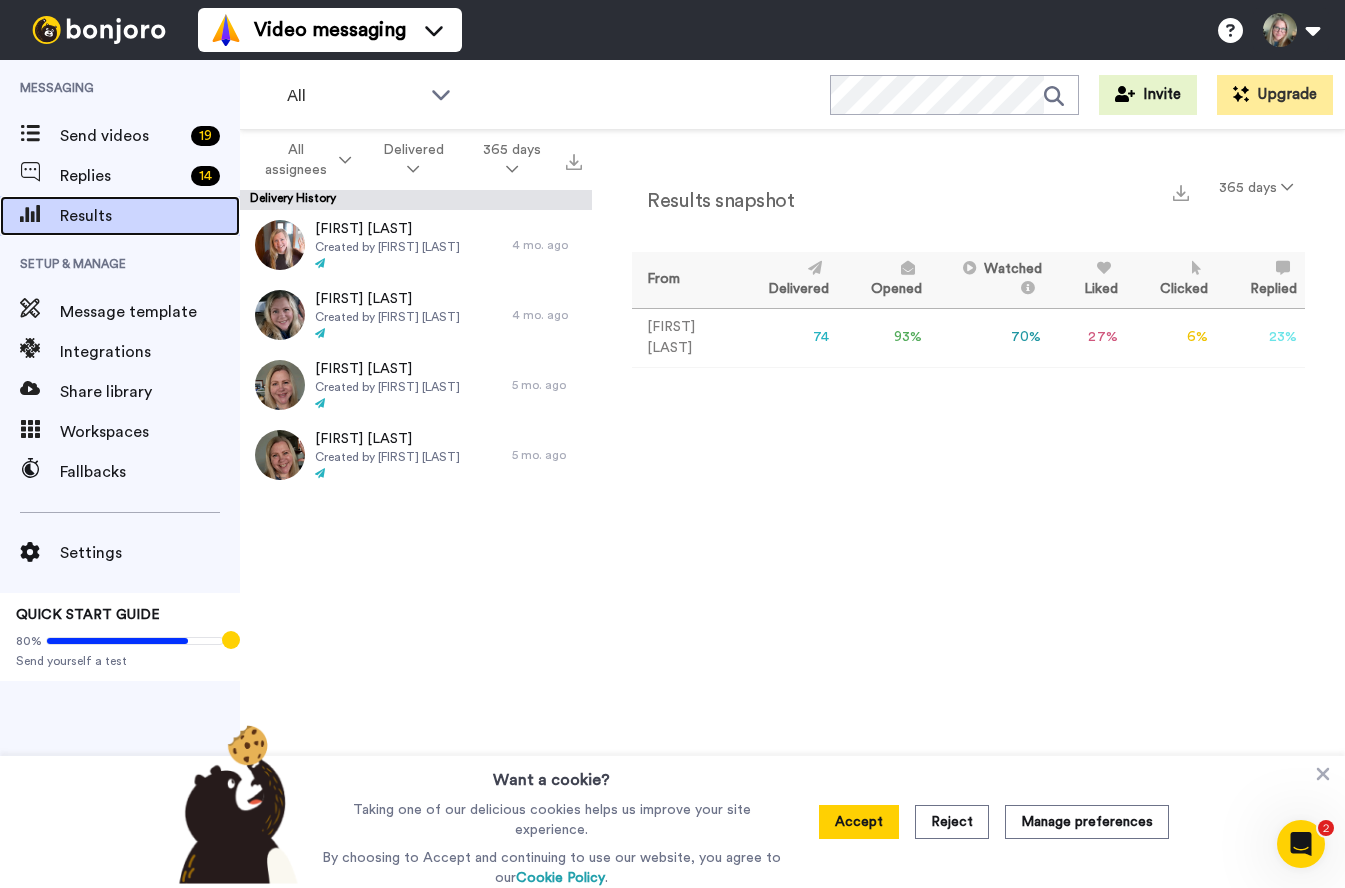 click on "Results" at bounding box center [150, 216] 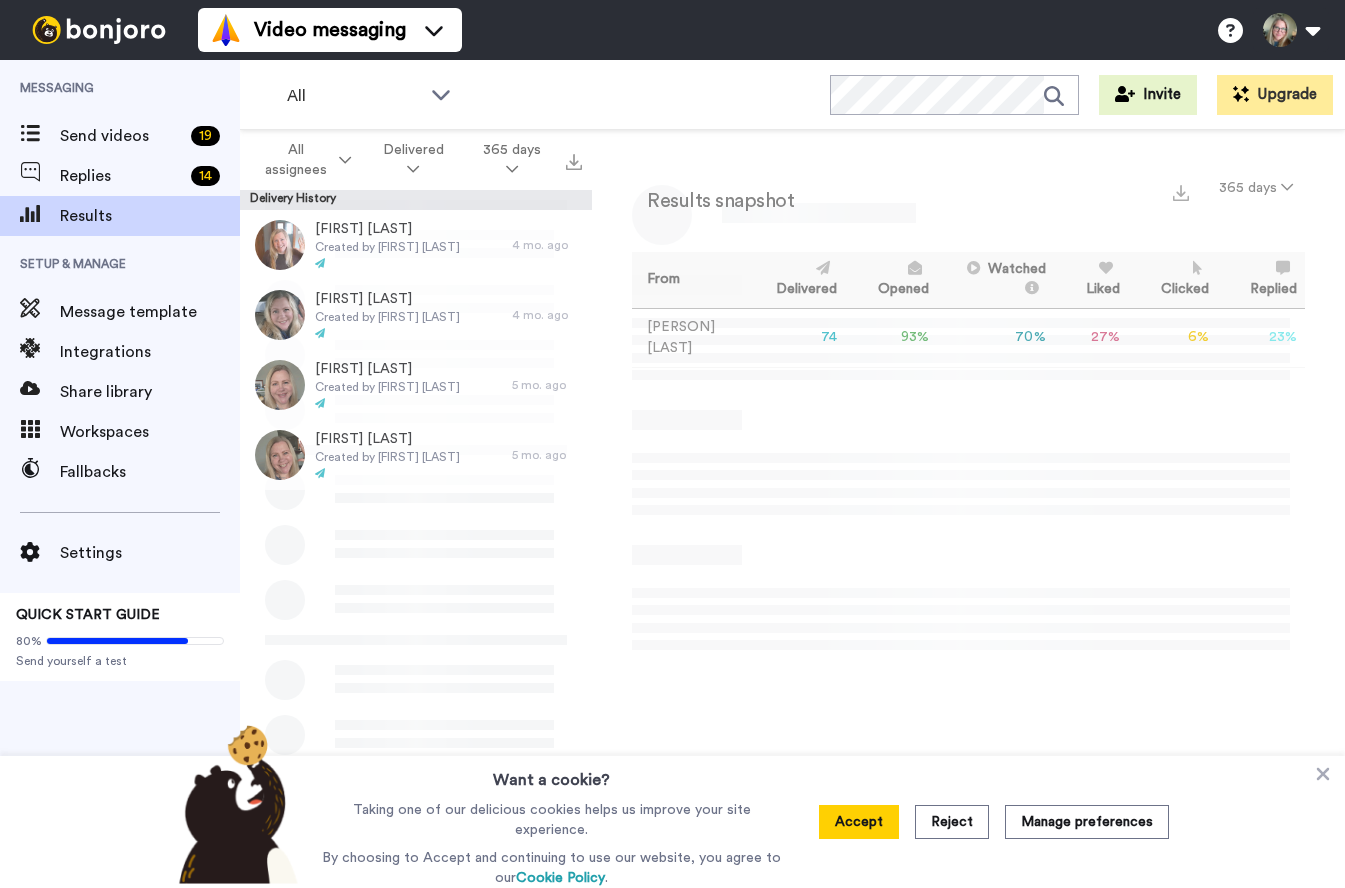 scroll, scrollTop: 0, scrollLeft: 0, axis: both 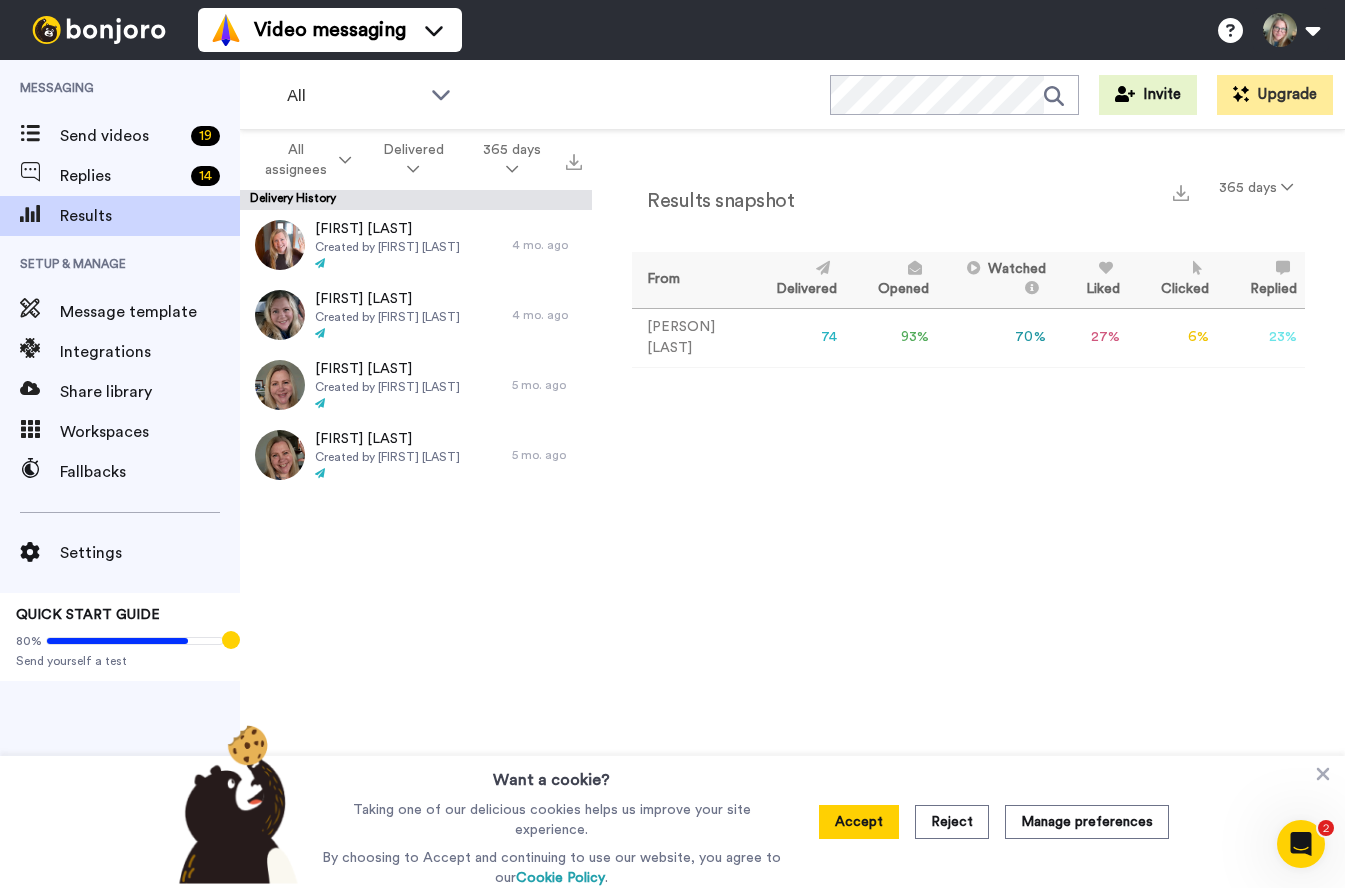 click on "23 %" at bounding box center [1261, 337] 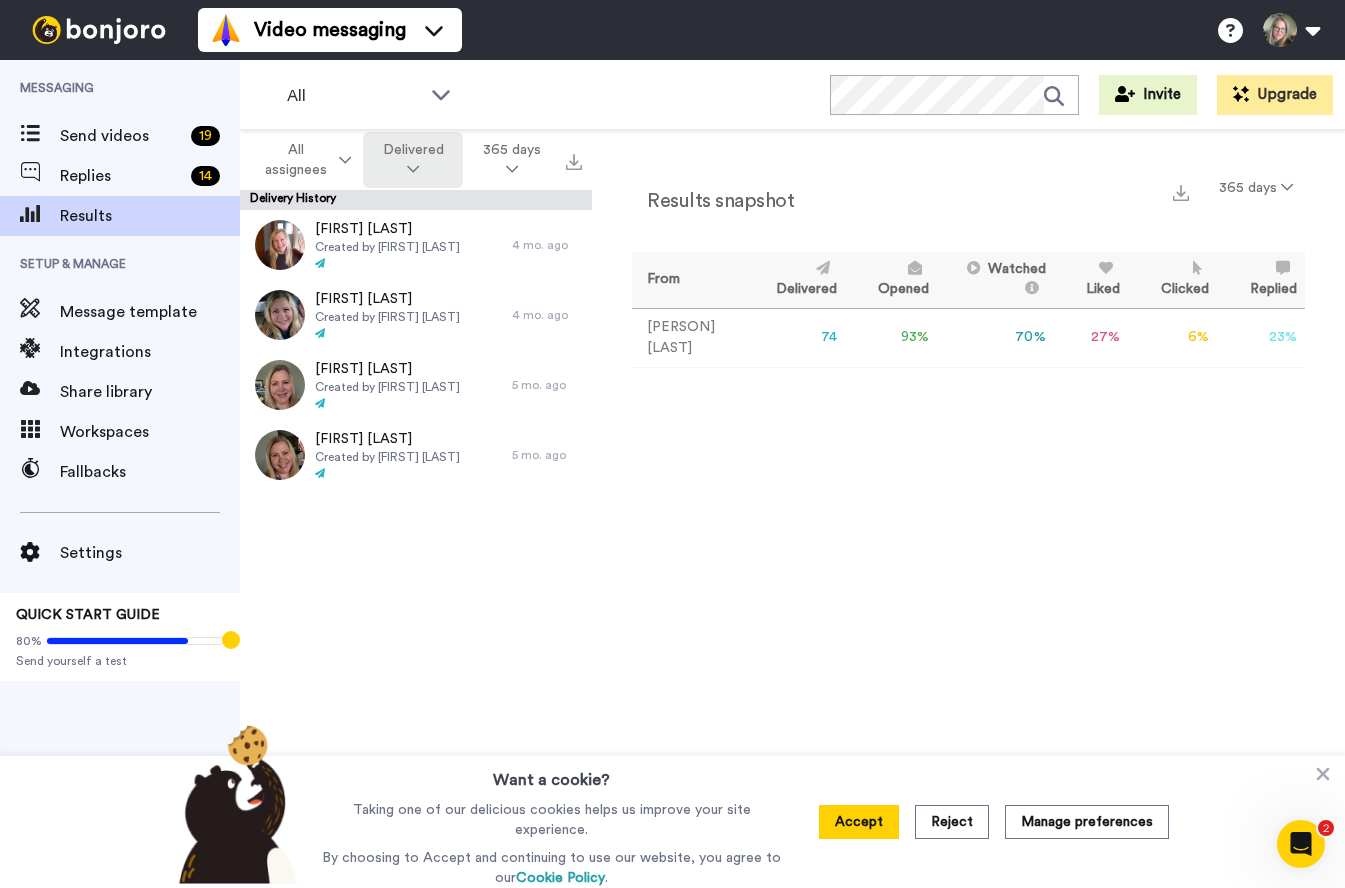 click on "Delivered" at bounding box center [413, 160] 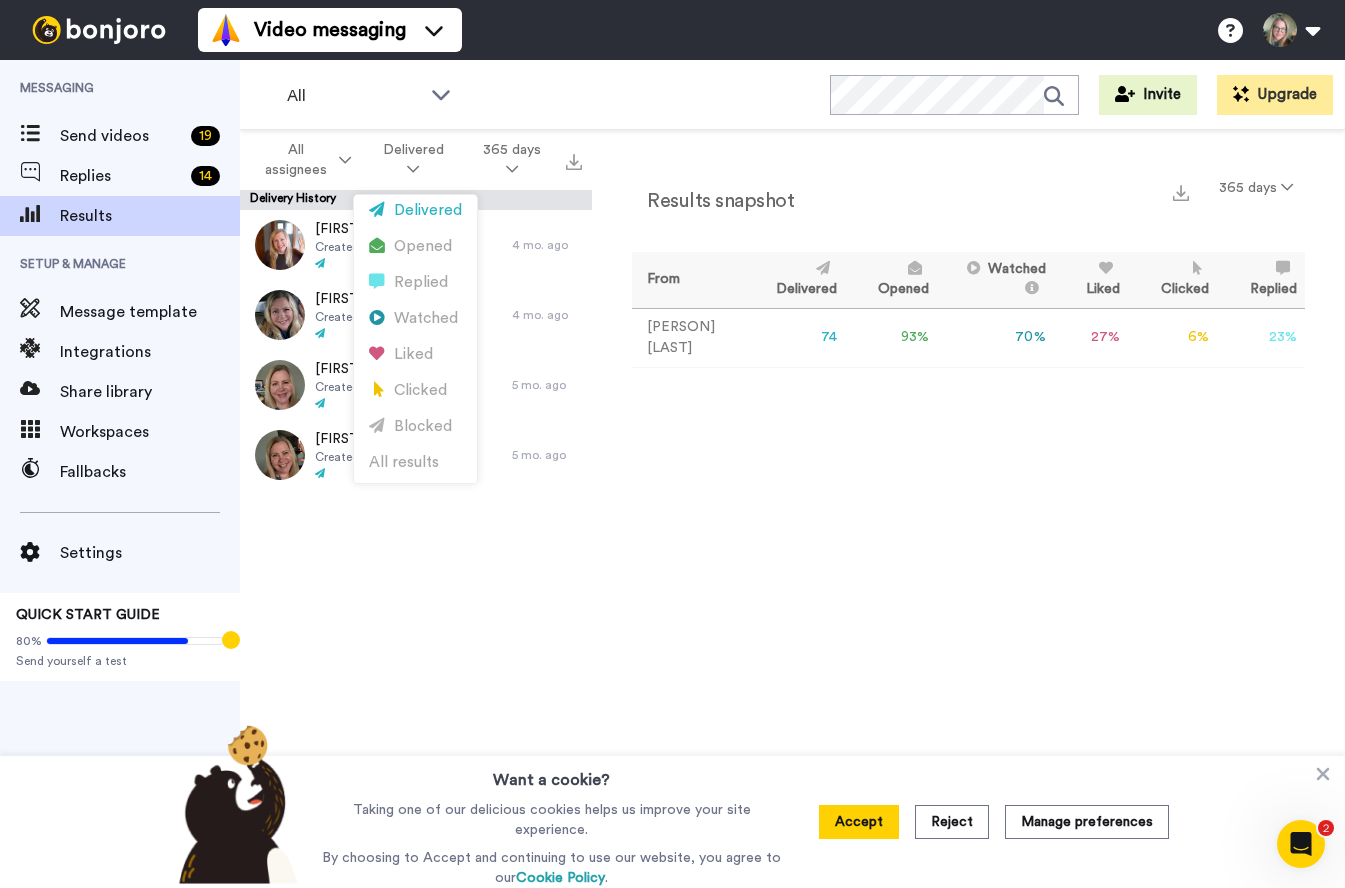 click on "Results snapshot 365 days   From Delivered Opened Watched Liked Clicked Replied Failed Christine   Reyes 74 93 % 70 % 27 % 6 % 23 % 0" at bounding box center [968, 514] 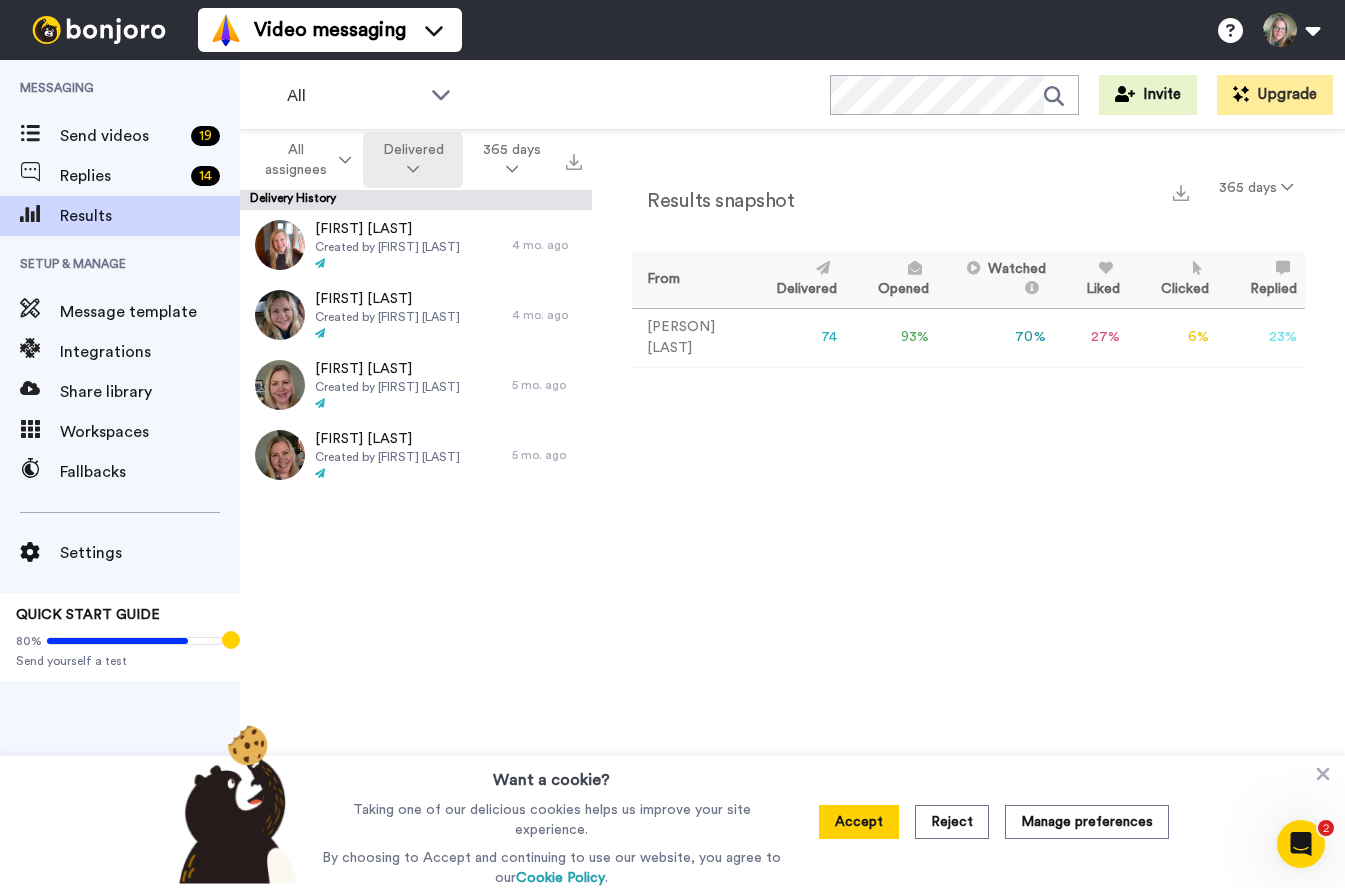 click on "Delivered" at bounding box center [413, 160] 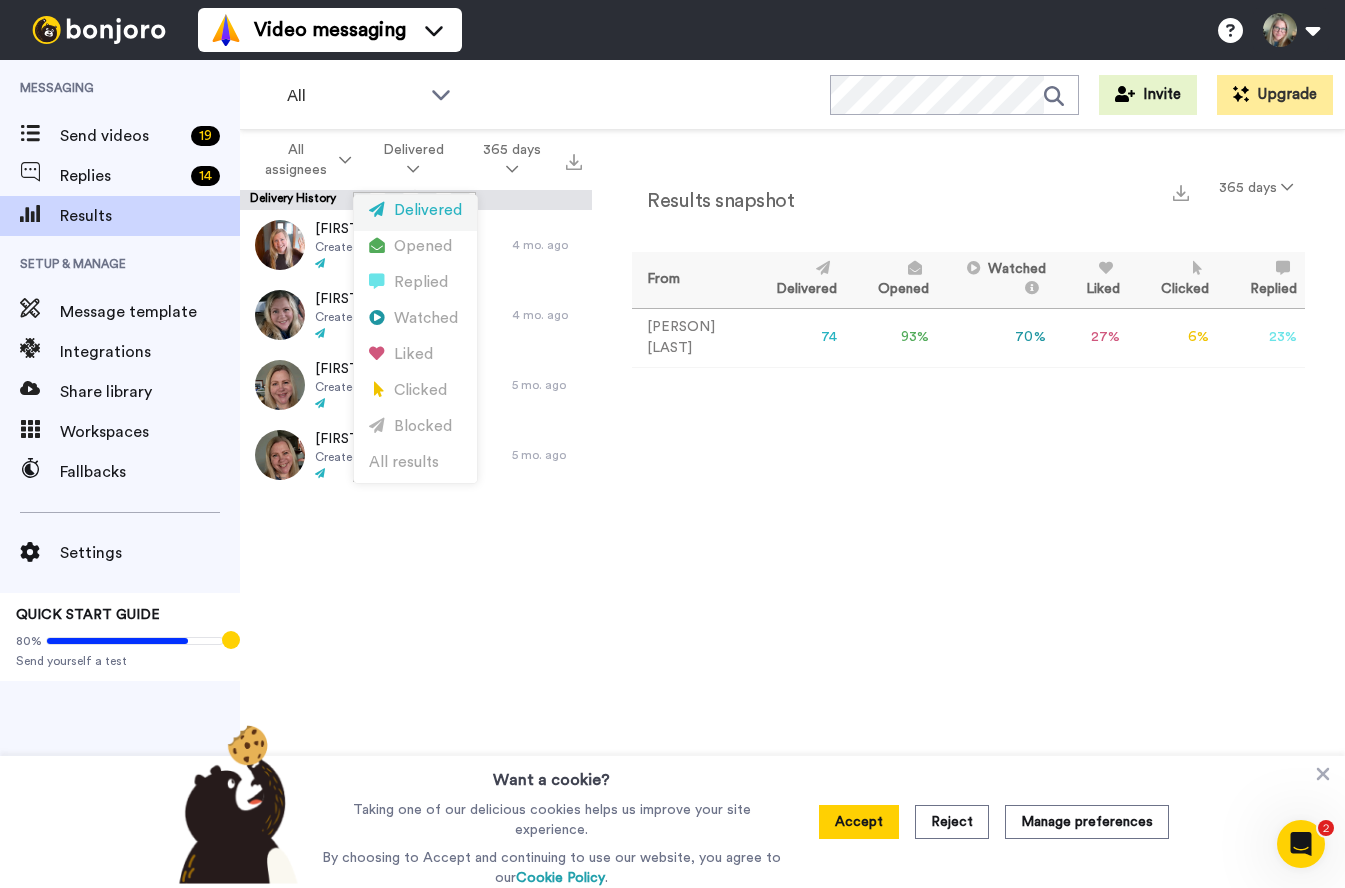 click on "Delivered" at bounding box center (415, 213) 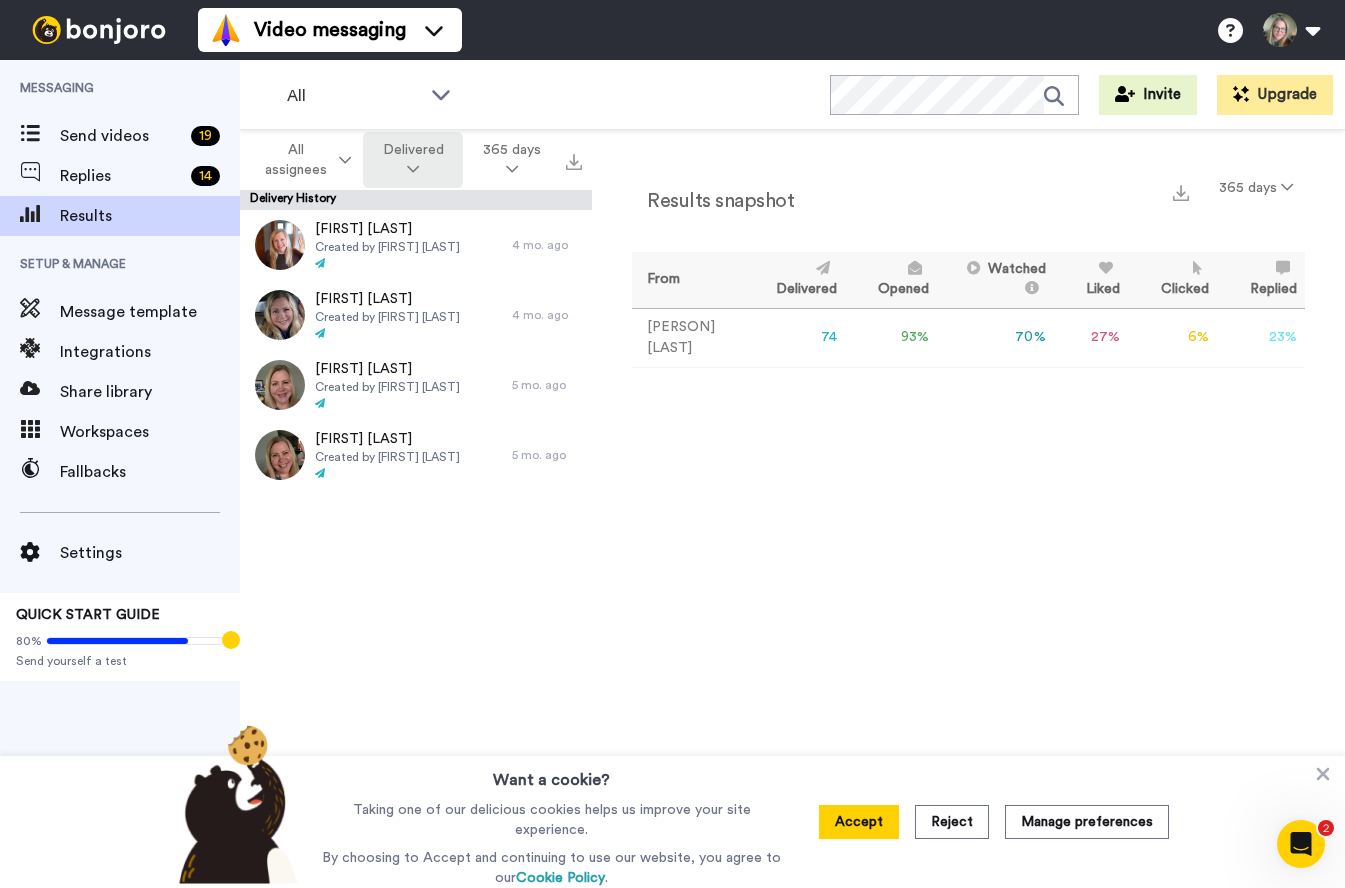 click at bounding box center (413, 169) 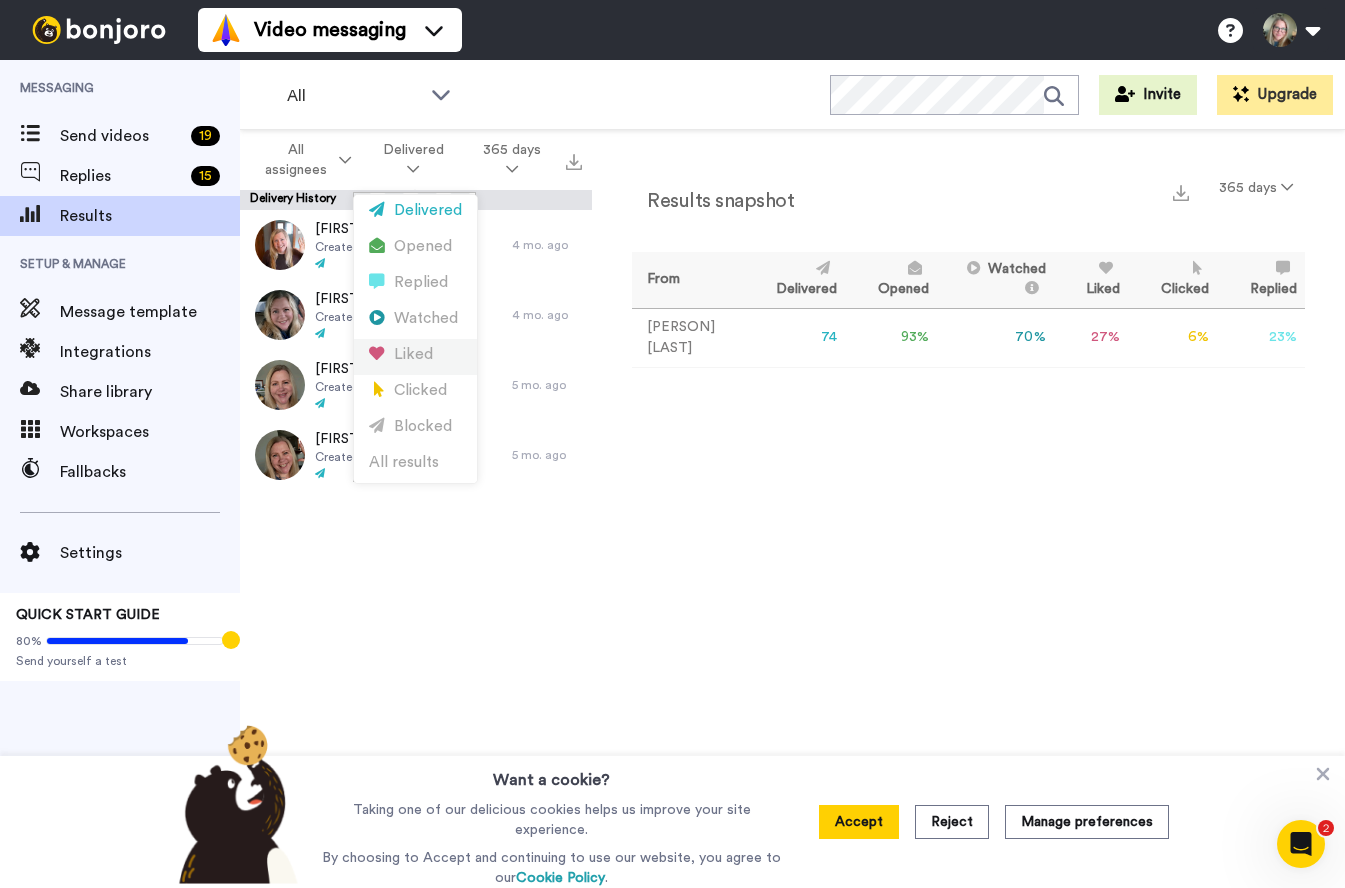 click on "Liked" at bounding box center [415, 355] 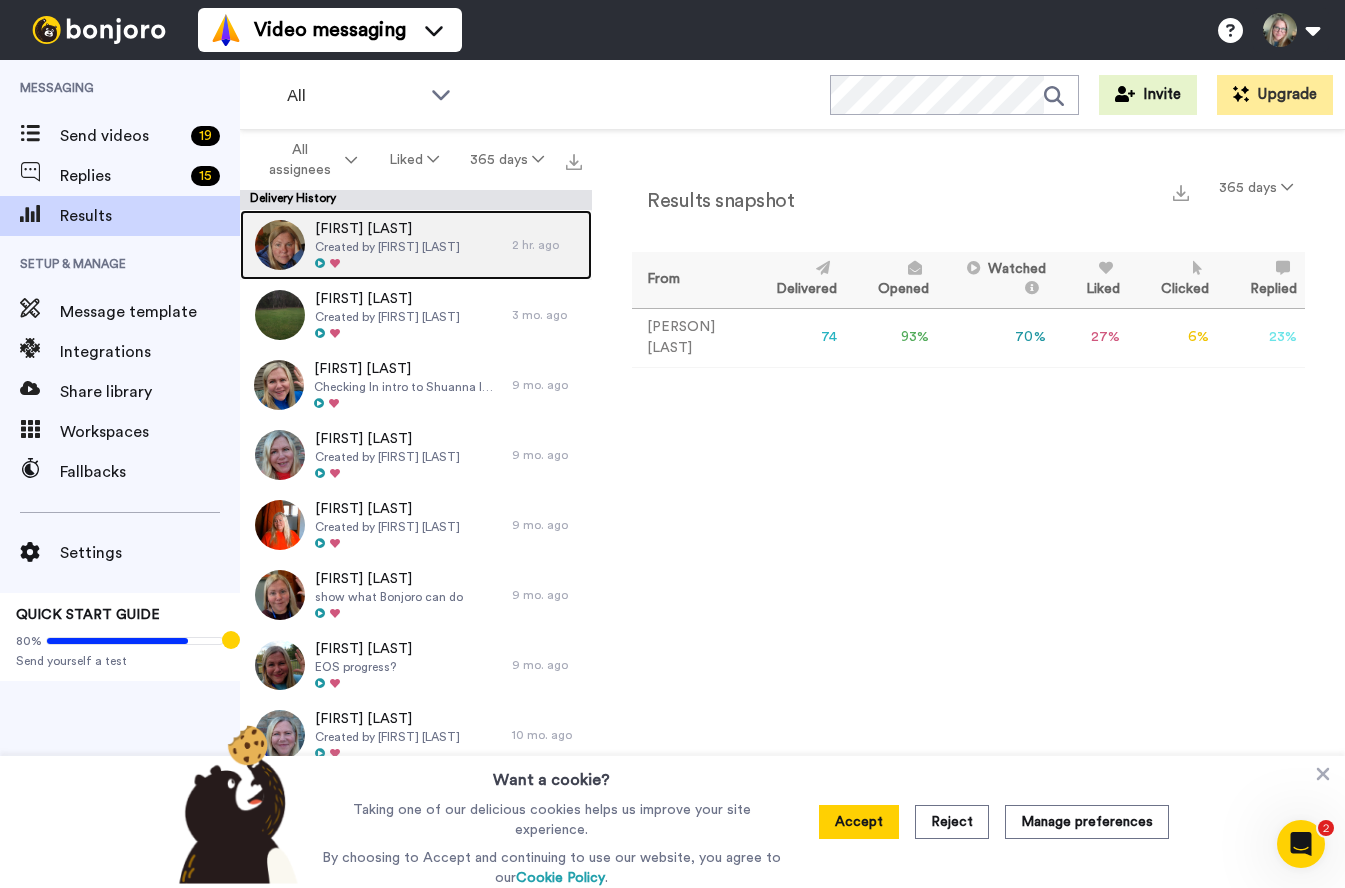 click on "[FIRST] [LAST]" at bounding box center [387, 229] 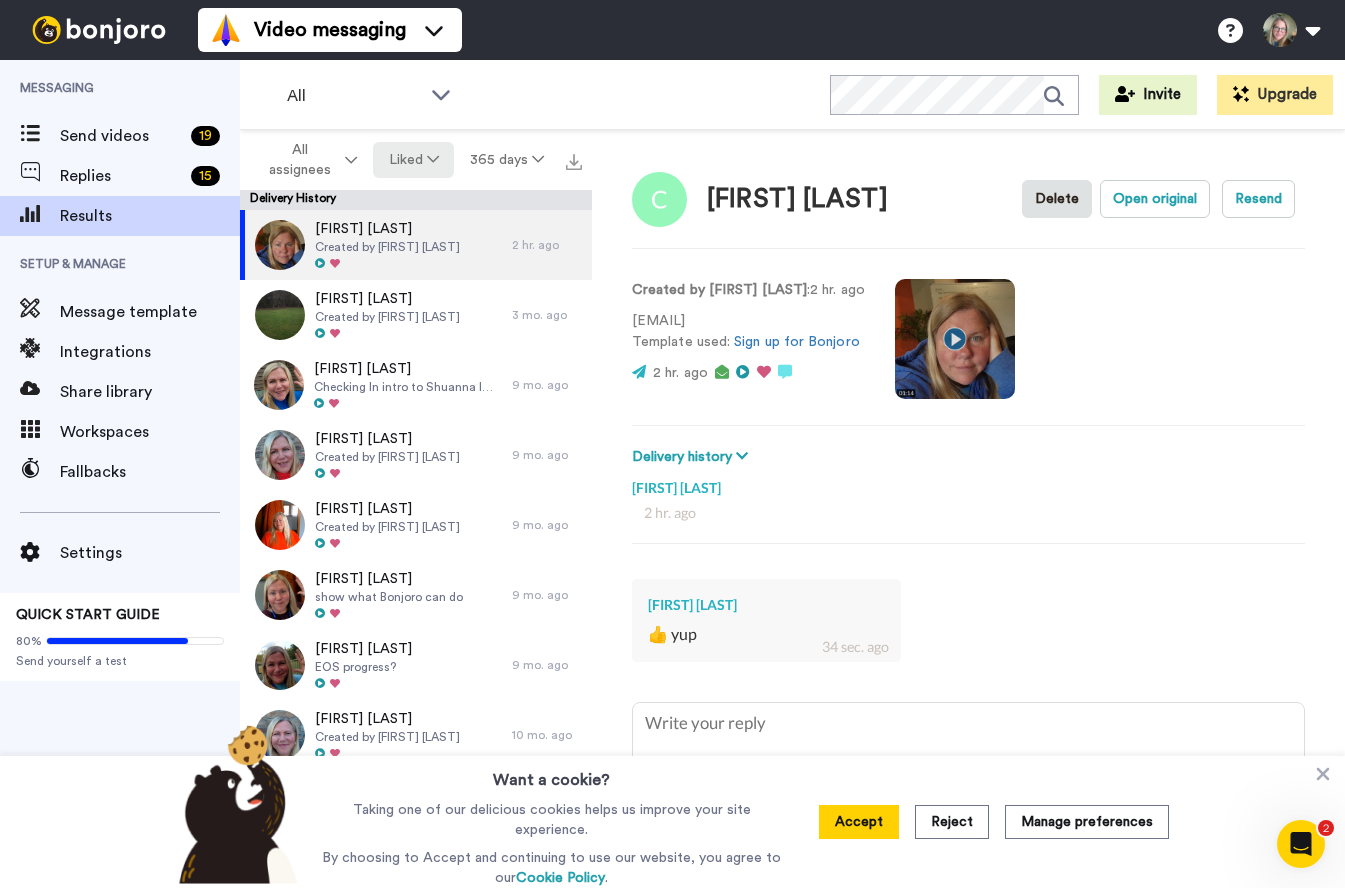 click on "Liked" at bounding box center (414, 160) 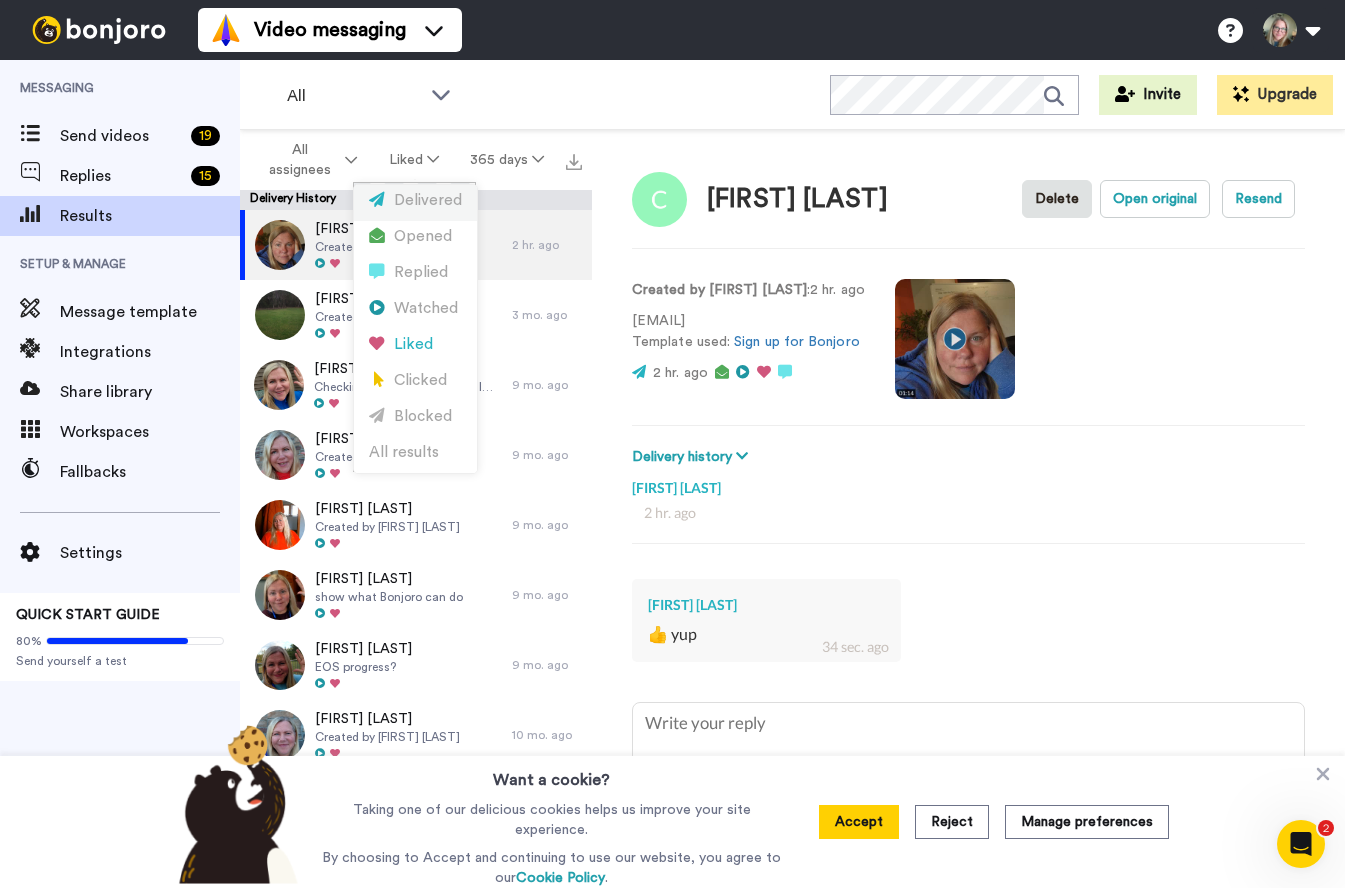 click on "Delivered" at bounding box center [415, 203] 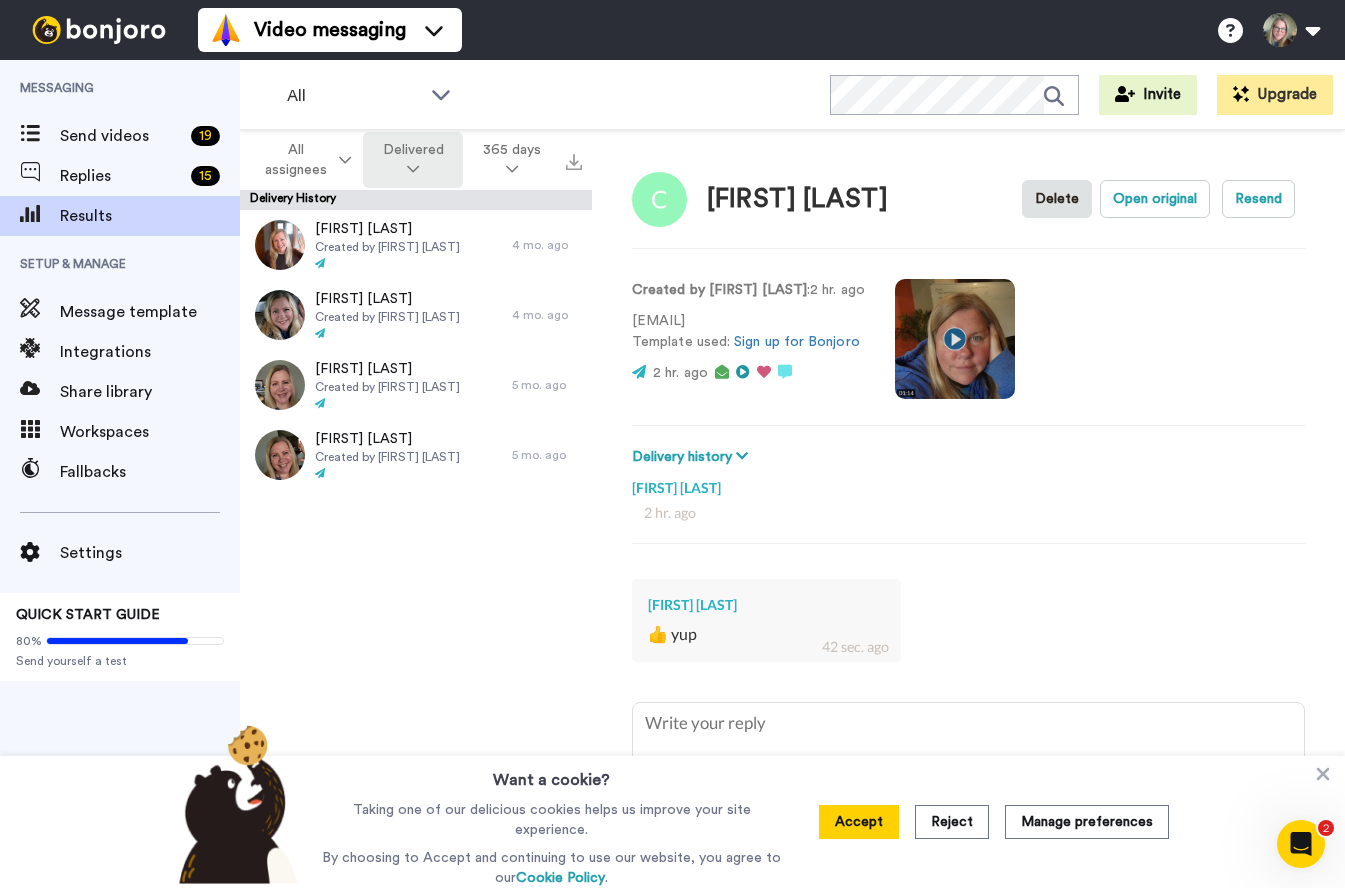 click at bounding box center (413, 169) 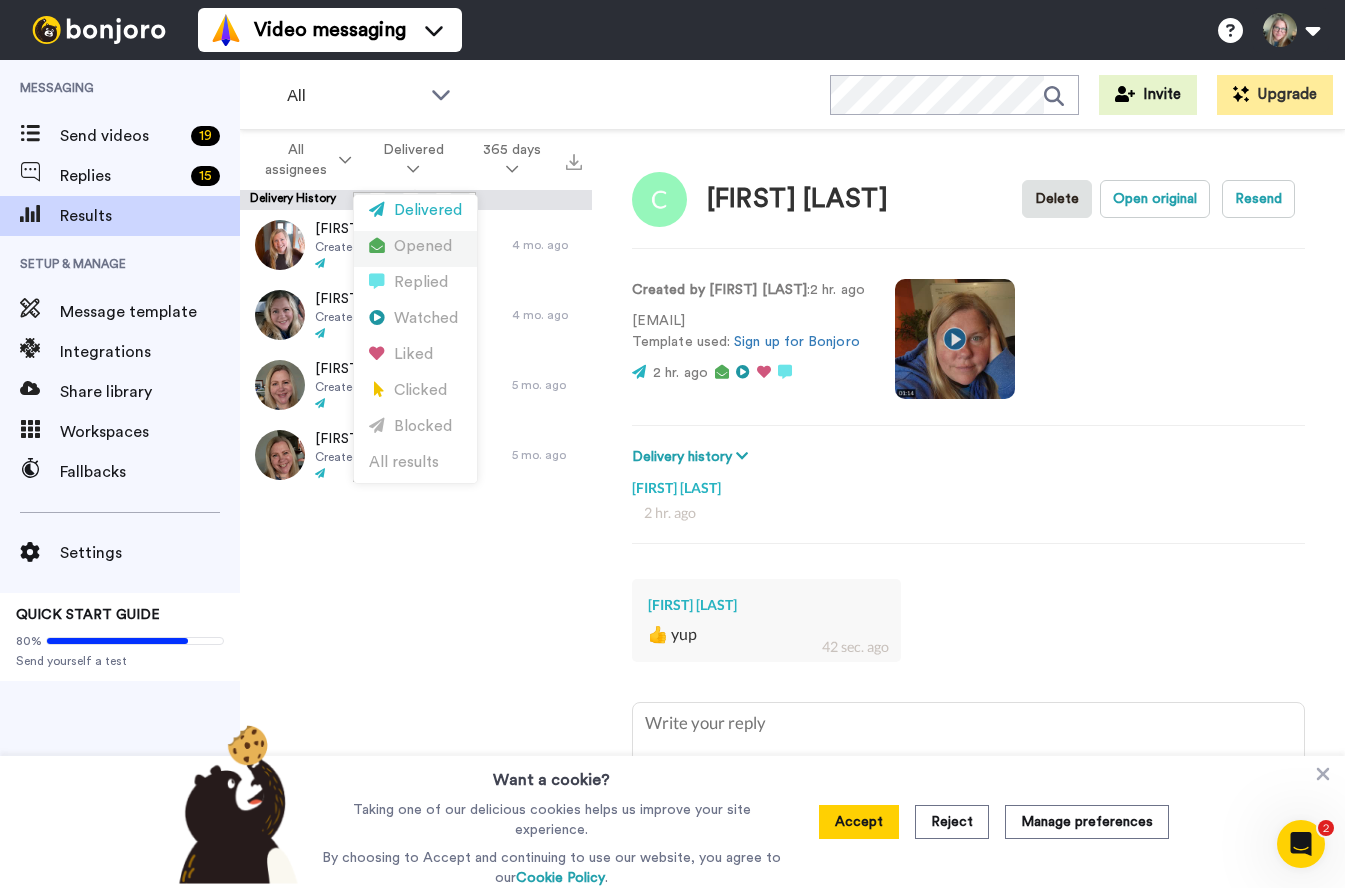 click on "Opened" at bounding box center [415, 247] 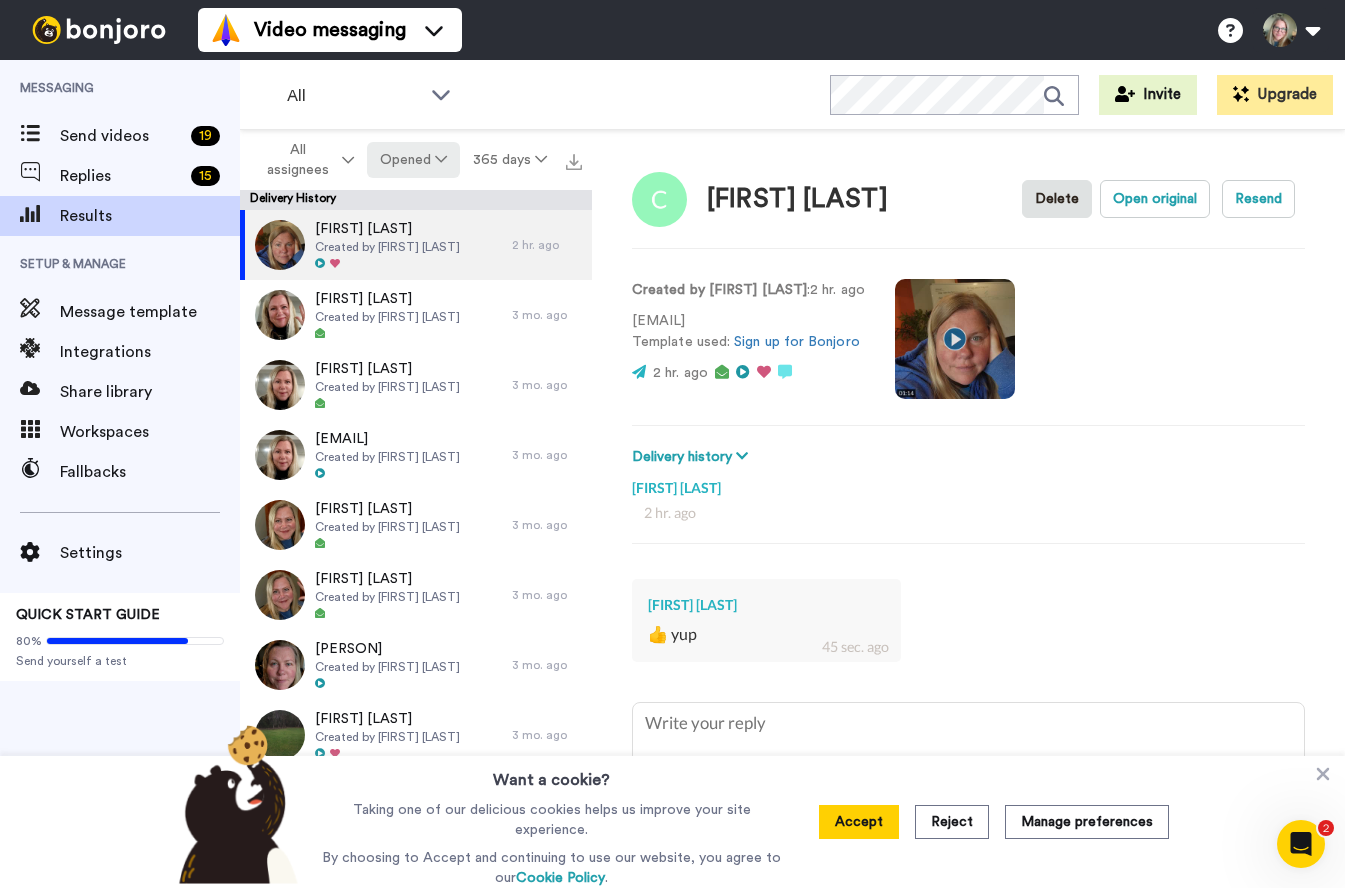 click on "Opened" at bounding box center [413, 160] 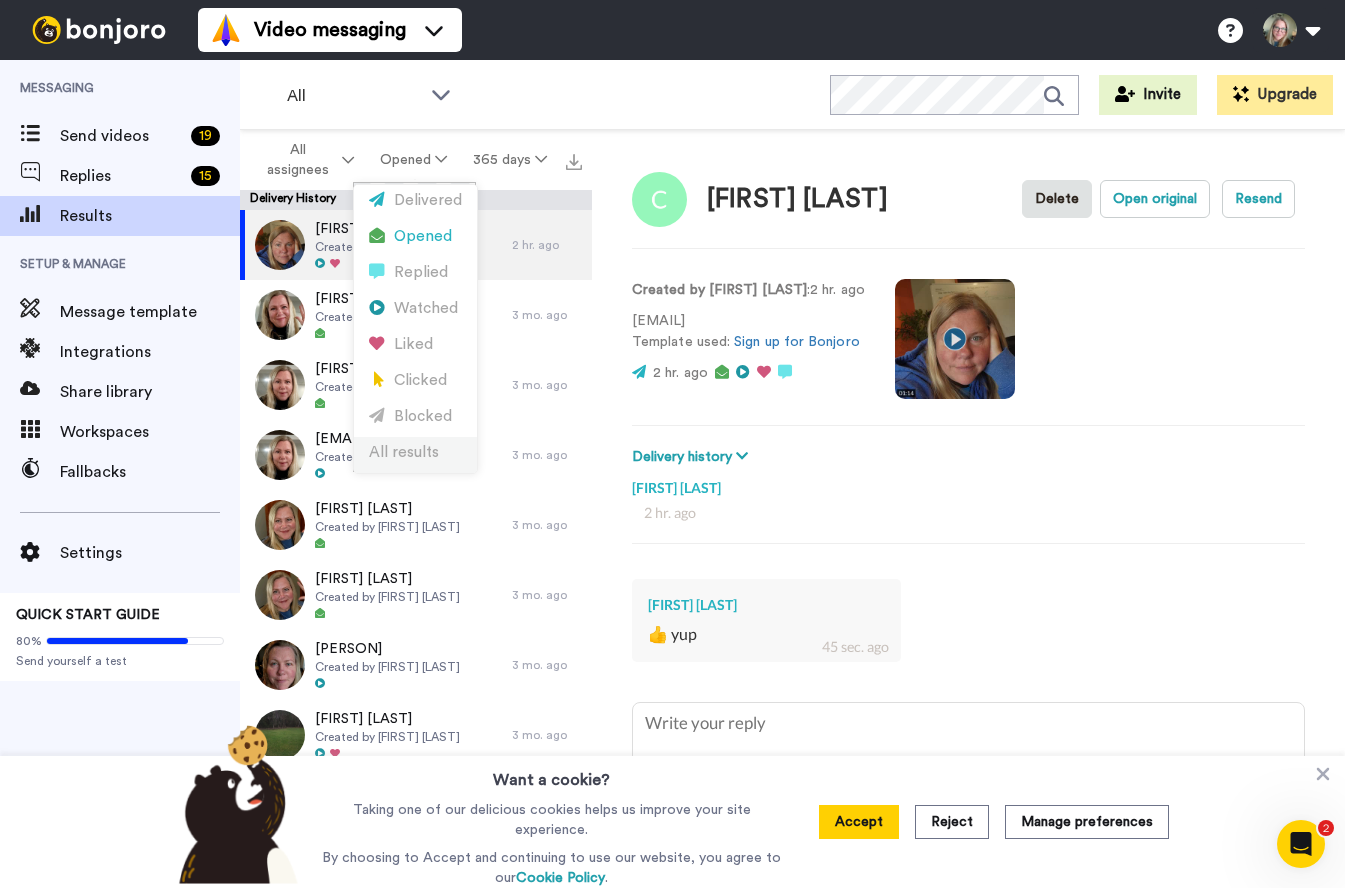 click on "All results" at bounding box center [415, 453] 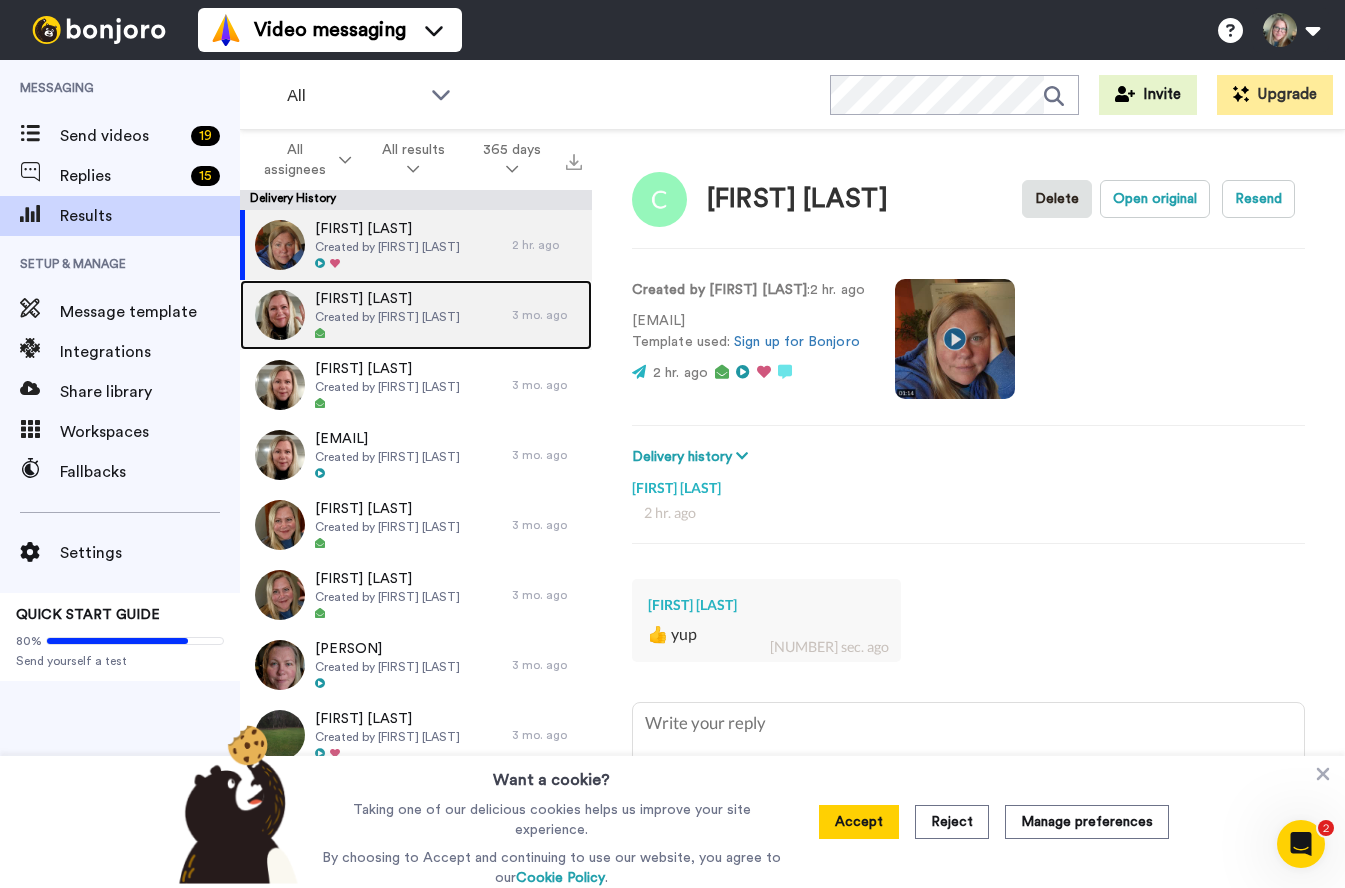 click on "Mike Grossi Created by Christine Reyes" at bounding box center (387, 315) 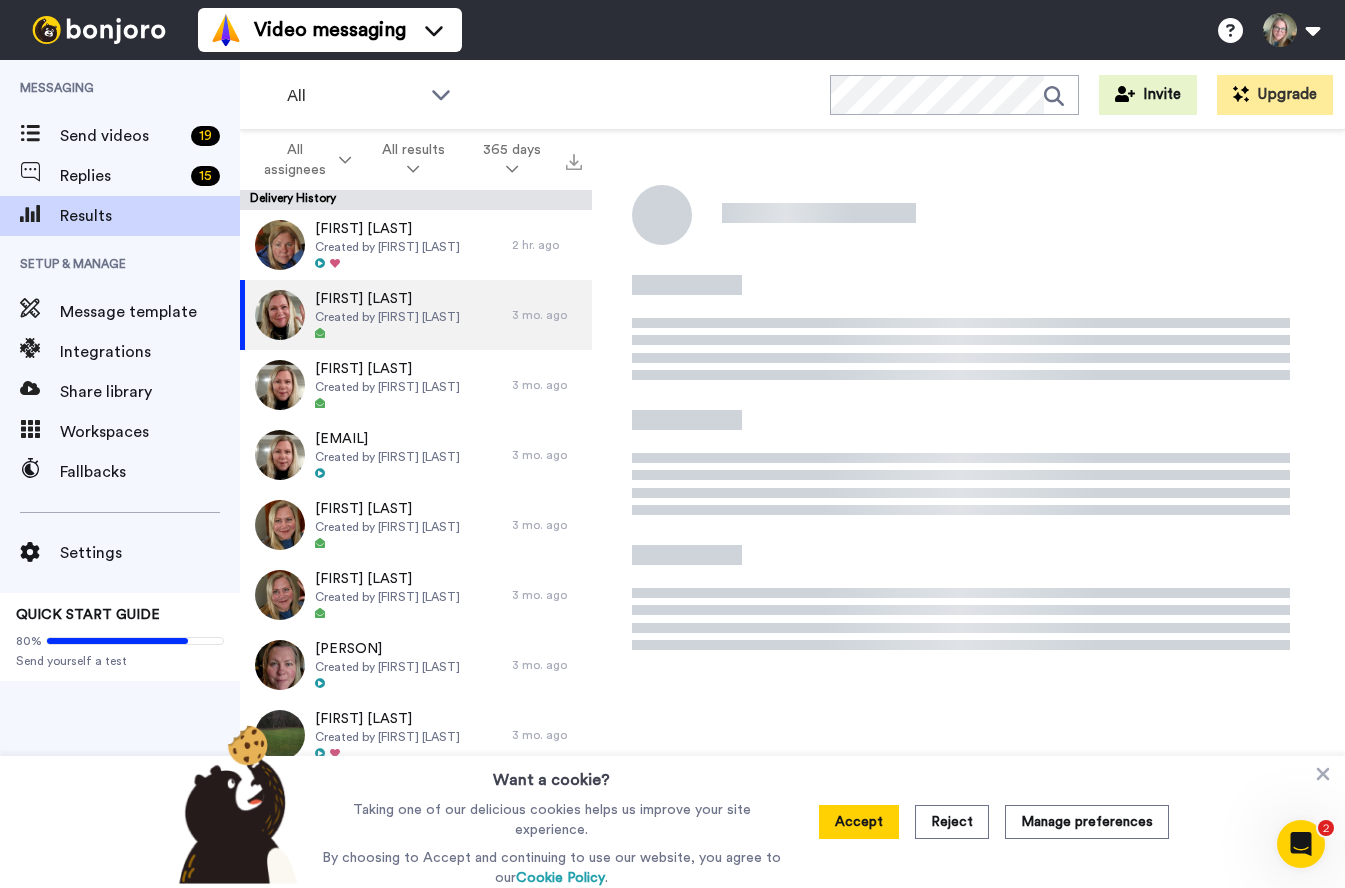 type on "x" 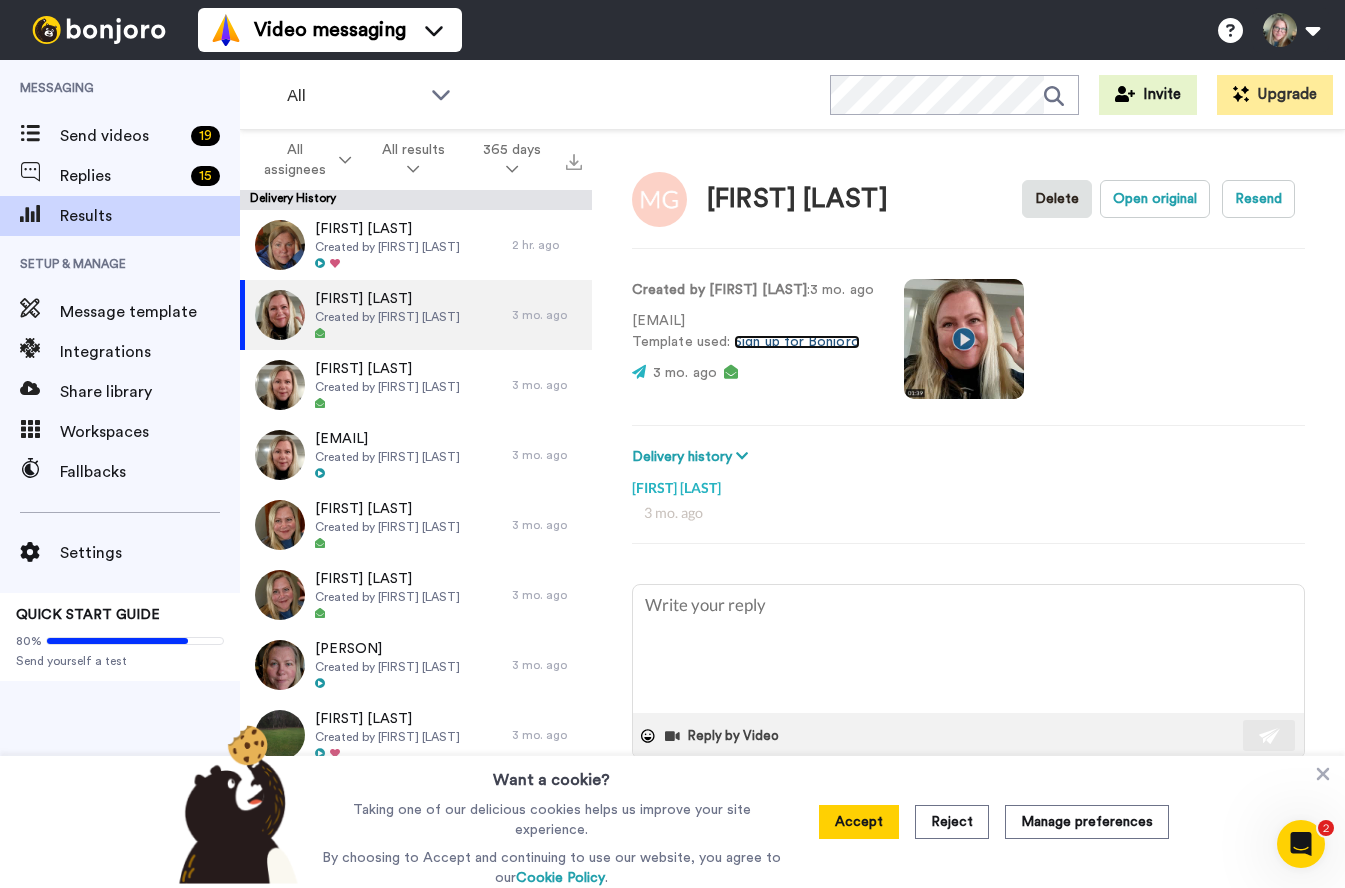 click on "Sign up for Bonjoro" at bounding box center [797, 342] 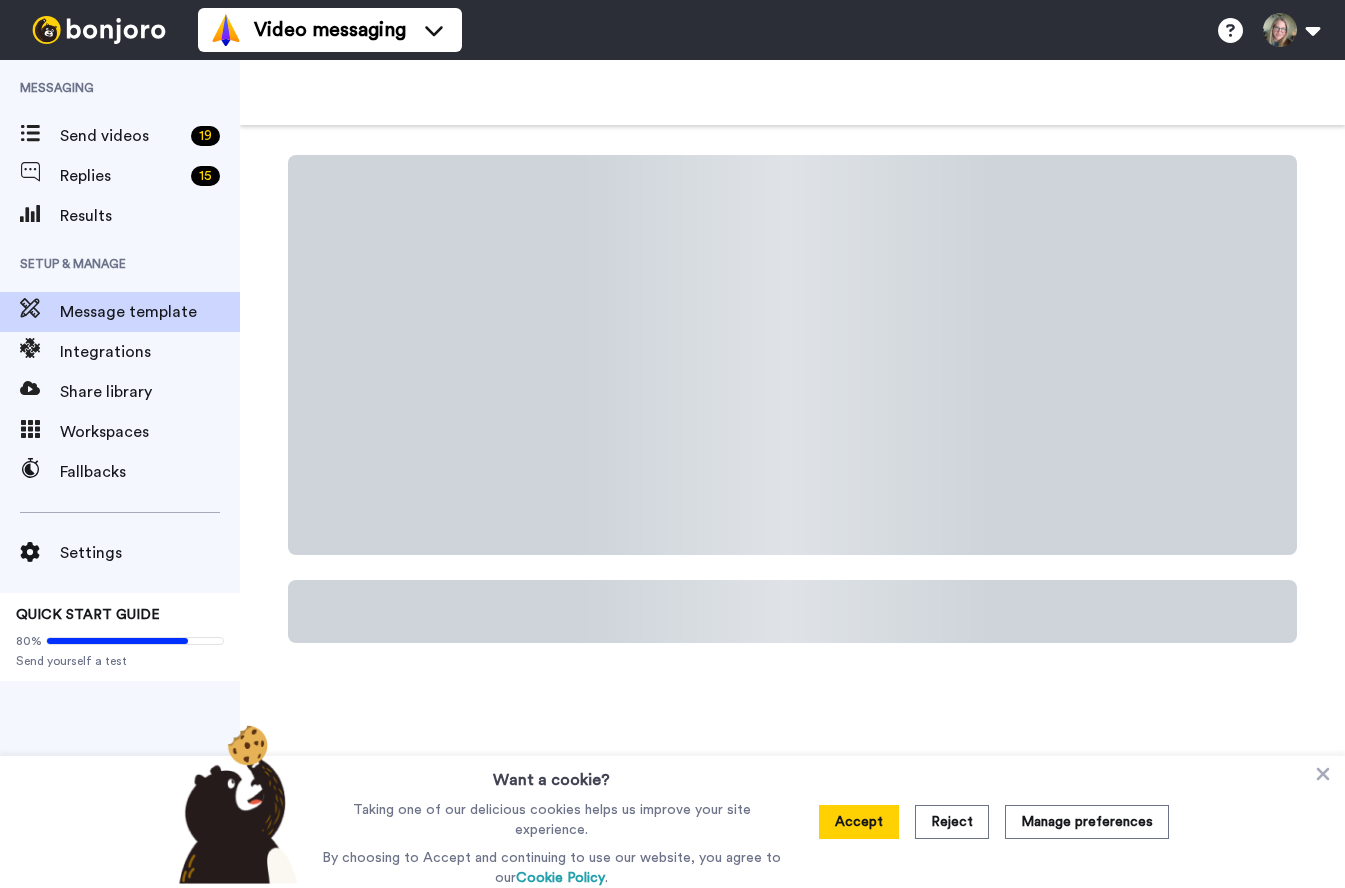 scroll, scrollTop: 0, scrollLeft: 0, axis: both 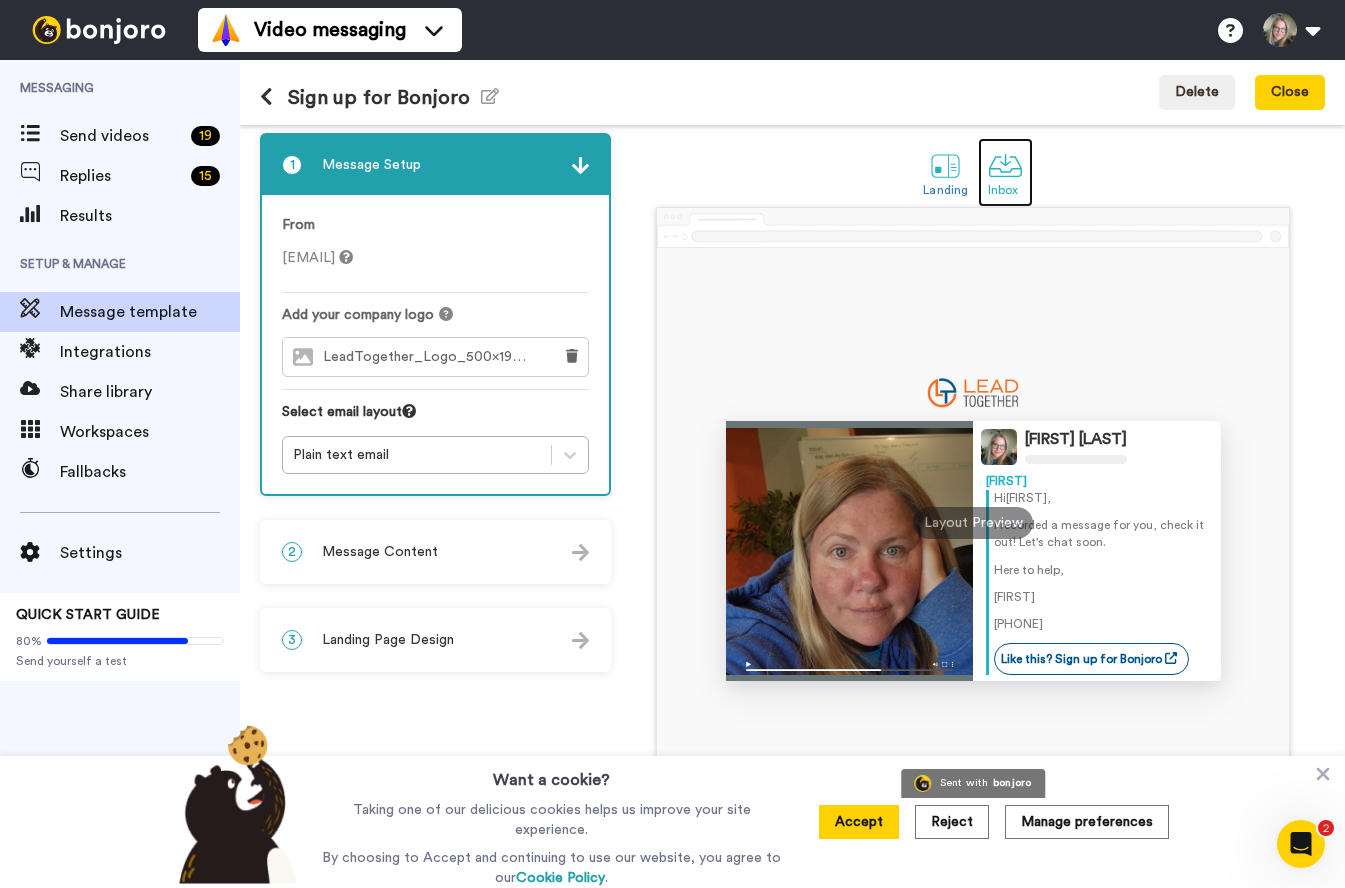 click on "Inbox" at bounding box center (1005, 190) 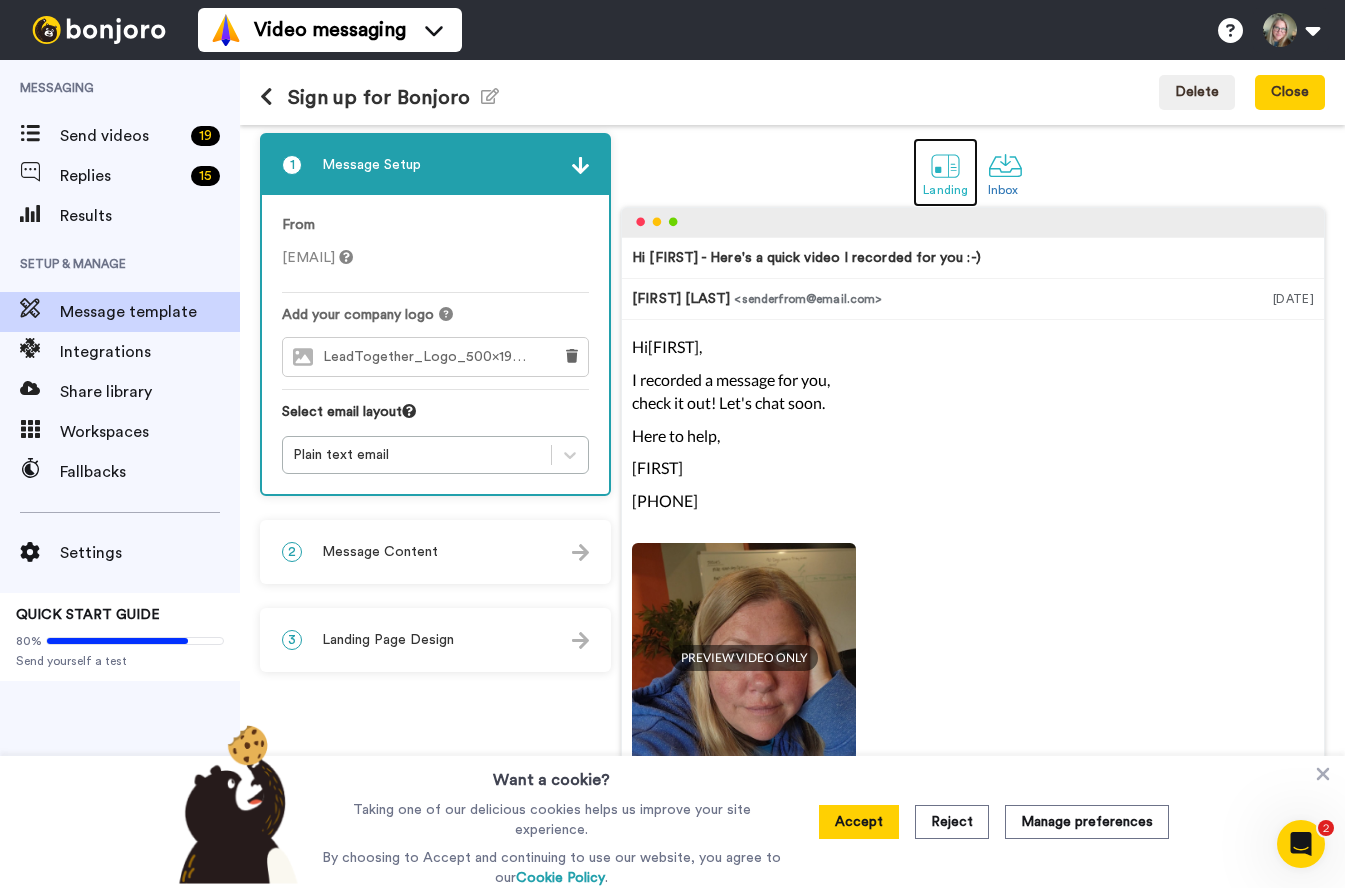 click at bounding box center [945, 165] 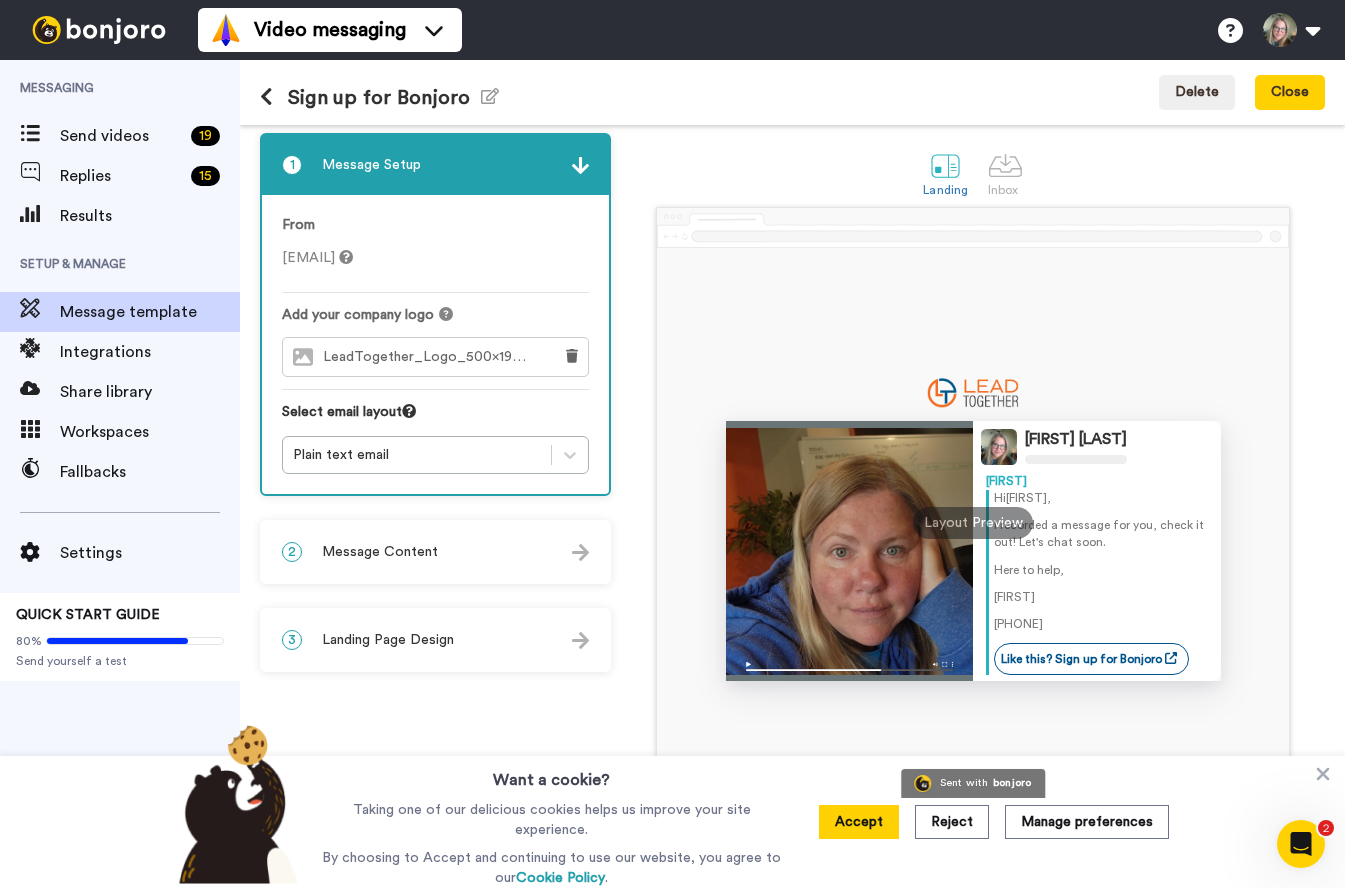 click on "2 Message Content" at bounding box center [435, 552] 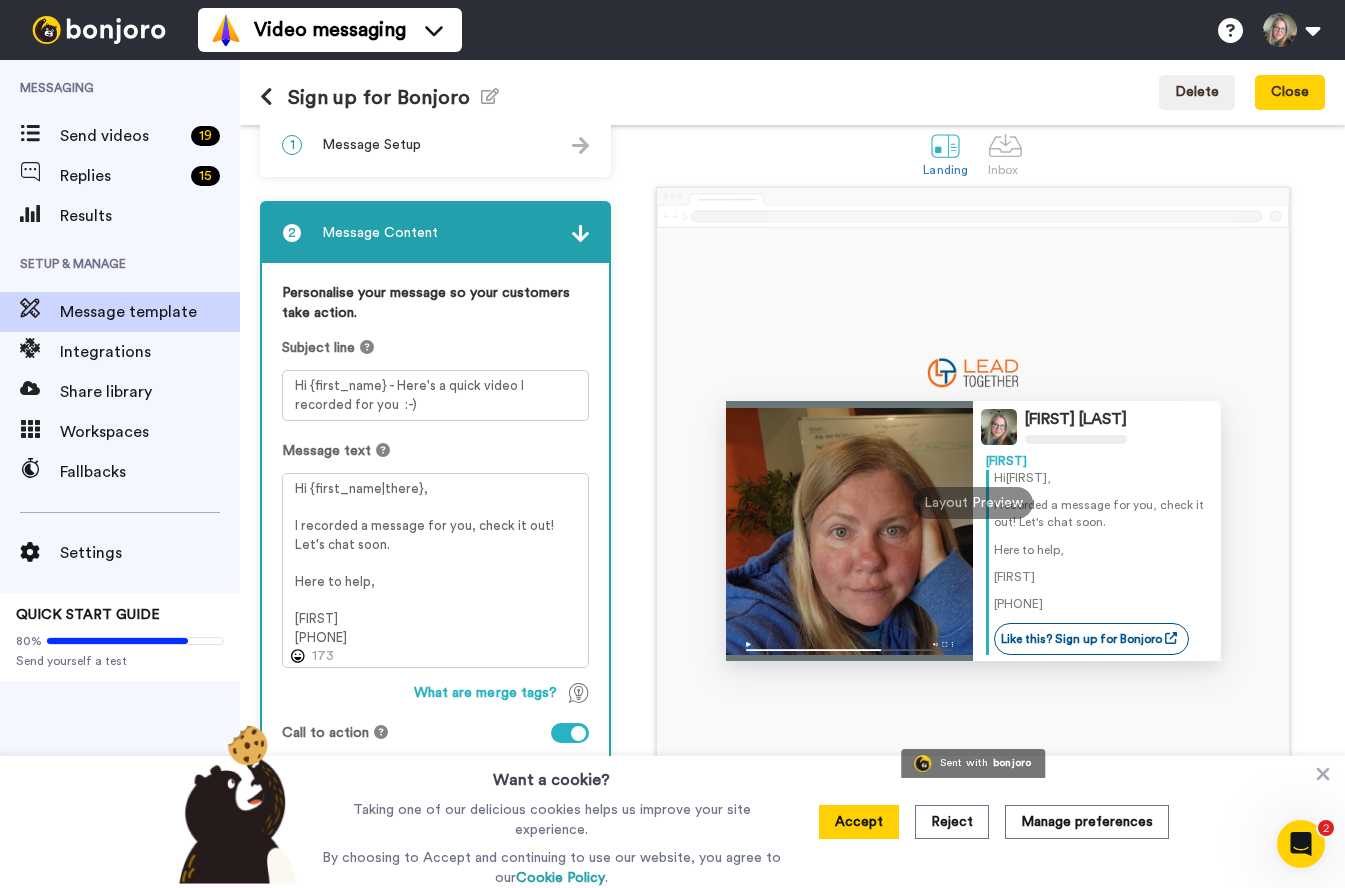 scroll, scrollTop: 0, scrollLeft: 0, axis: both 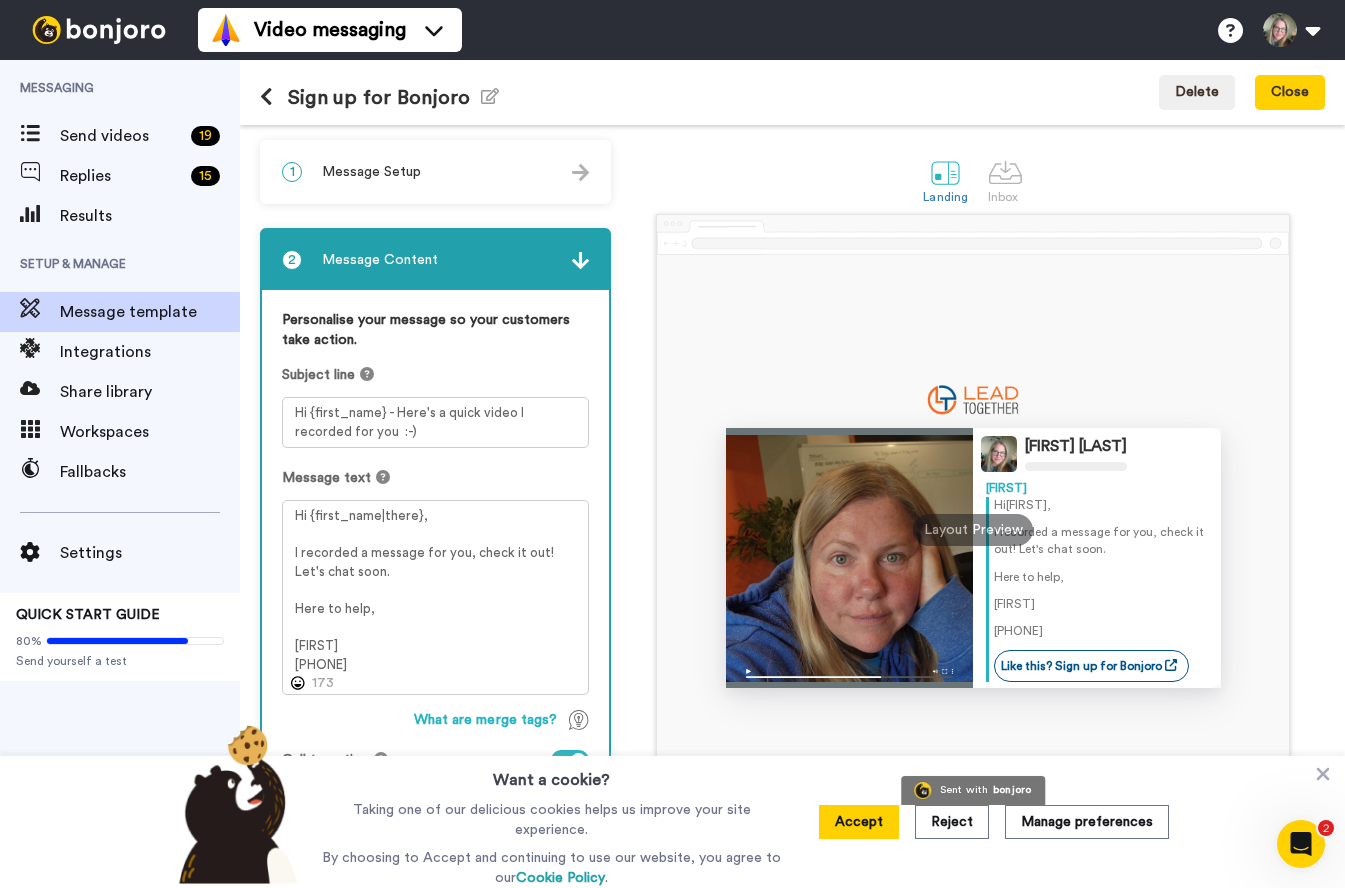 click on "Christine Reyes Christine Hi  Tom ,  I recorded a message for you, check it out! Let's chat soon.   Here to help, Christine  586-801-3595 Like this? Sign up for Bonjoro   Sent with bonjoro Layout Preview" at bounding box center (973, 510) 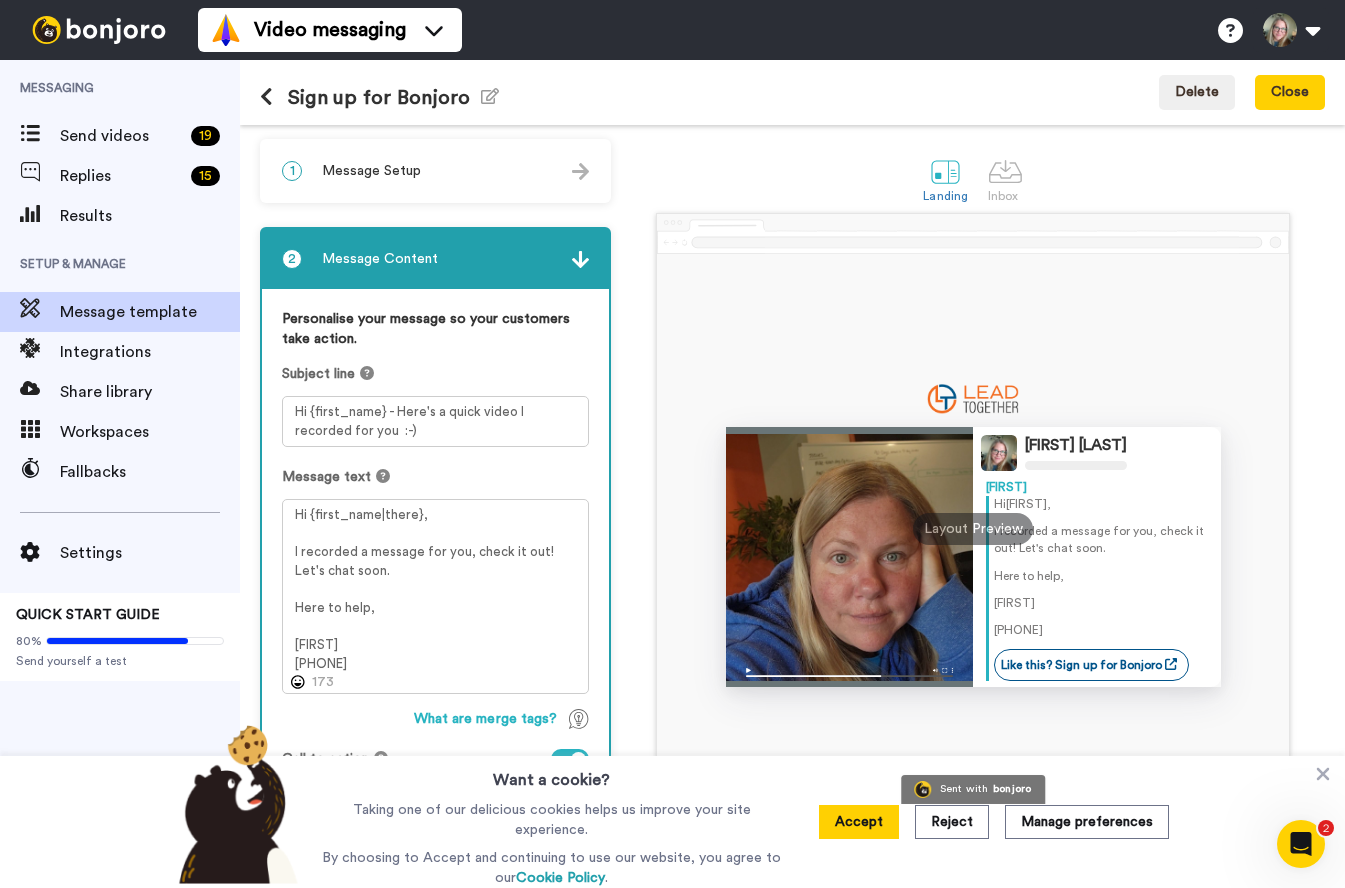 scroll, scrollTop: 0, scrollLeft: 0, axis: both 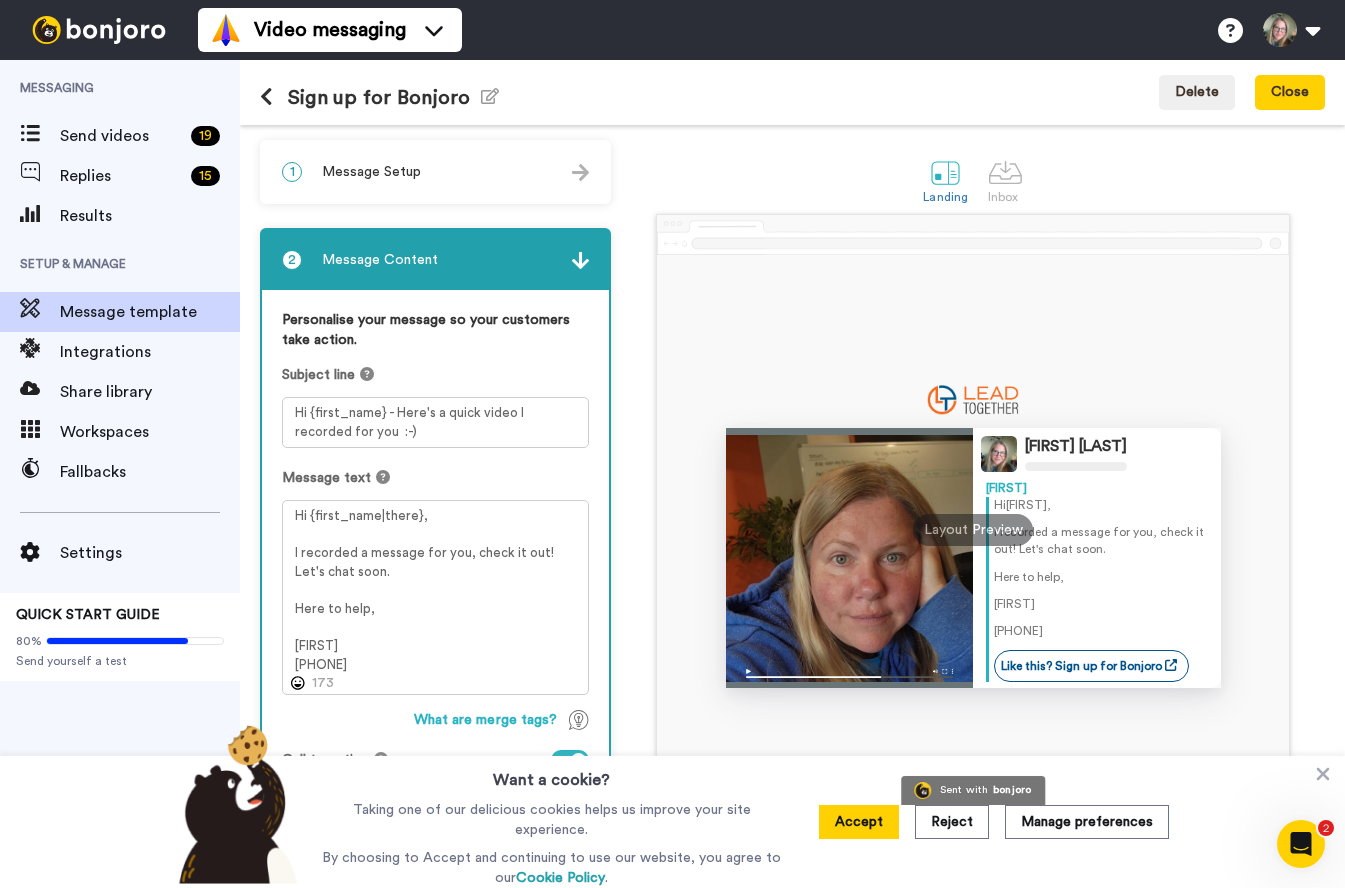 click at bounding box center (580, 260) 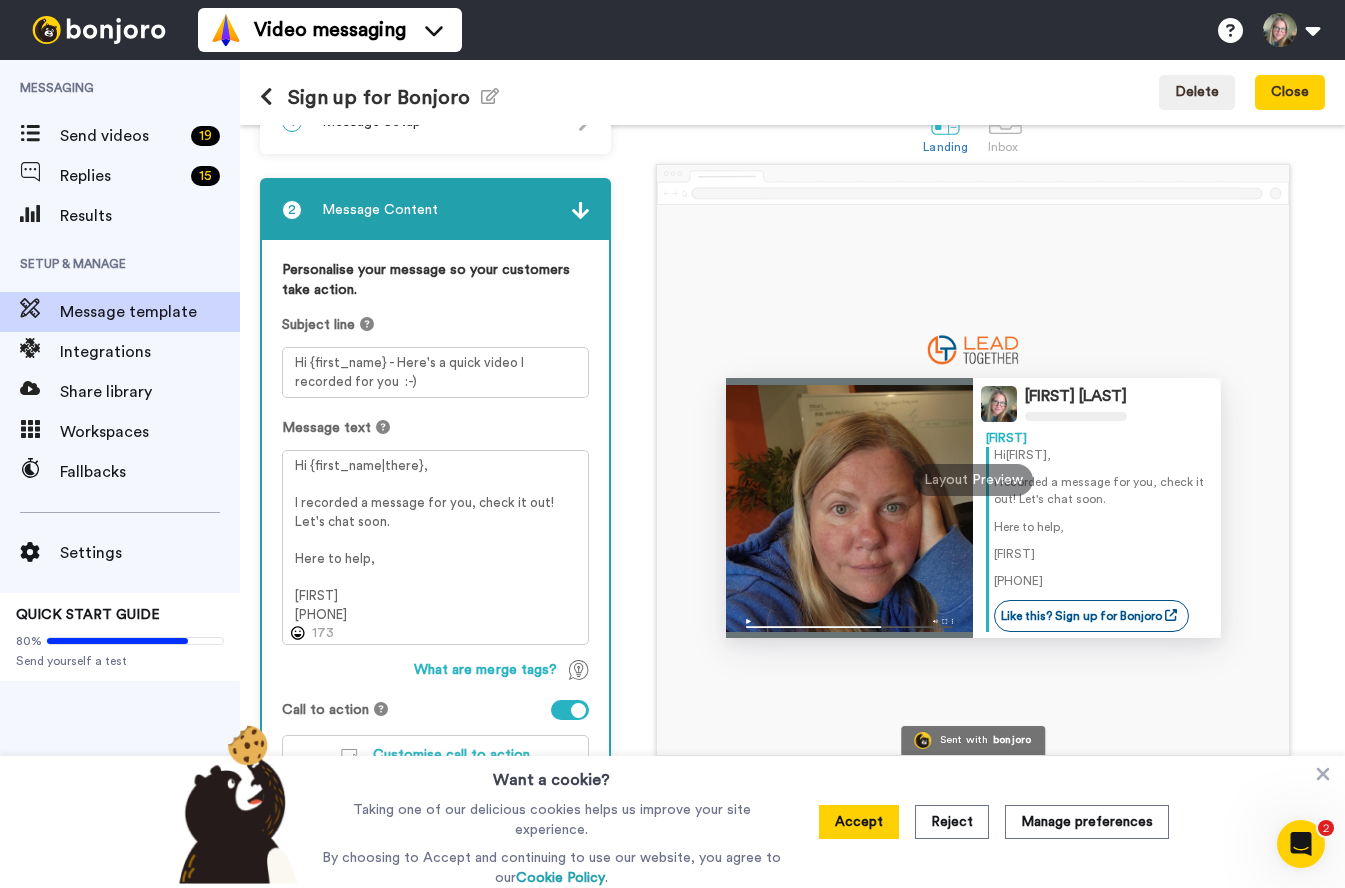 scroll, scrollTop: 77, scrollLeft: 0, axis: vertical 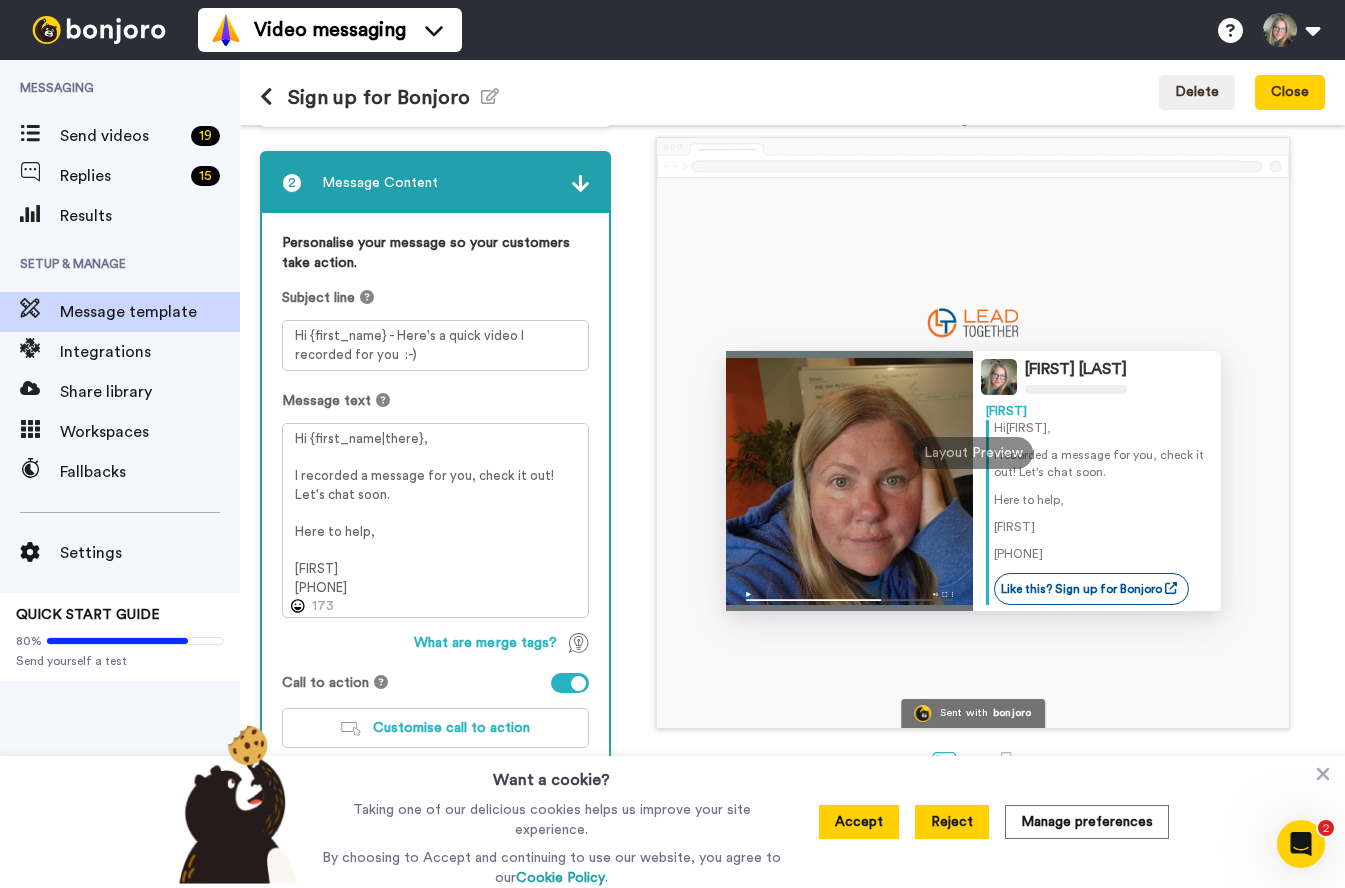 click on "Reject" at bounding box center (952, 822) 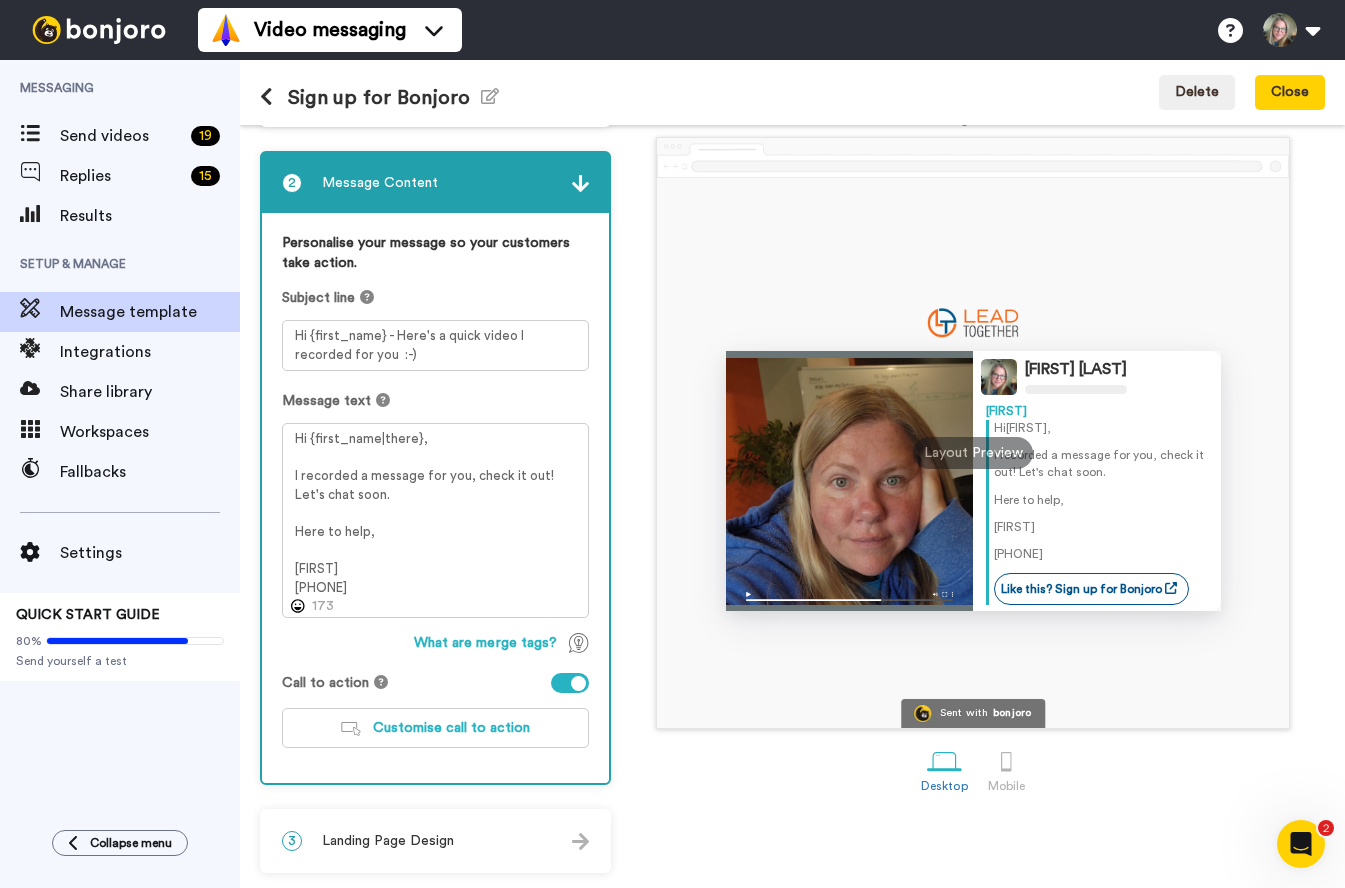 click on "3 Landing Page Design" at bounding box center (435, 841) 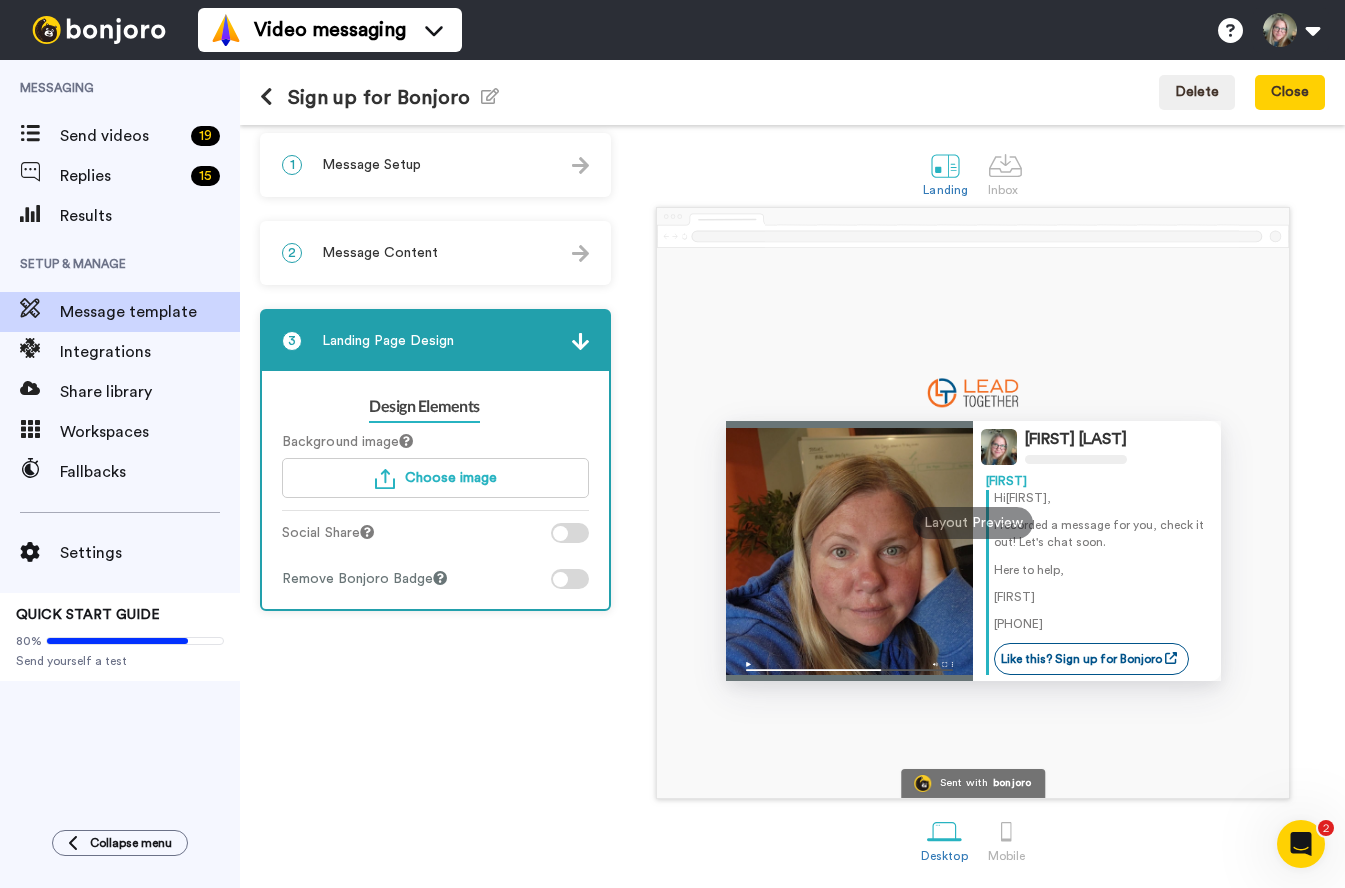 scroll, scrollTop: 7, scrollLeft: 0, axis: vertical 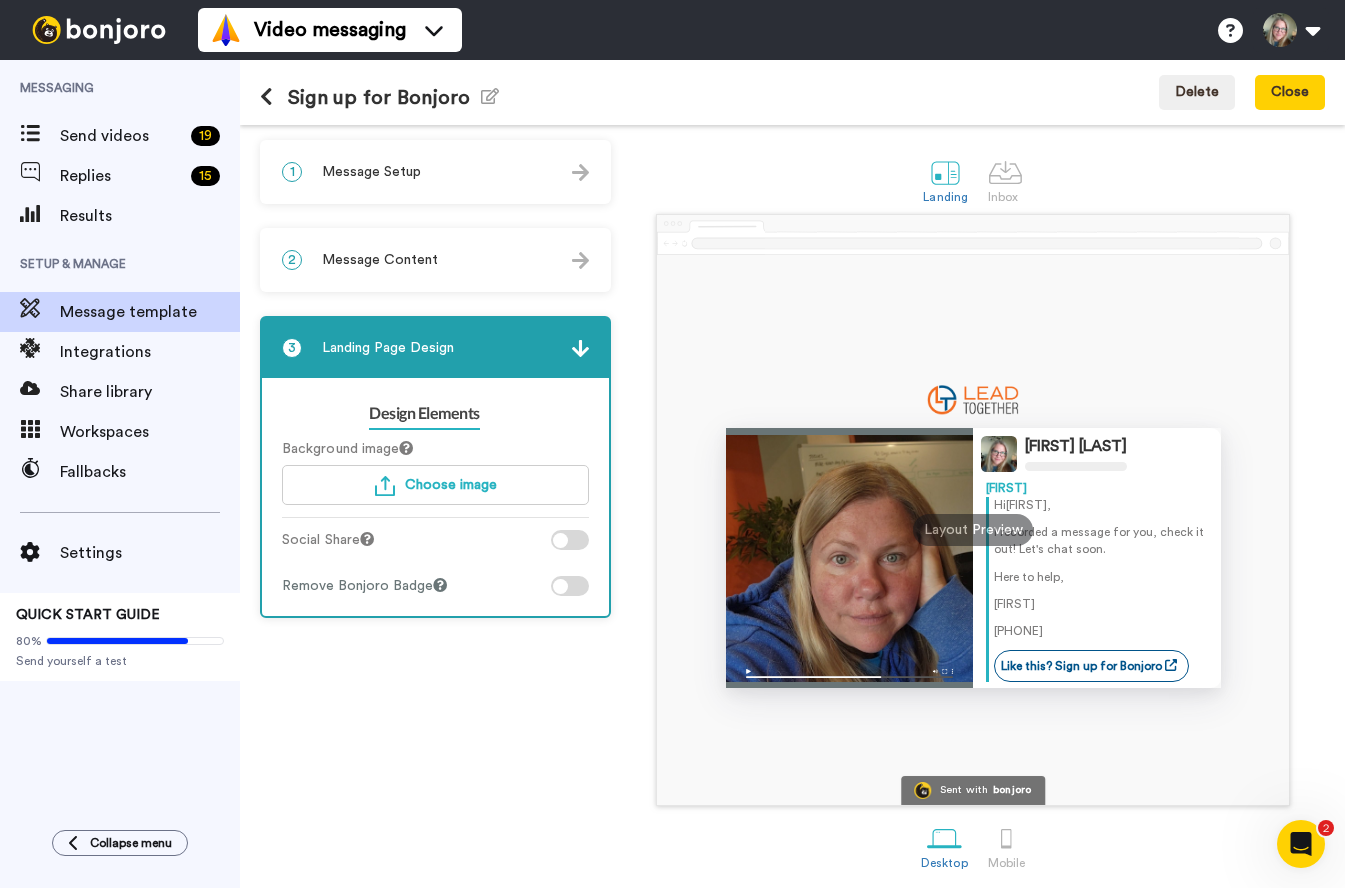 click on "Message Setup" at bounding box center (371, 172) 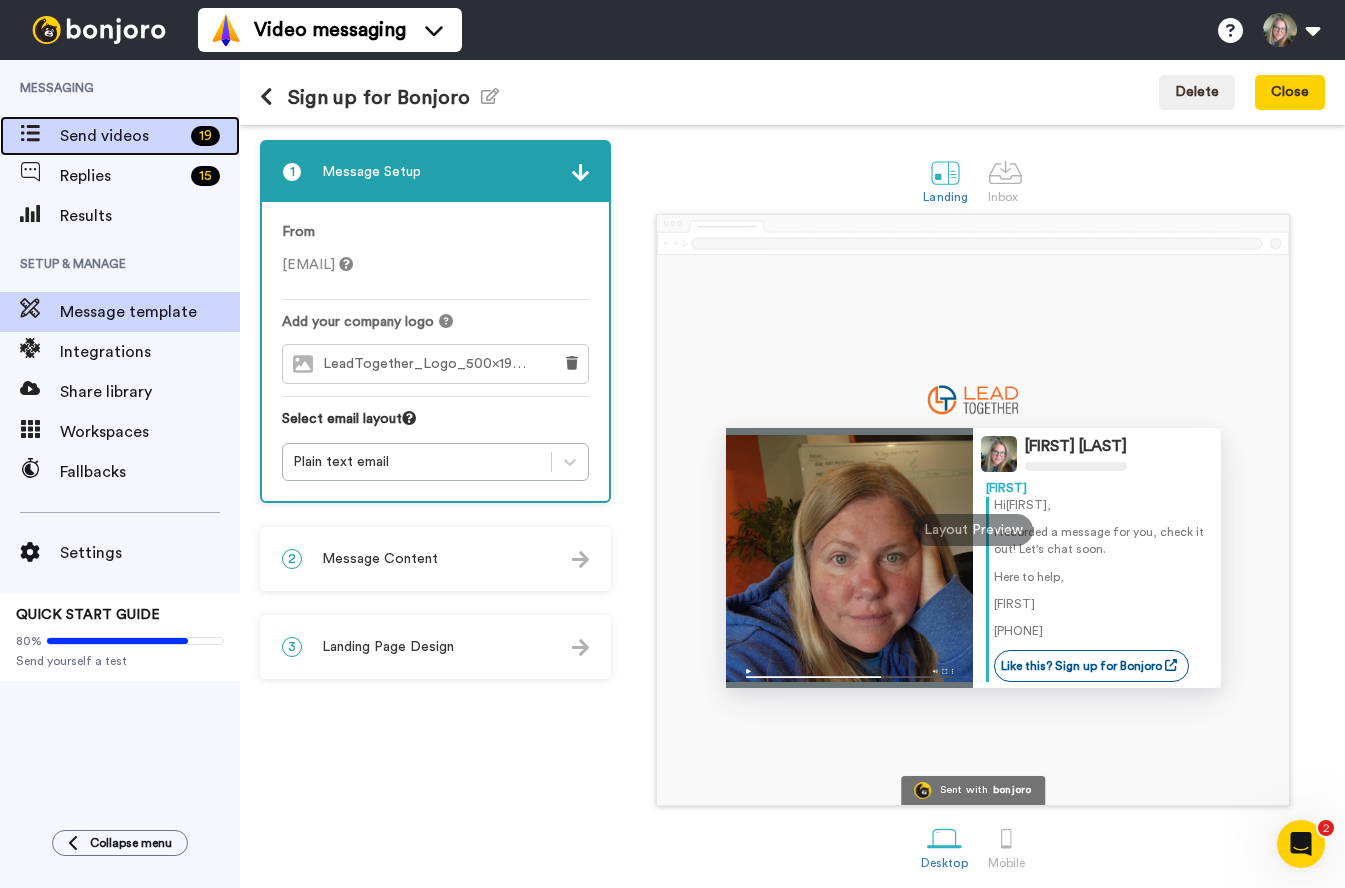 click on "Send videos" at bounding box center [121, 136] 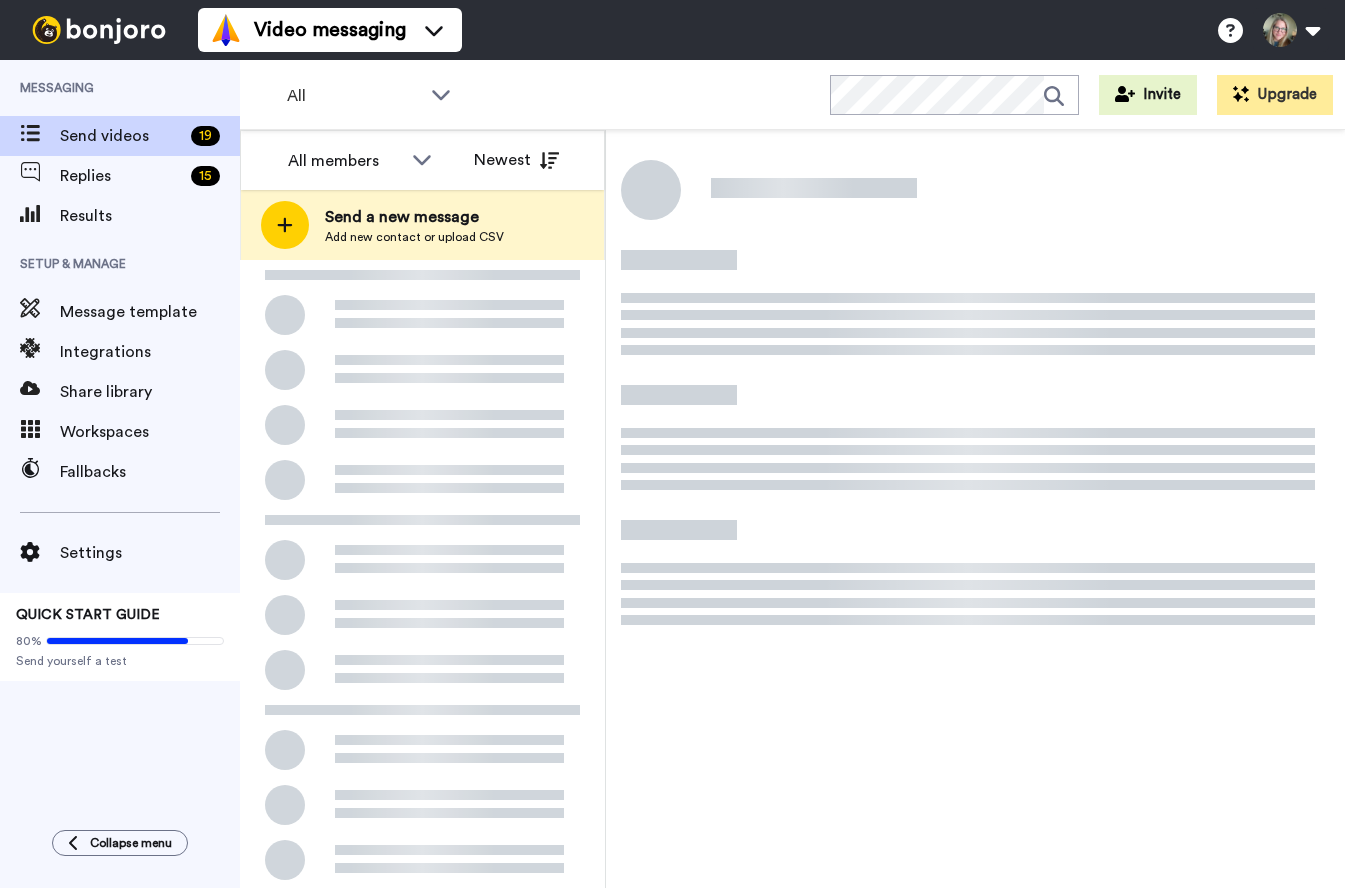 scroll, scrollTop: 0, scrollLeft: 0, axis: both 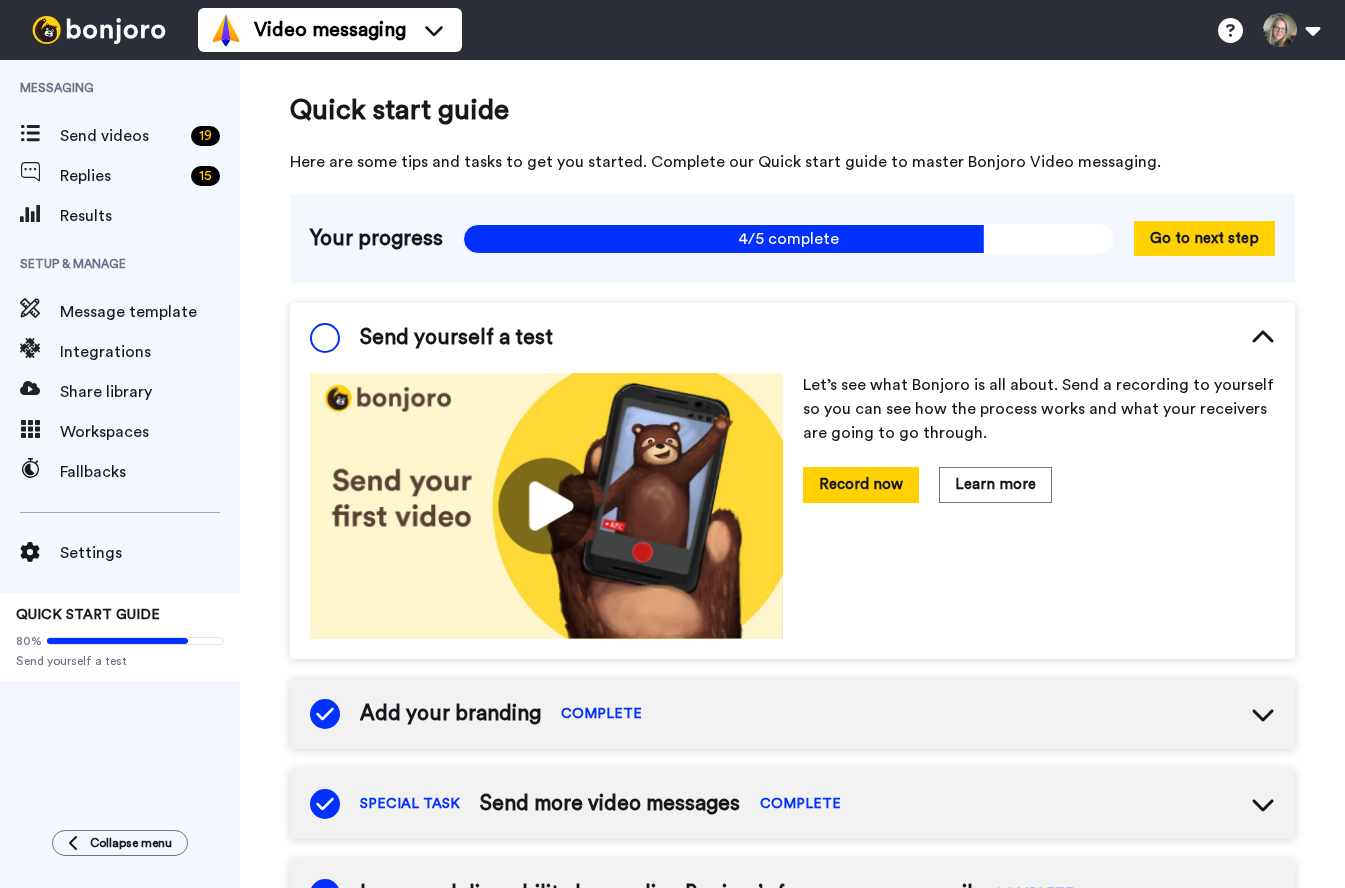 click on "Quick start guide" at bounding box center [792, 110] 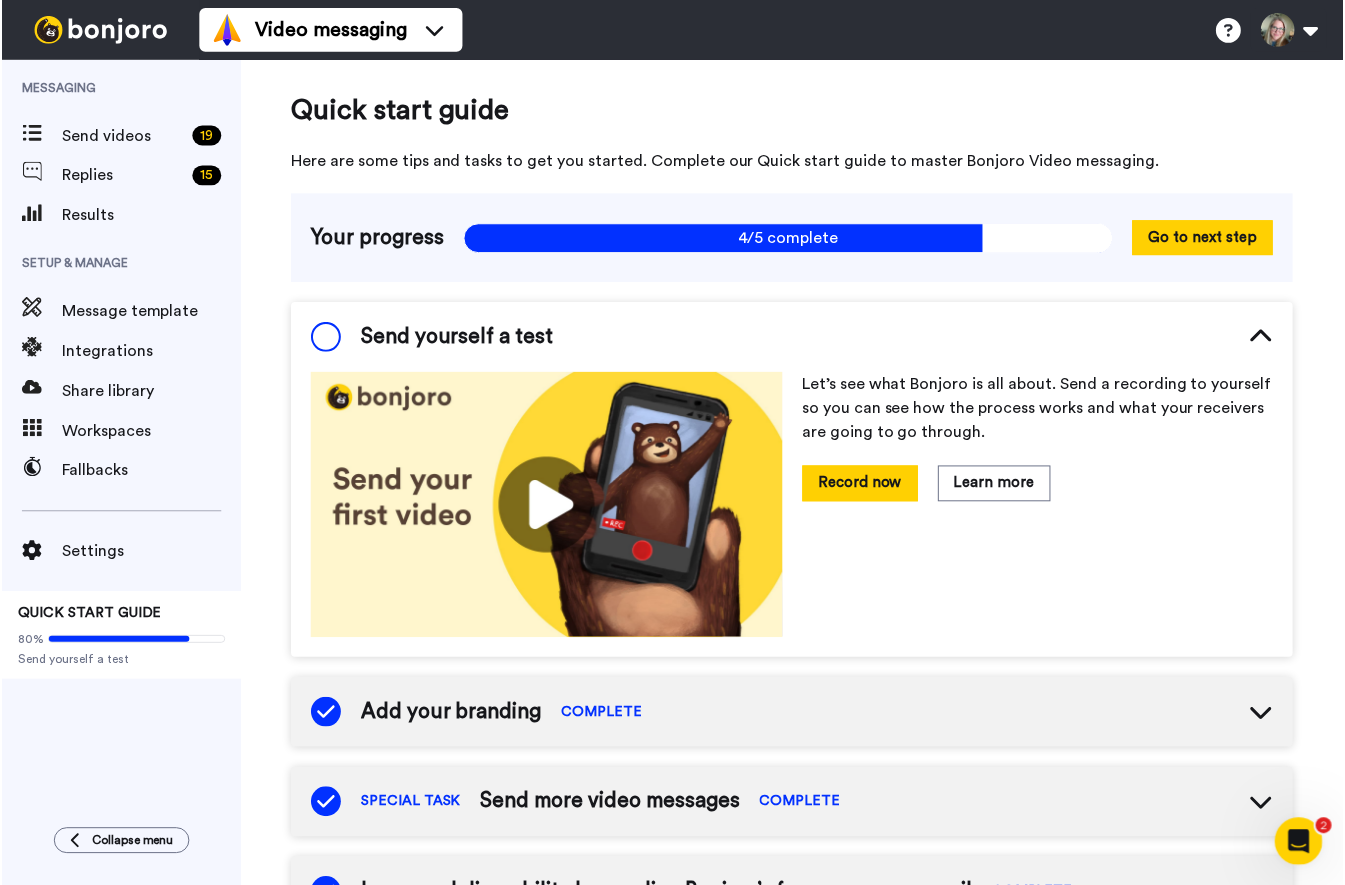 scroll, scrollTop: 0, scrollLeft: 0, axis: both 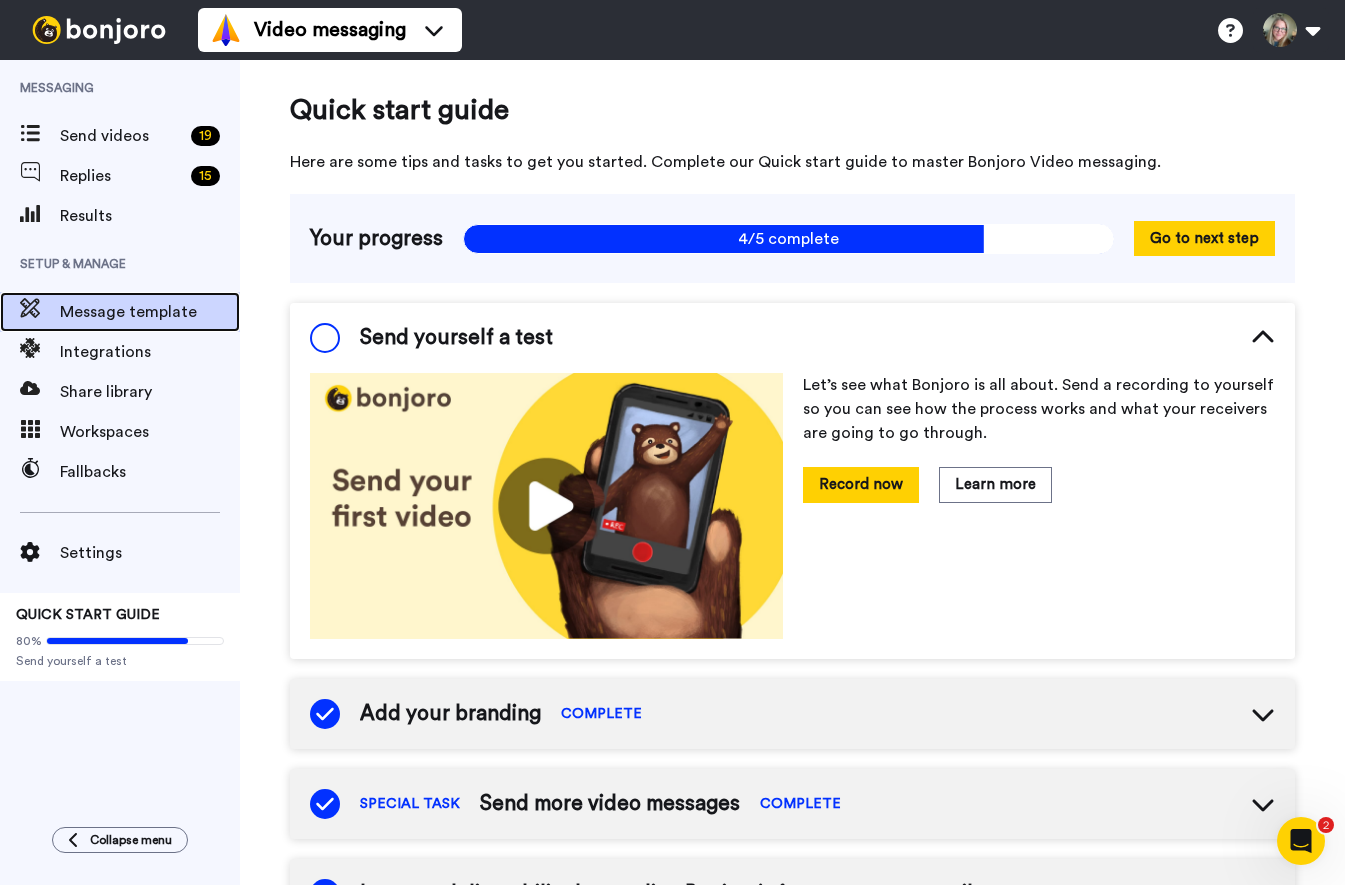 click on "Message template" at bounding box center [150, 312] 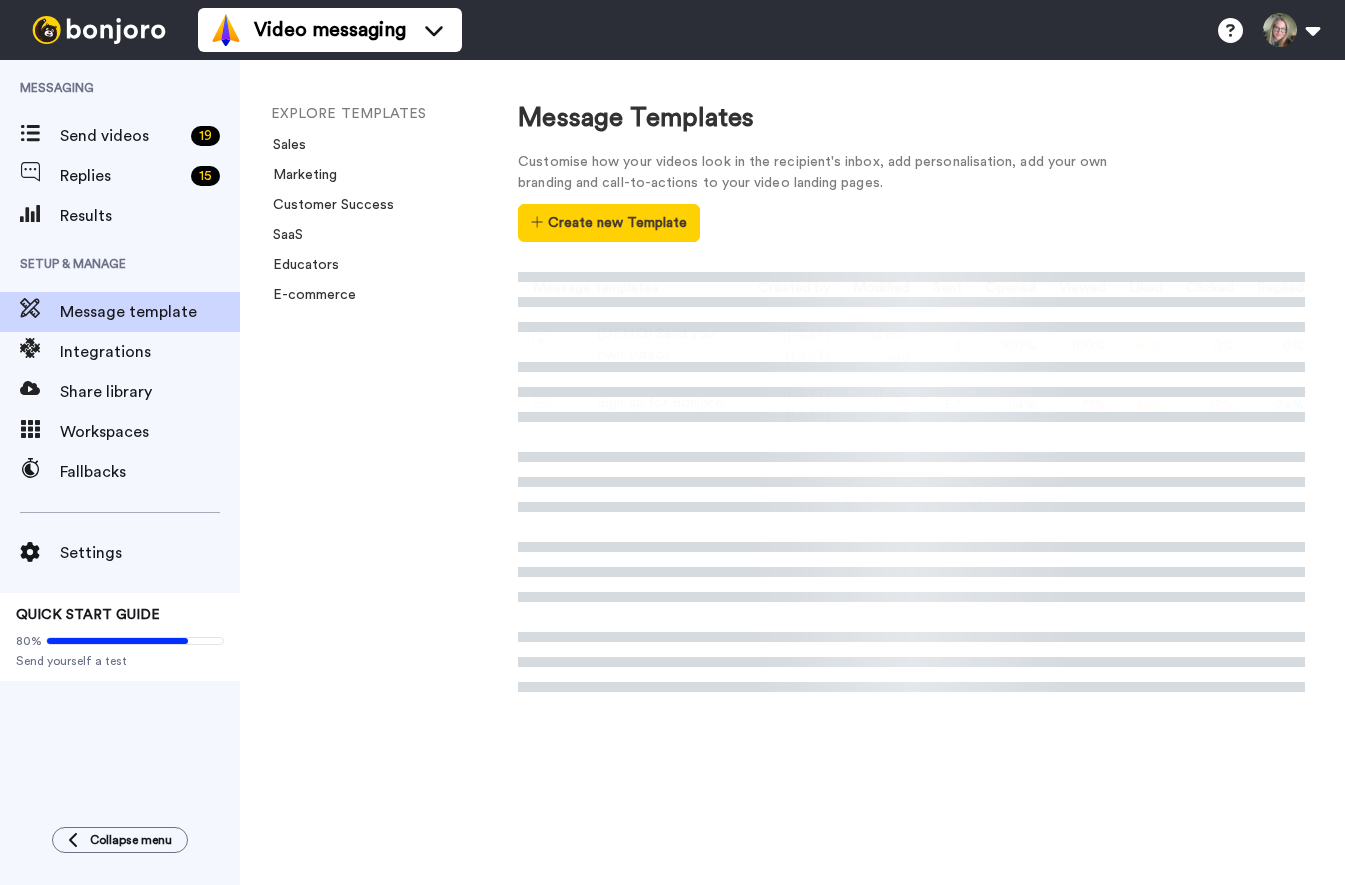 scroll, scrollTop: 0, scrollLeft: 0, axis: both 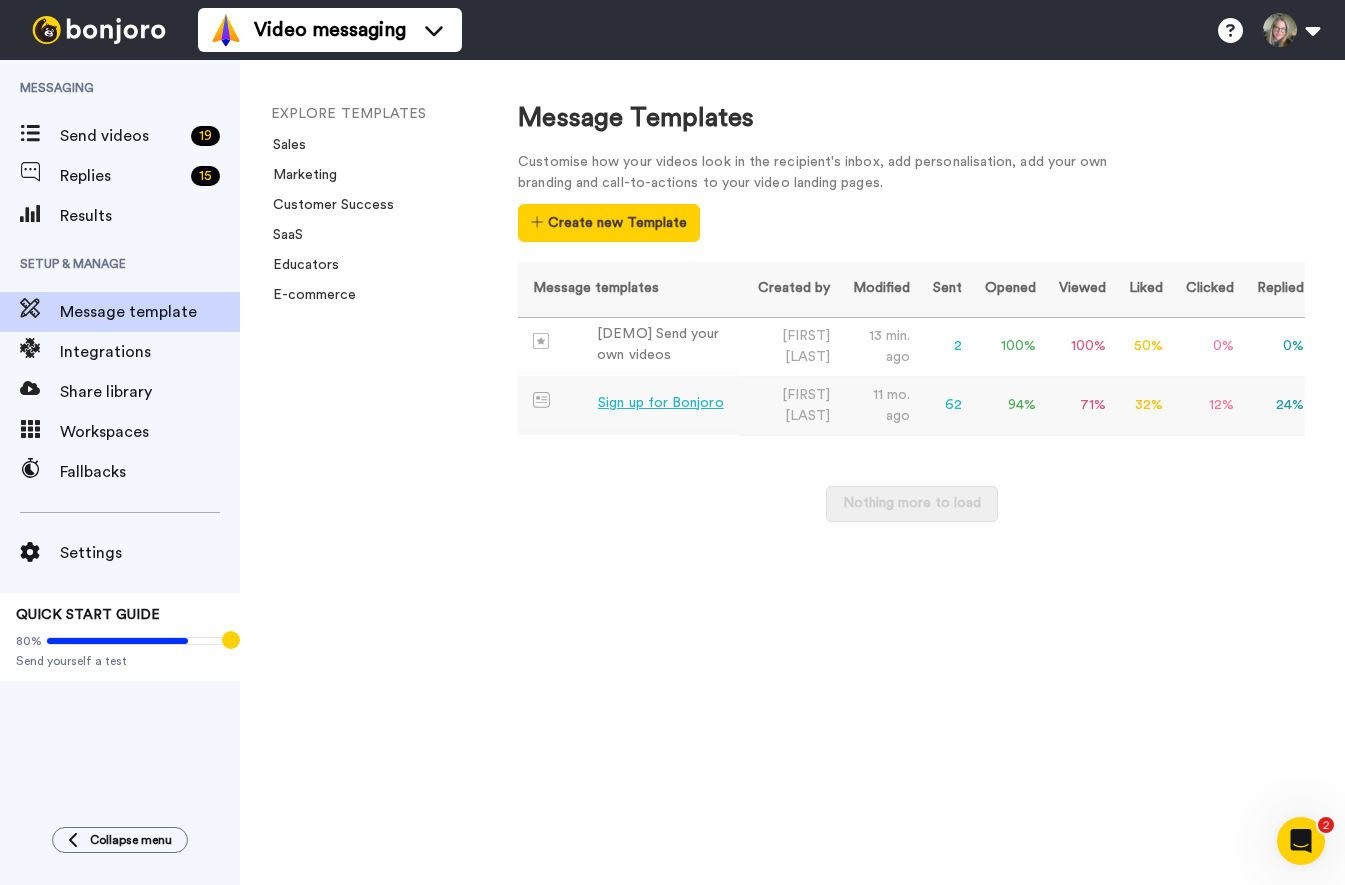 click on "Sign up for Bonjoro" at bounding box center (661, 403) 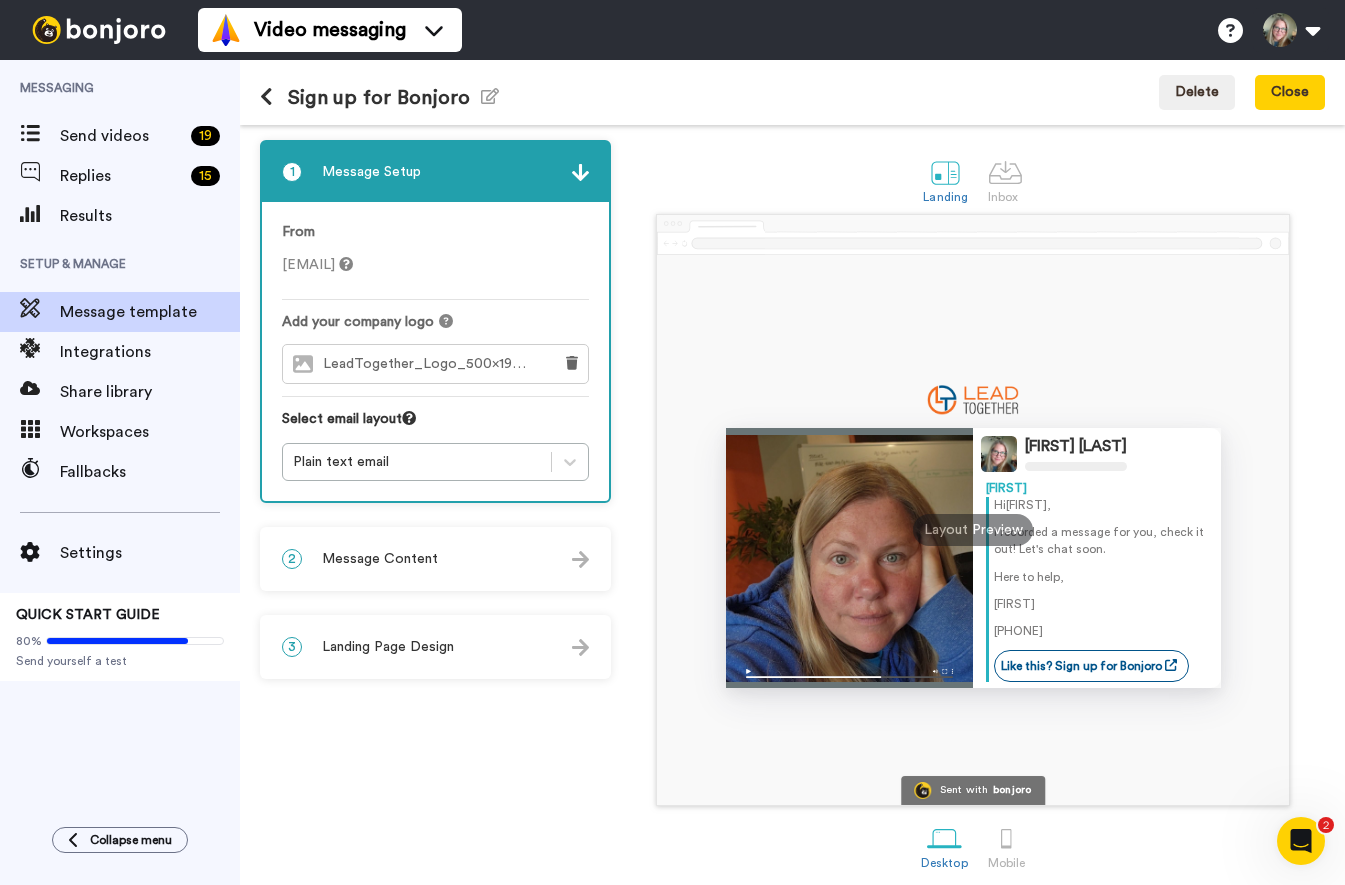 click on "2 Message Content" at bounding box center (435, 559) 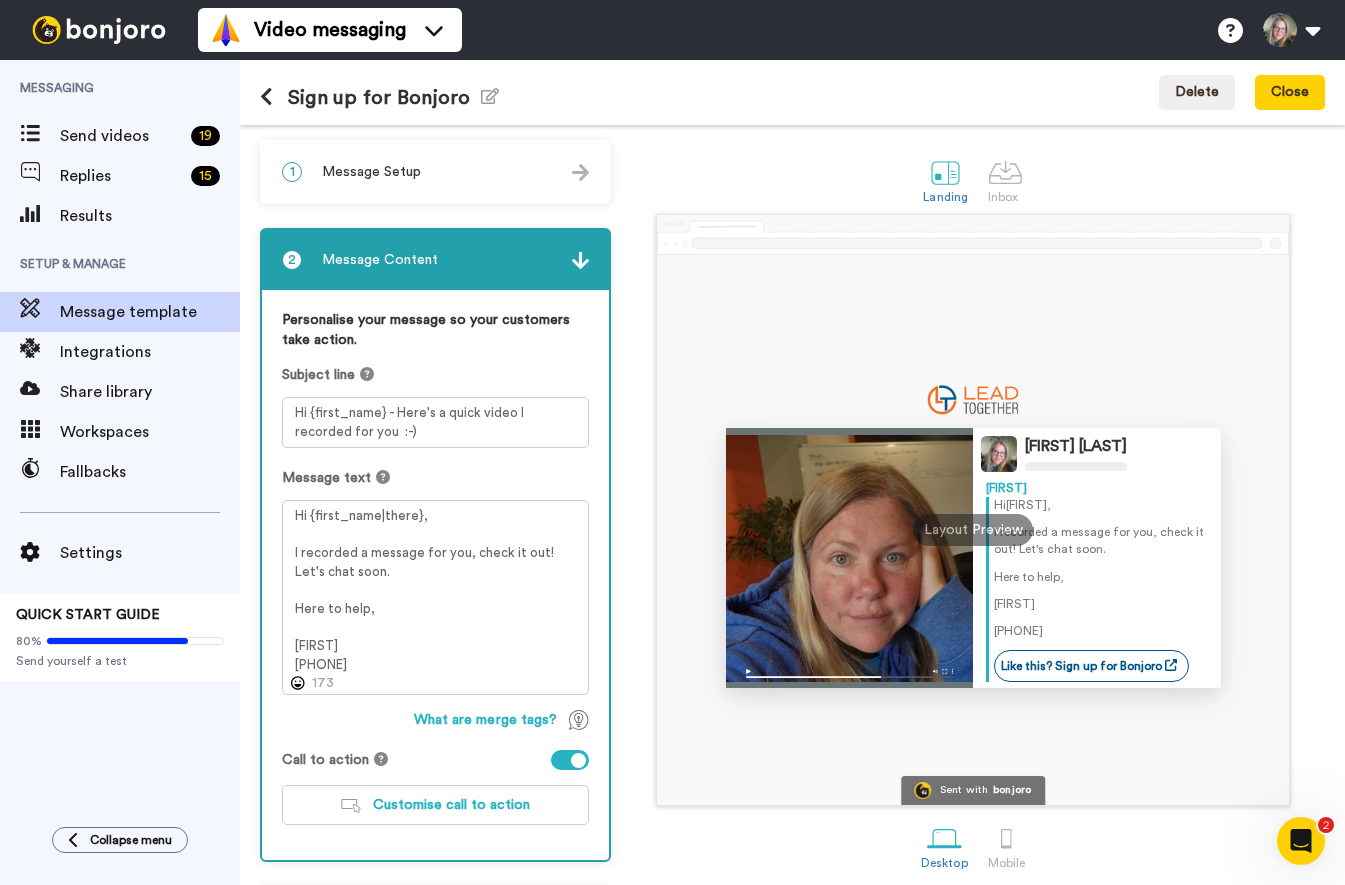 scroll, scrollTop: 80, scrollLeft: 0, axis: vertical 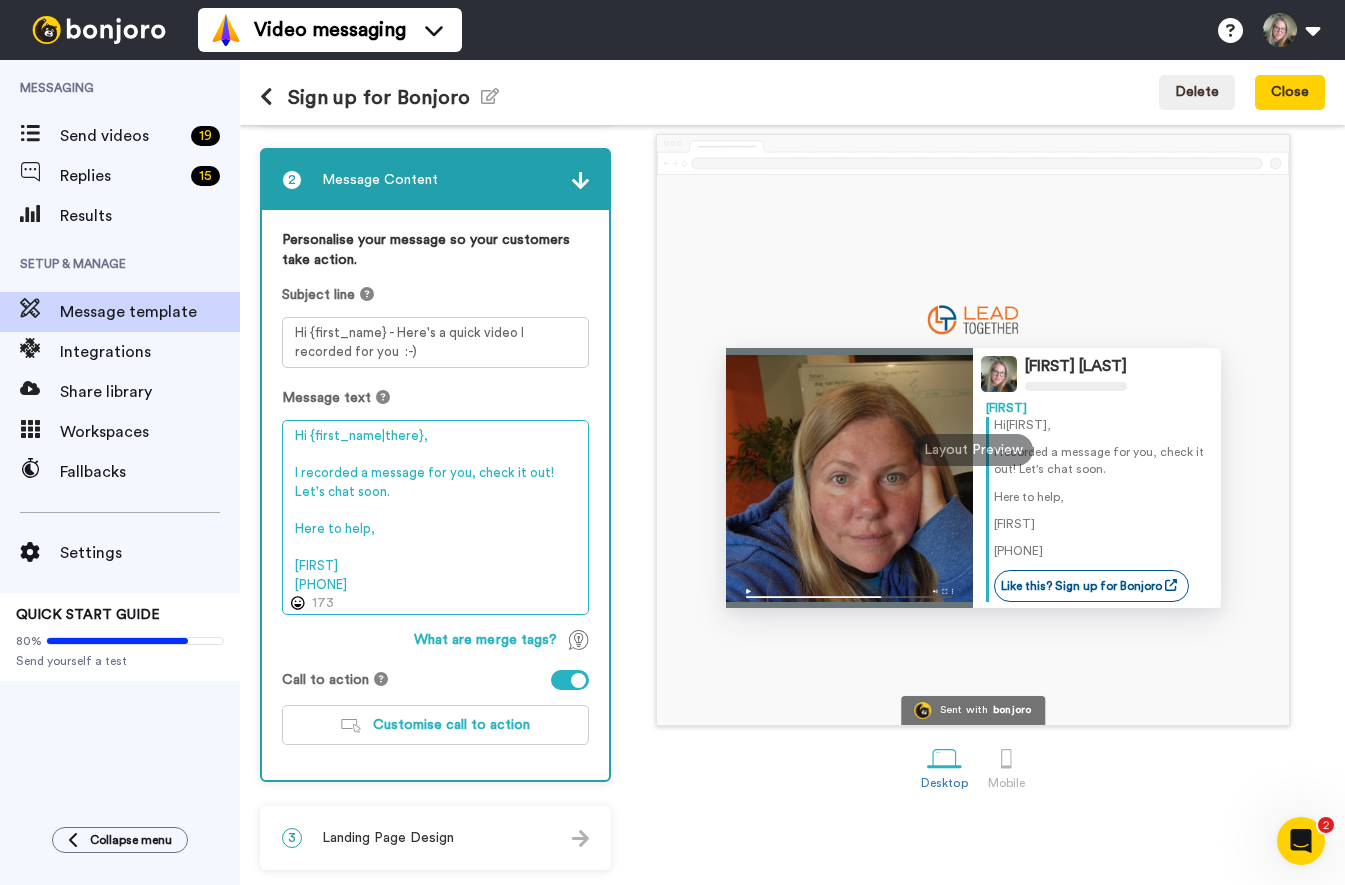 click on "Hi {first_name|there},
I recorded a message for you, check it out! Let's chat soon.
Here to help,
Christine
586-801-3595" at bounding box center (435, 517) 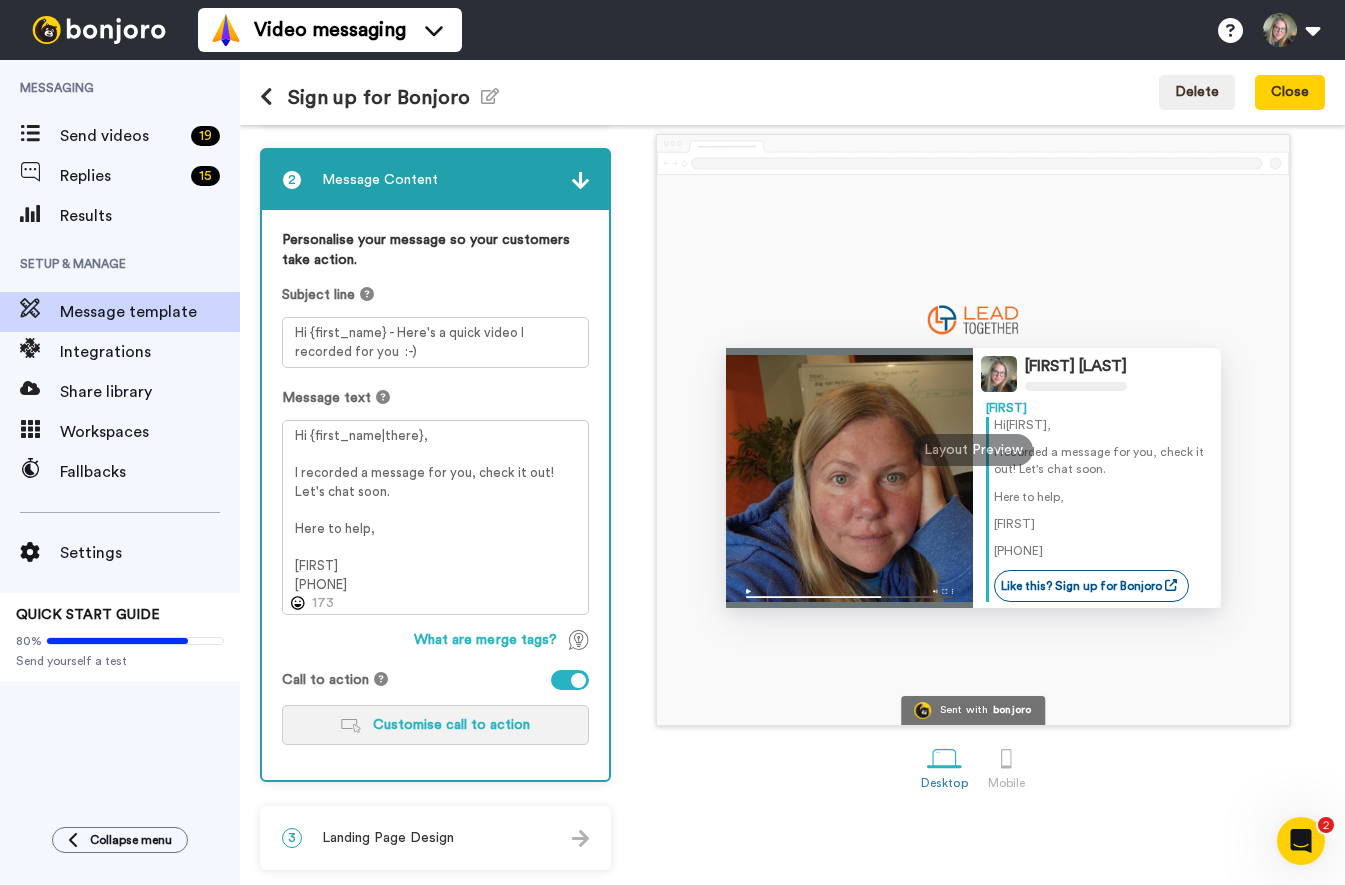click on "Customise call to action" at bounding box center (451, 725) 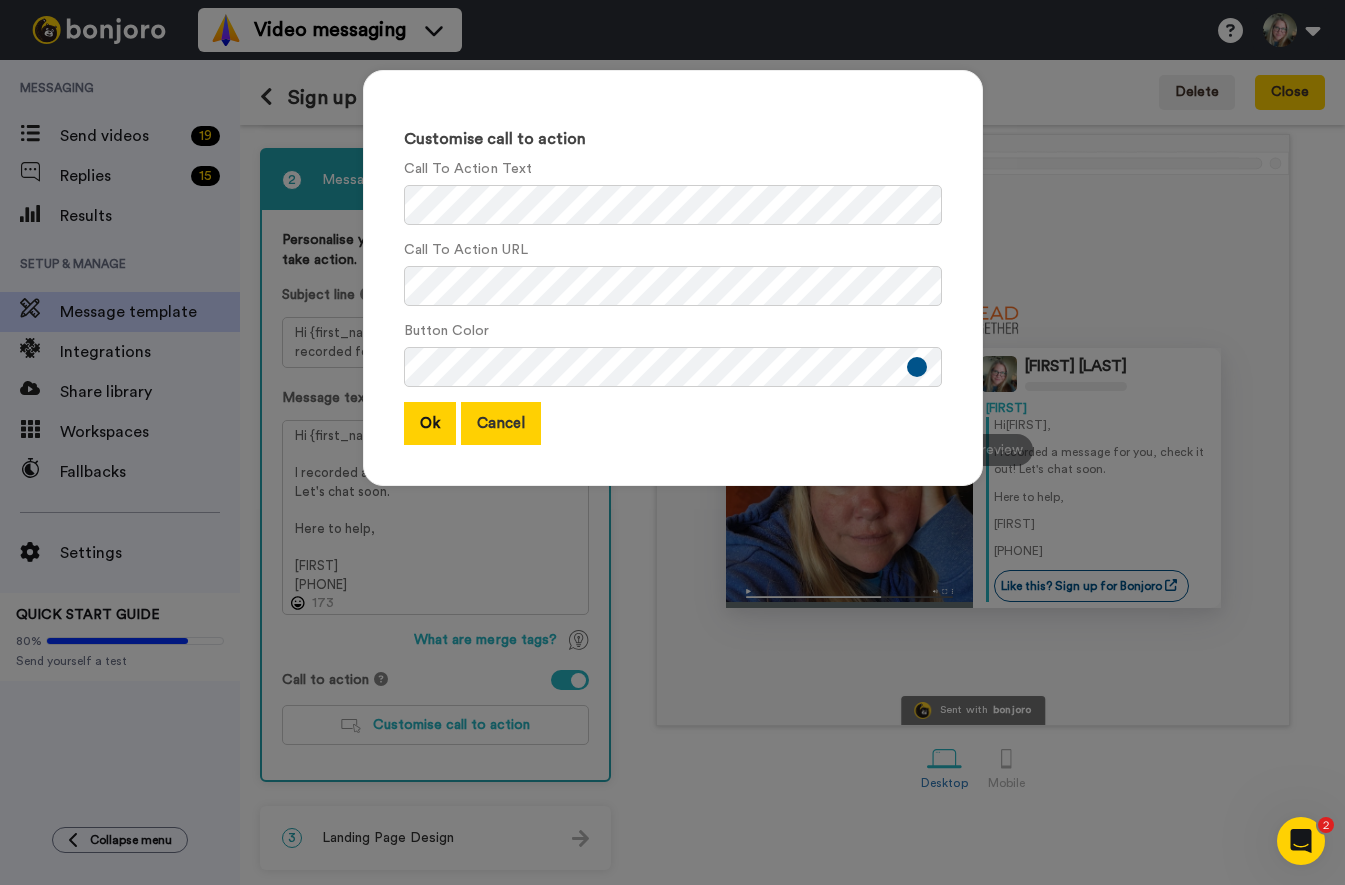 click on "Cancel" at bounding box center (501, 423) 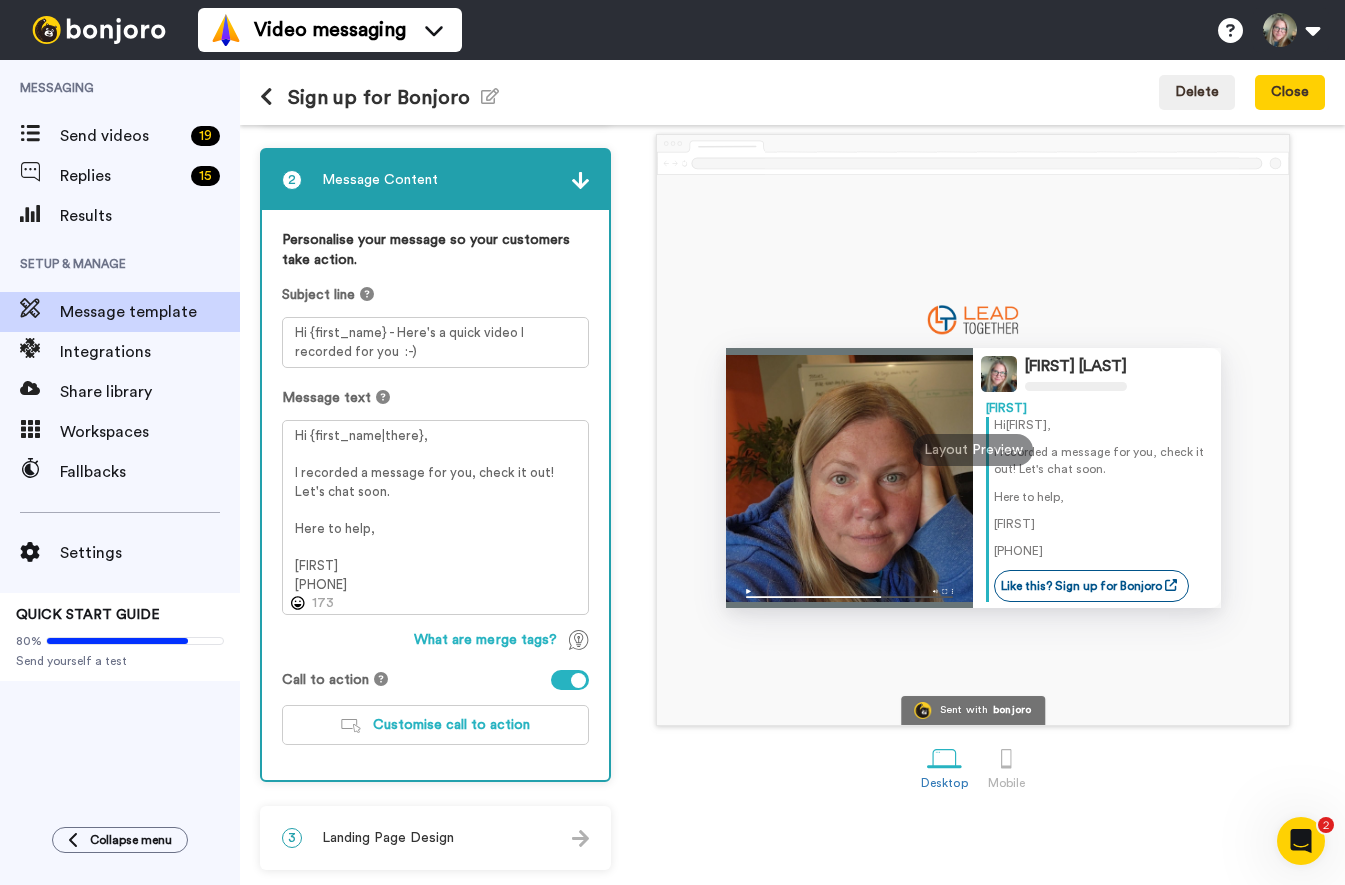 click on "Landing Page Design" at bounding box center [388, 838] 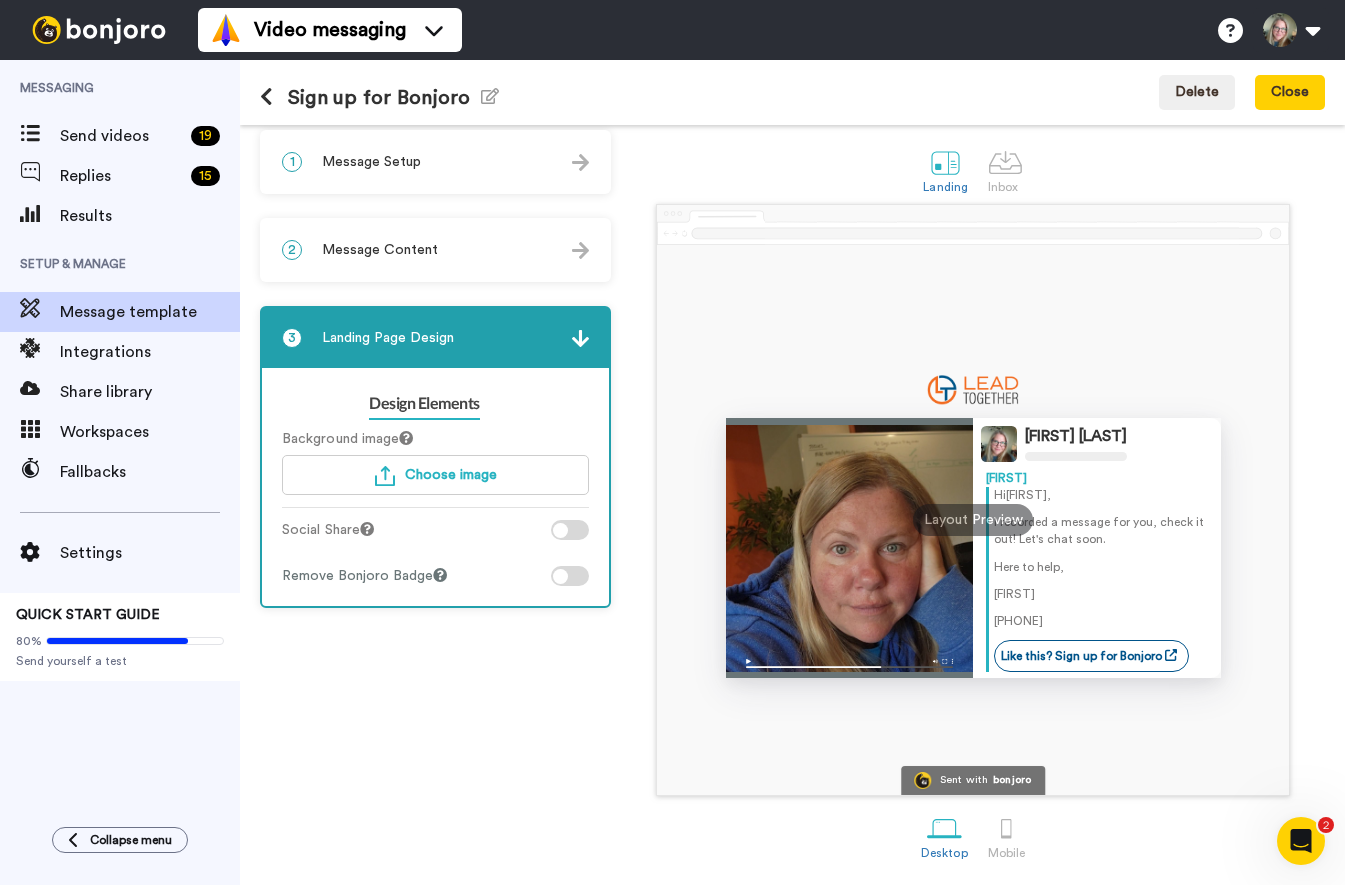 scroll, scrollTop: 10, scrollLeft: 0, axis: vertical 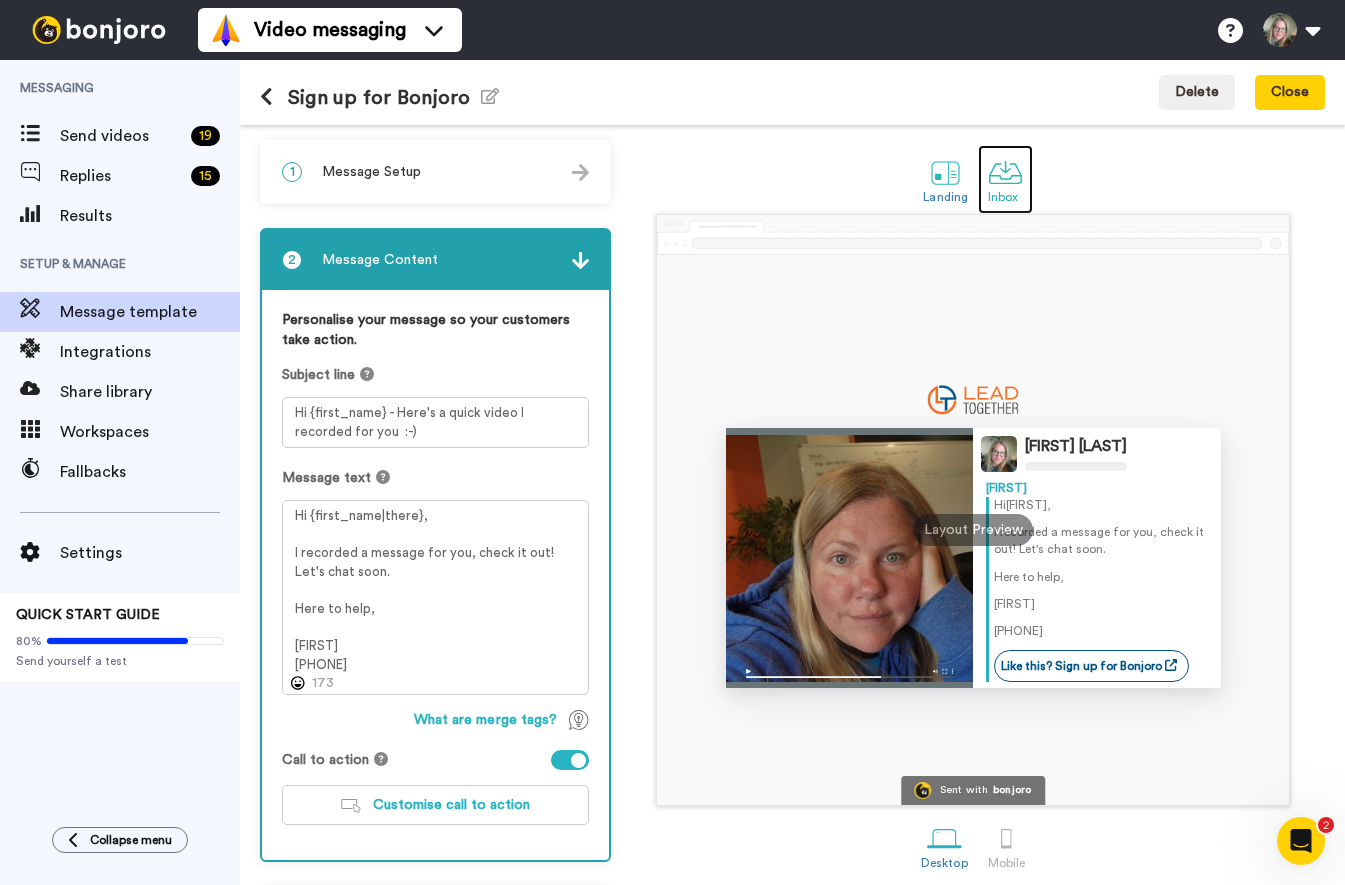 click at bounding box center (1005, 172) 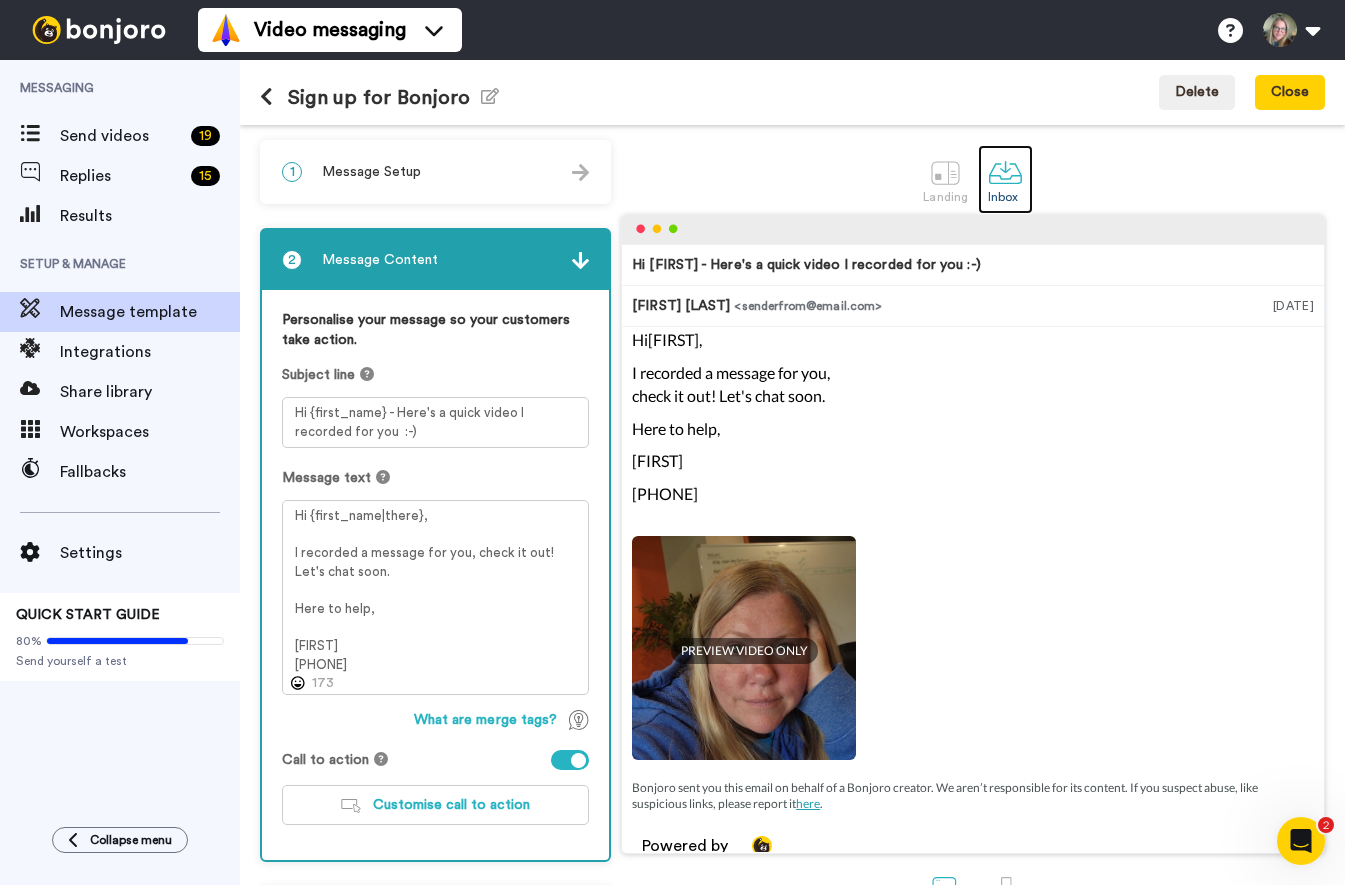 scroll, scrollTop: 0, scrollLeft: 0, axis: both 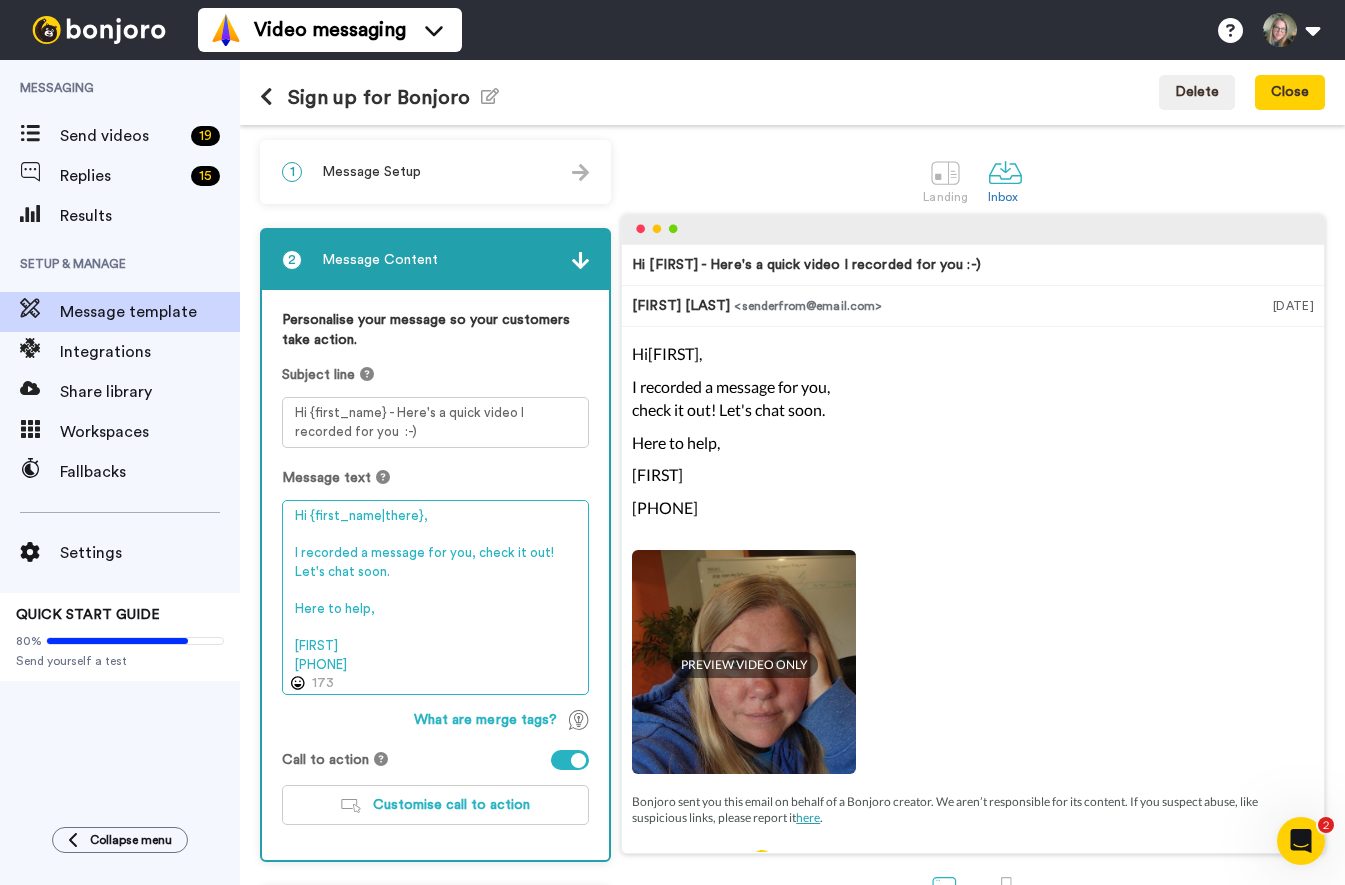 click on "Hi {first_name|there},
I recorded a message for you, check it out! Let's chat soon.
Here to help,
Christine
586-801-3595" at bounding box center [435, 597] 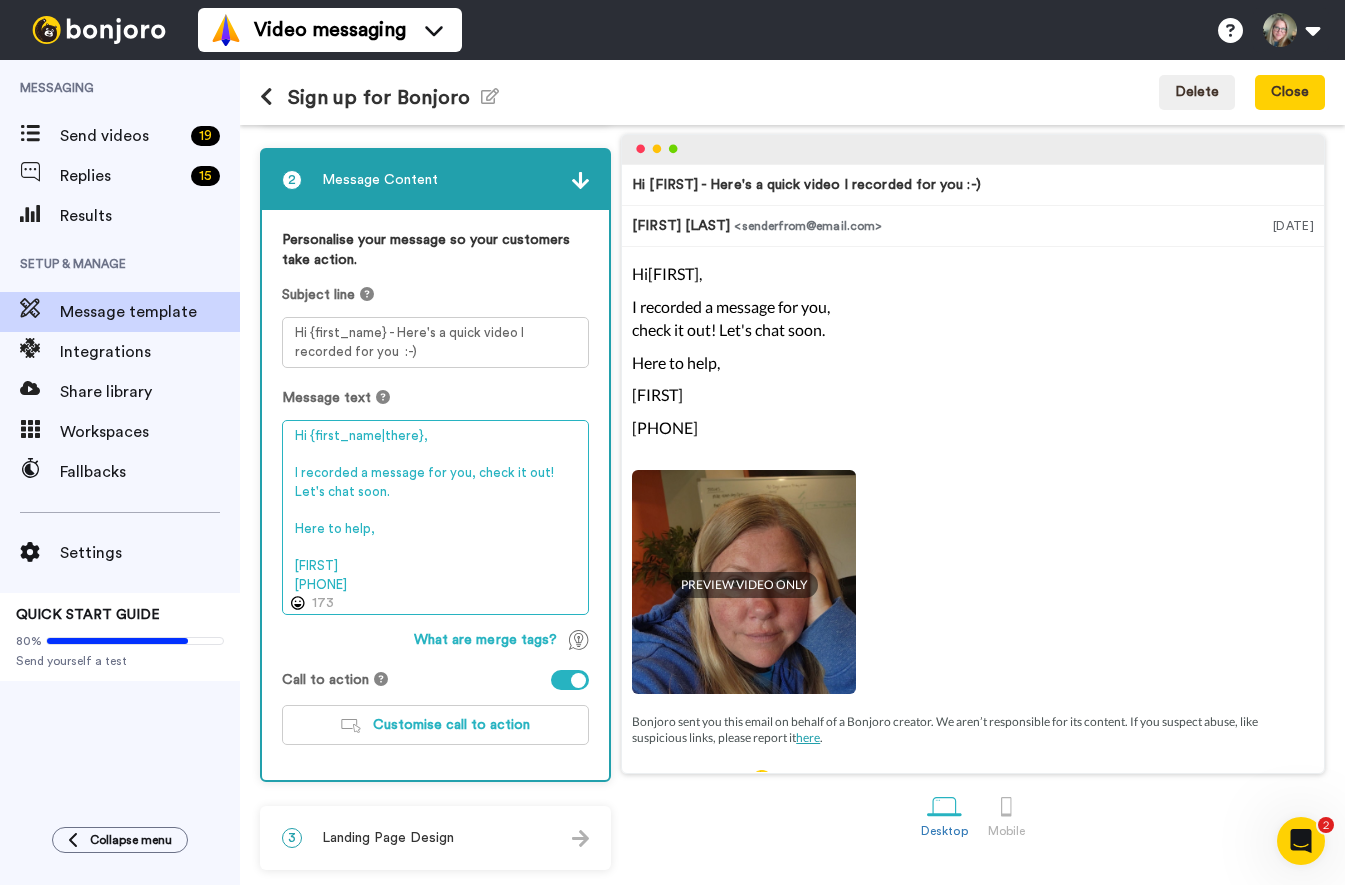 scroll, scrollTop: 0, scrollLeft: 0, axis: both 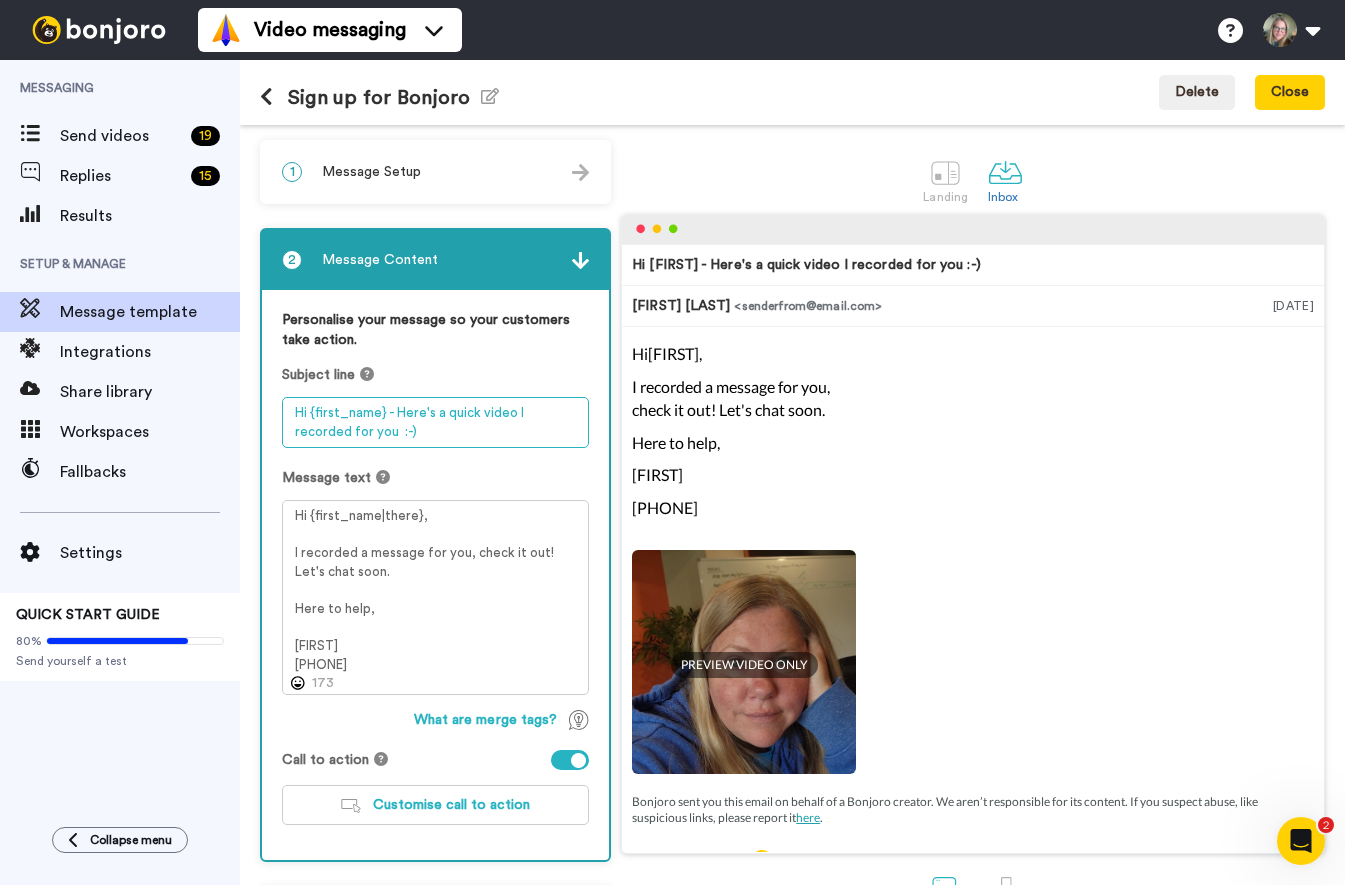 click on "Hi {first_name} - Here's a quick video I recorded for you  :-)" at bounding box center (435, 422) 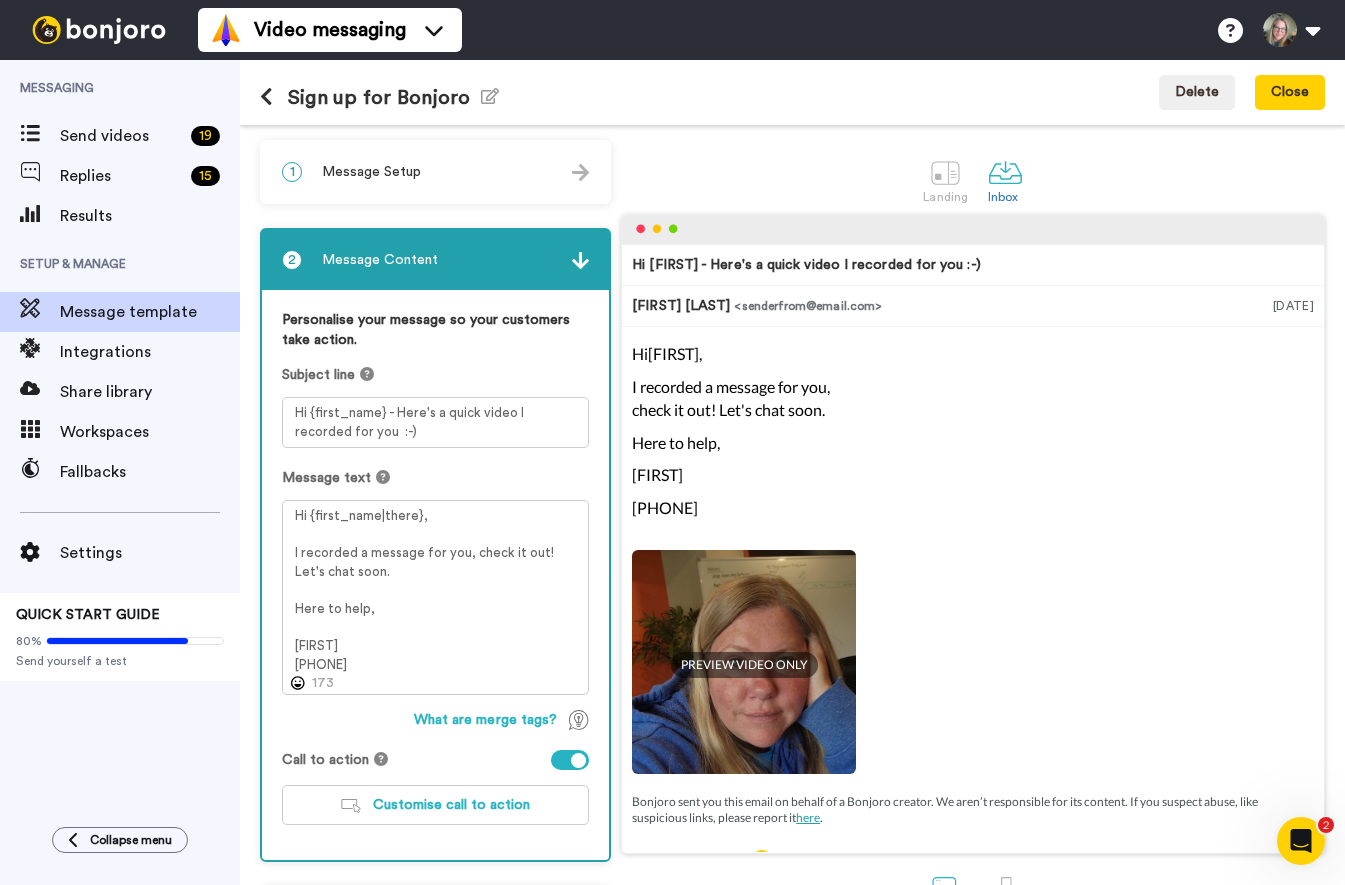 click on "1 Message Setup" at bounding box center [435, 172] 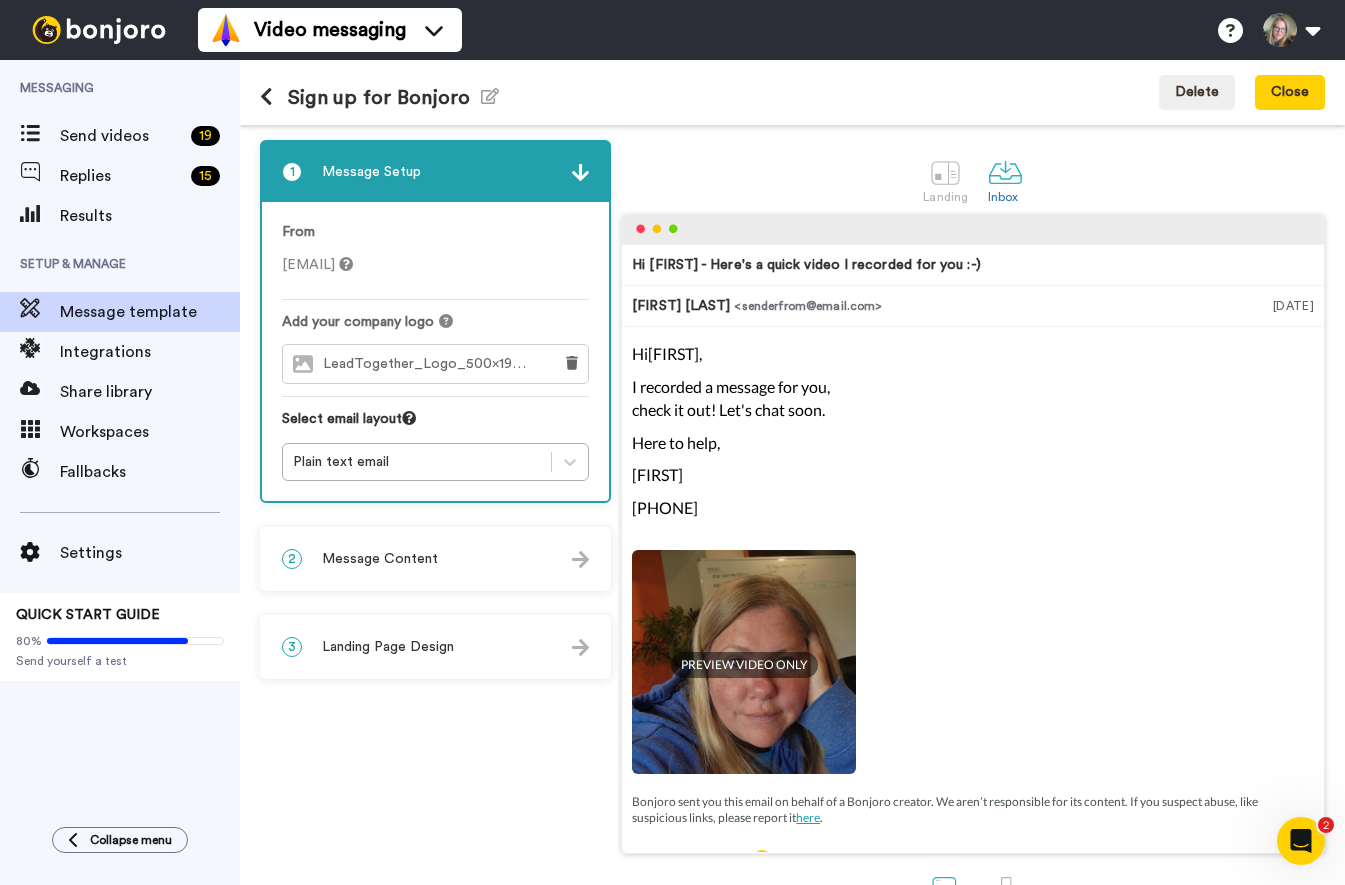 click on "Landing Page Design" at bounding box center [388, 647] 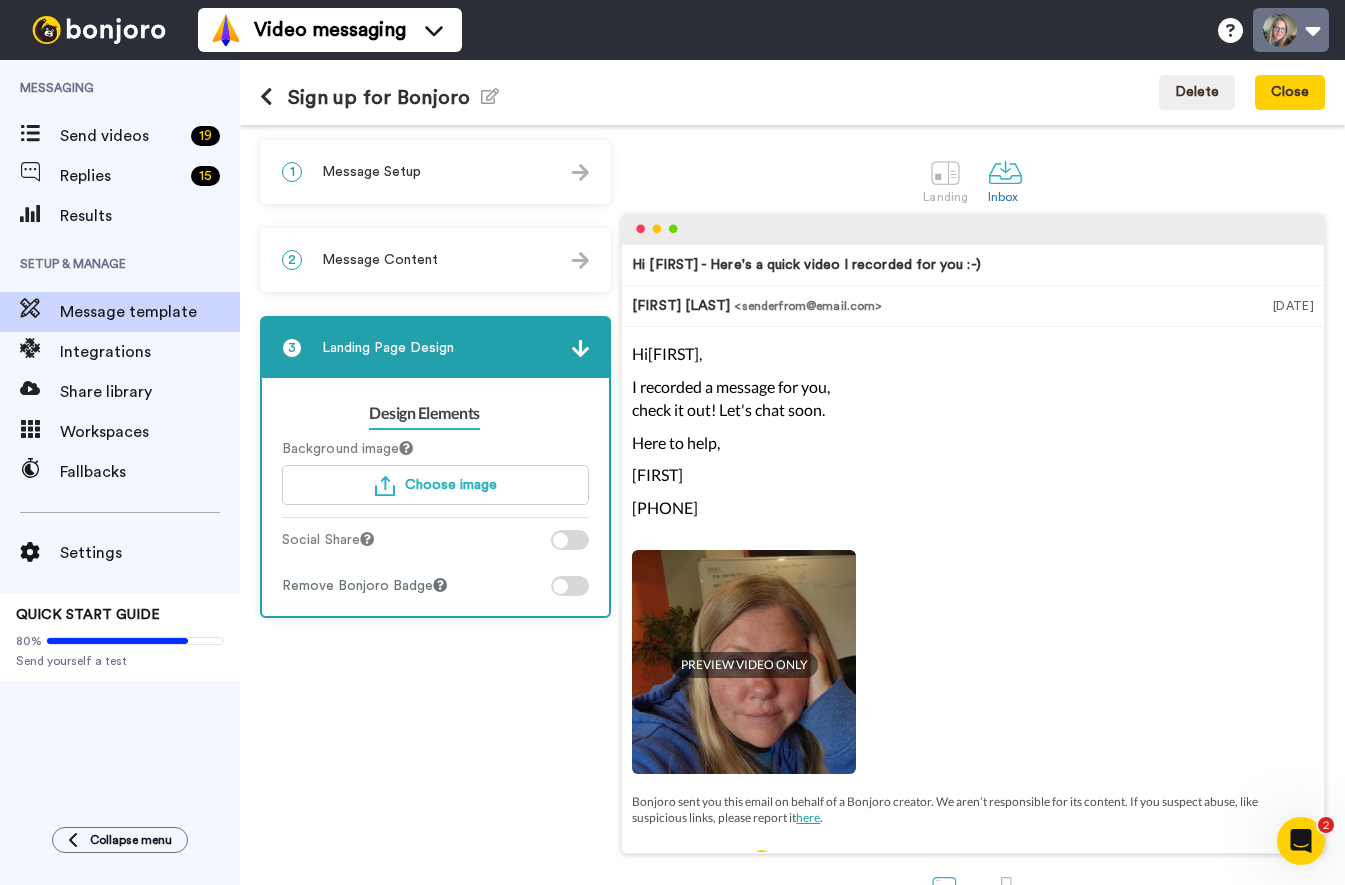 click at bounding box center [1291, 30] 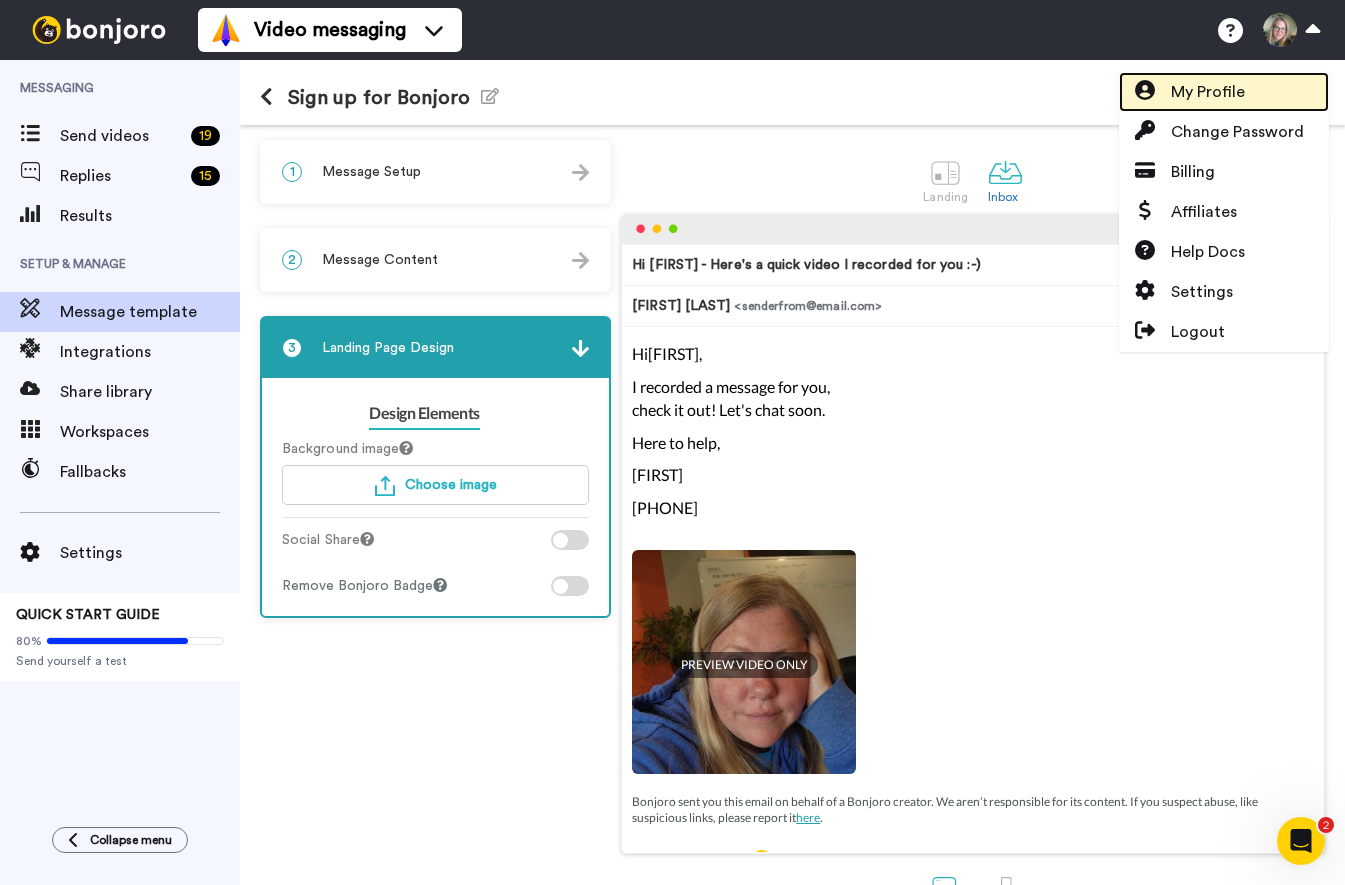 click on "My Profile" at bounding box center (1208, 92) 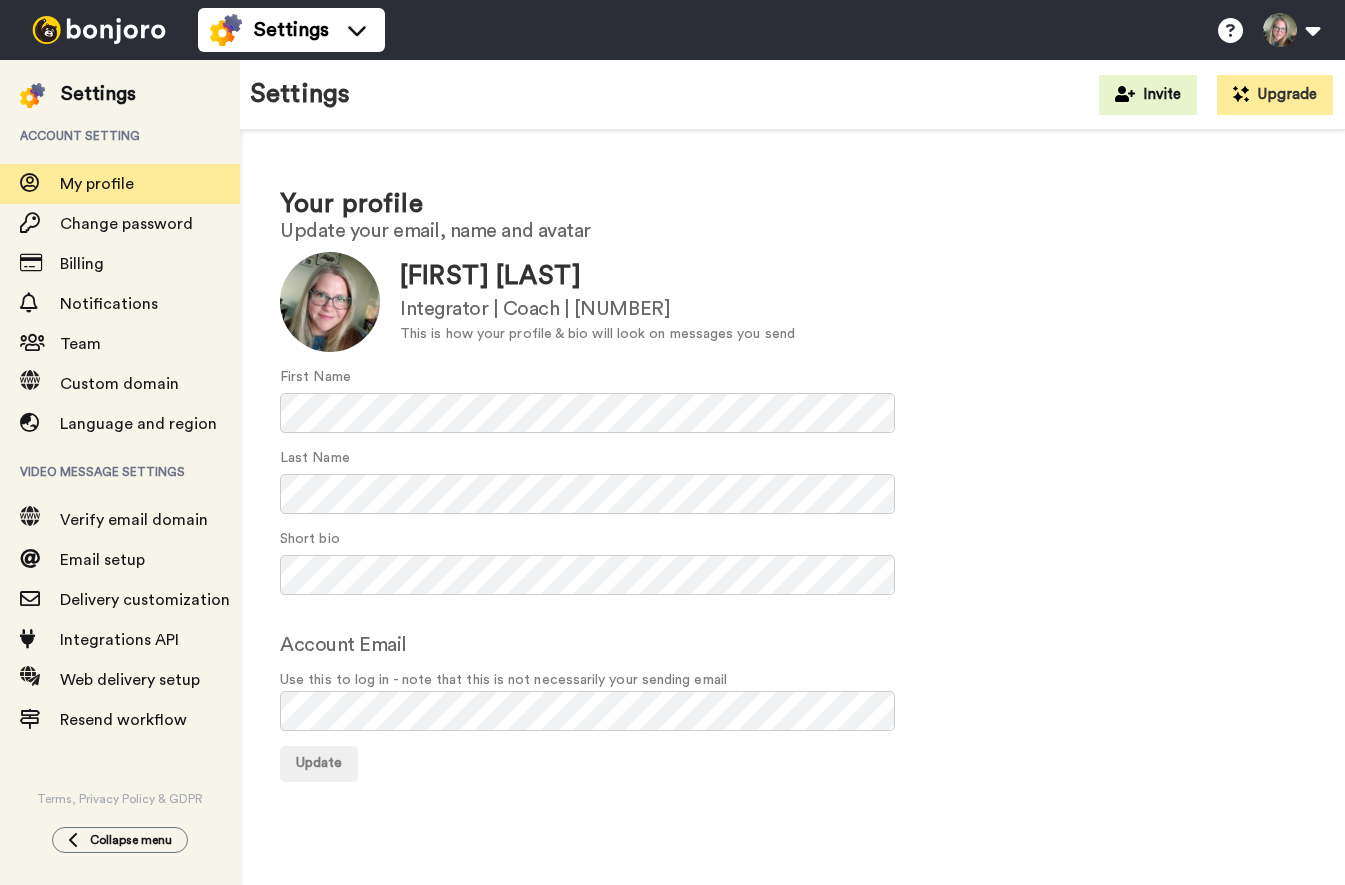 scroll, scrollTop: 0, scrollLeft: 0, axis: both 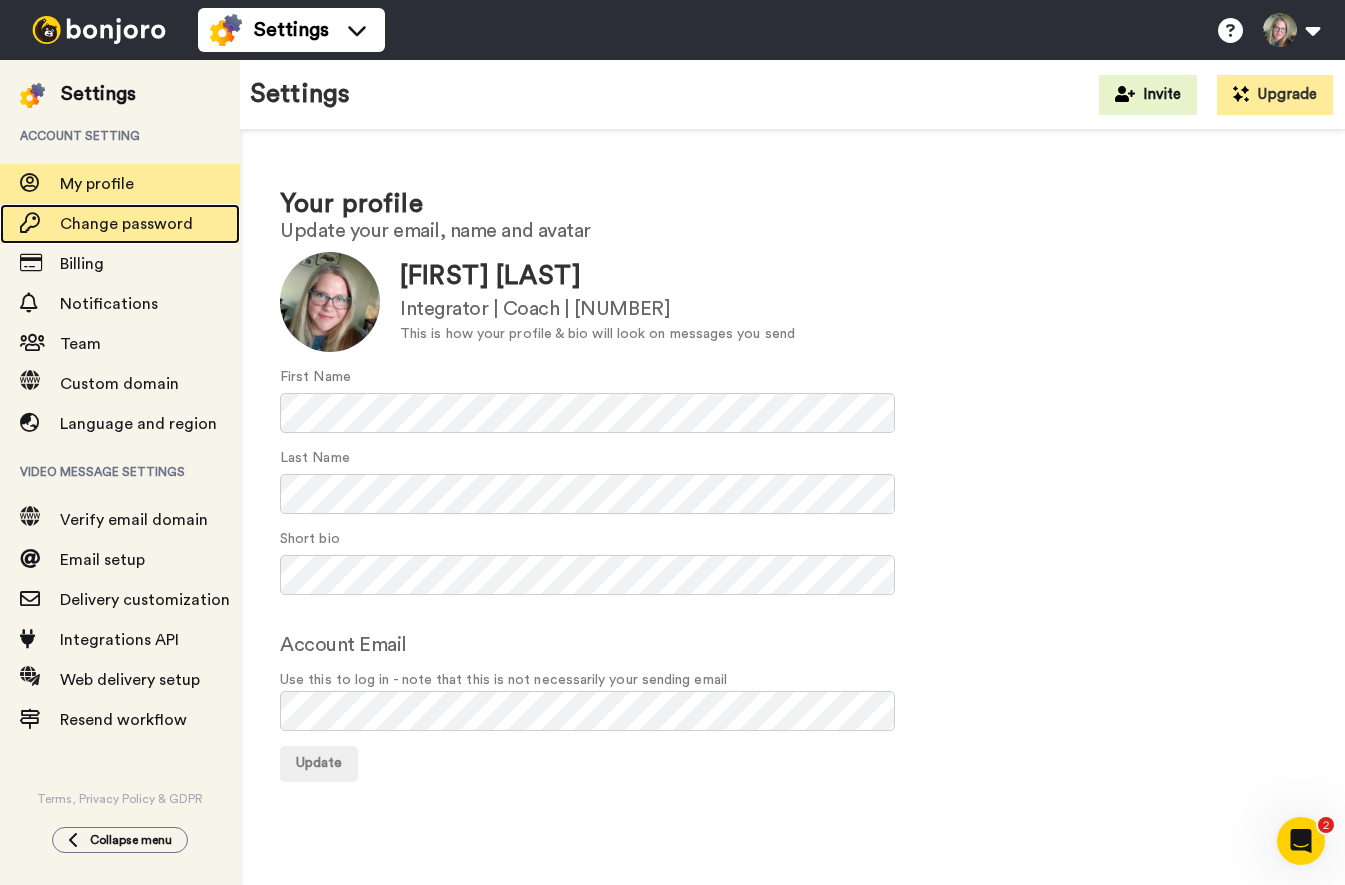 click on "Change password" at bounding box center (120, 224) 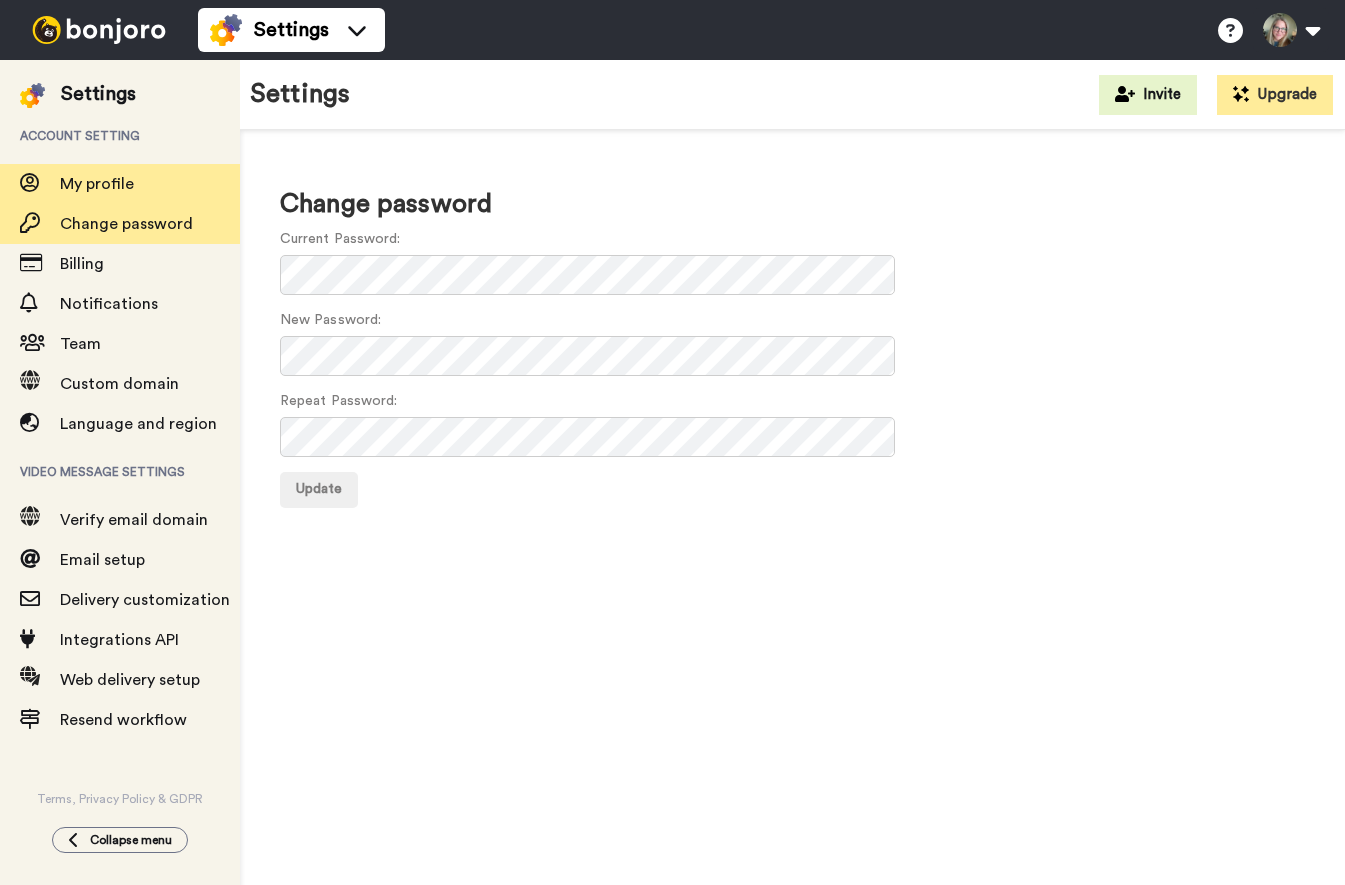 scroll, scrollTop: 0, scrollLeft: 0, axis: both 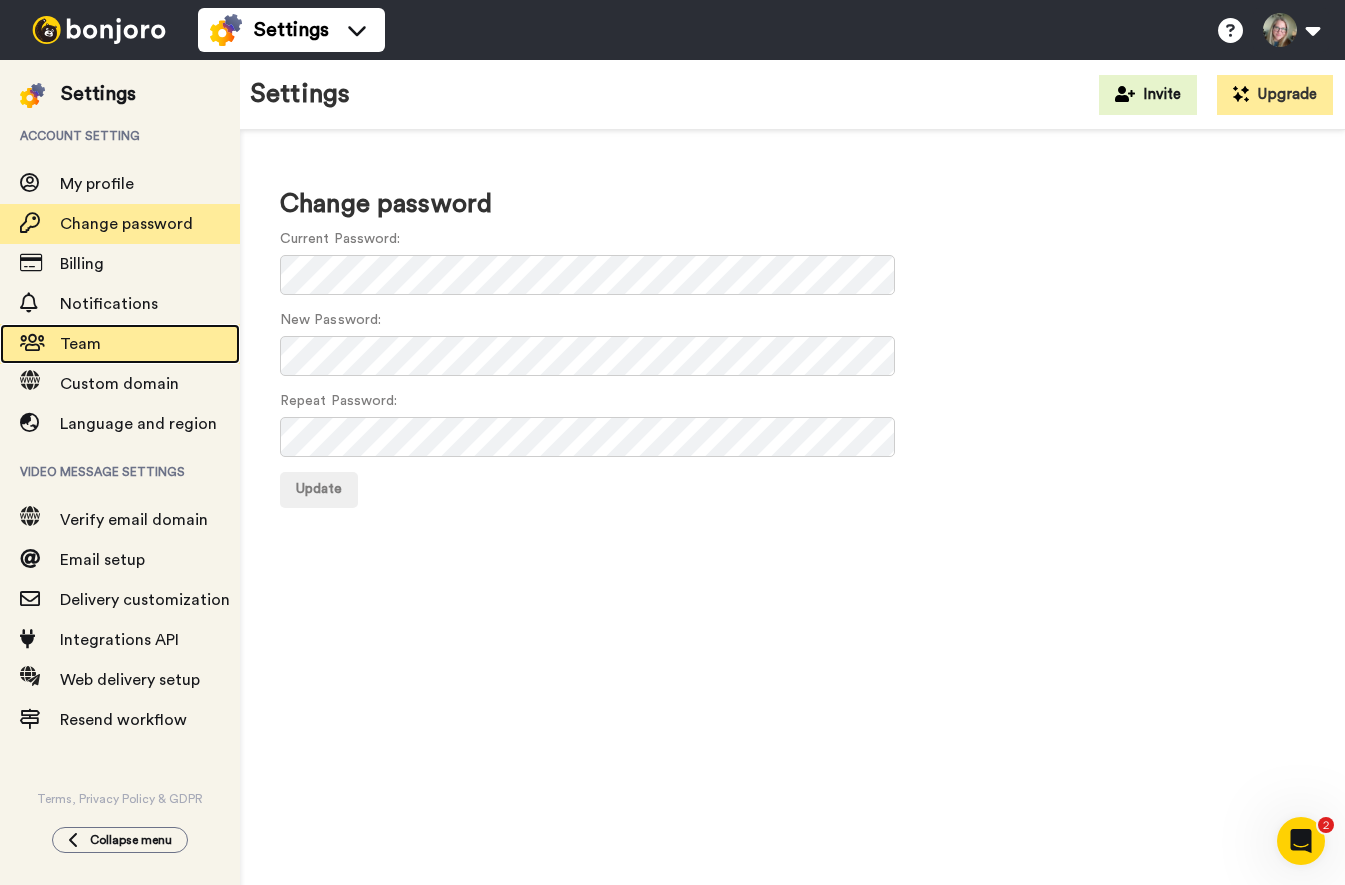 click on "Team" at bounding box center [80, 344] 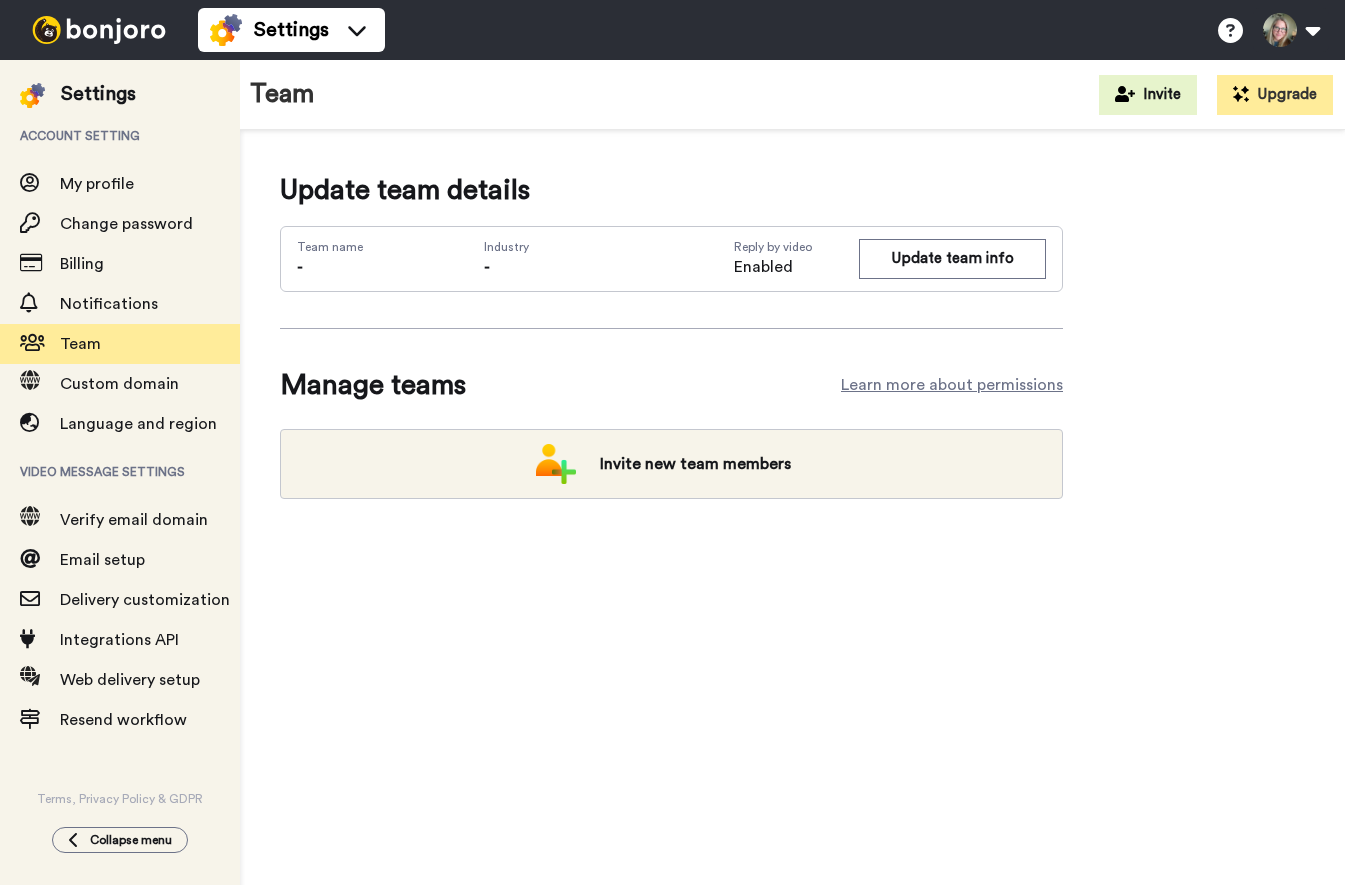 scroll, scrollTop: 0, scrollLeft: 0, axis: both 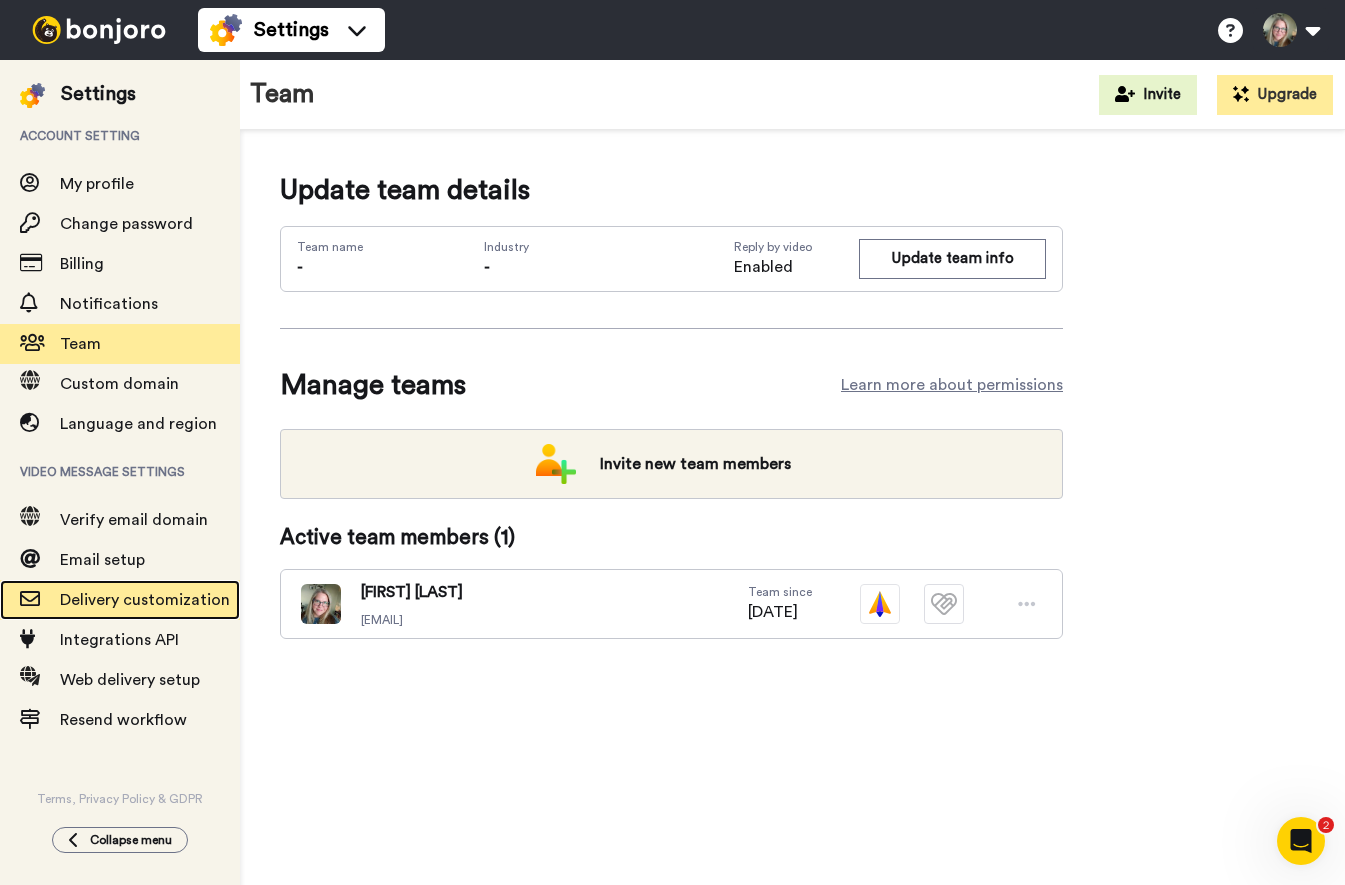 click on "Delivery customization" at bounding box center (150, 600) 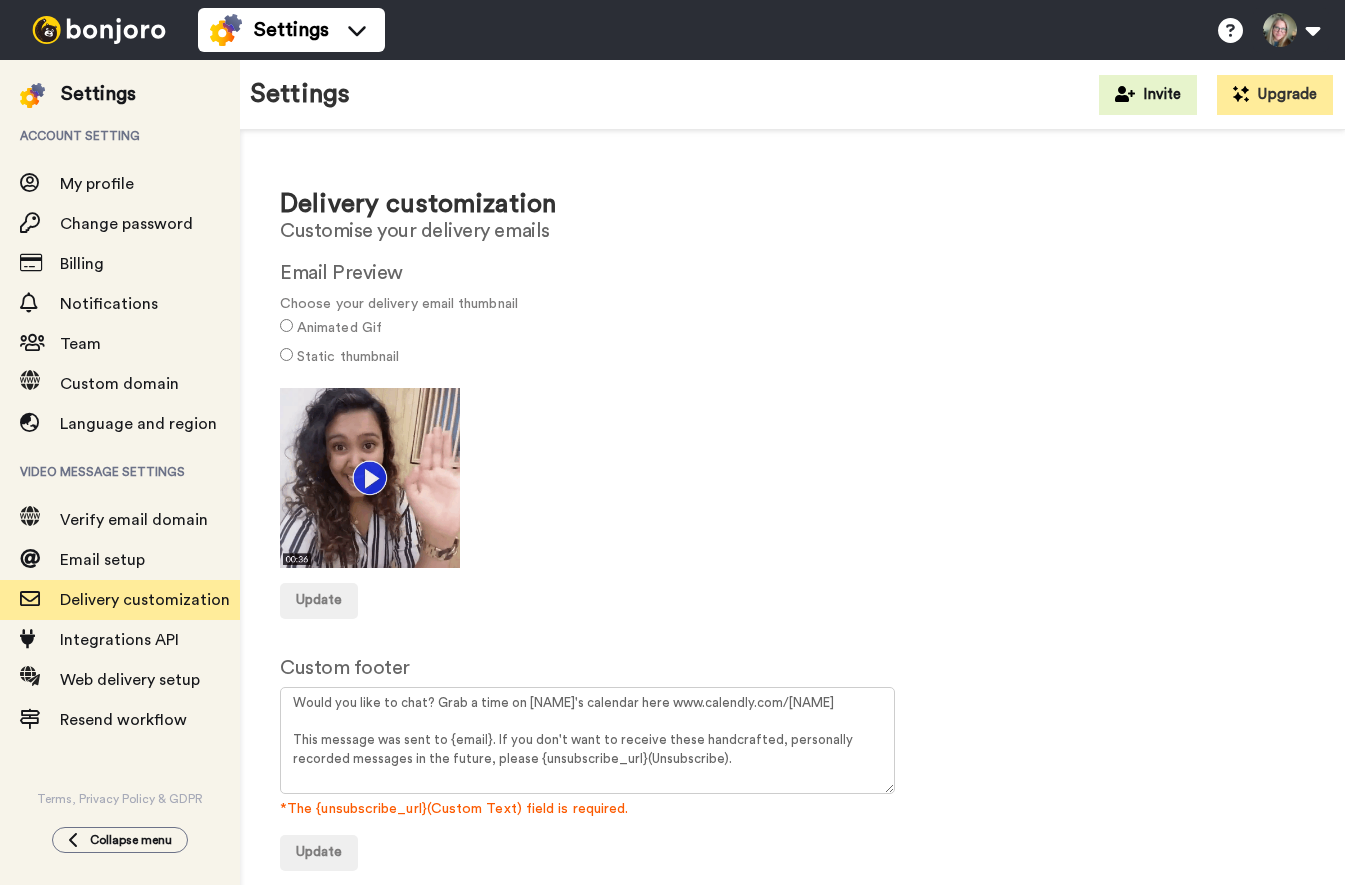 scroll, scrollTop: 0, scrollLeft: 0, axis: both 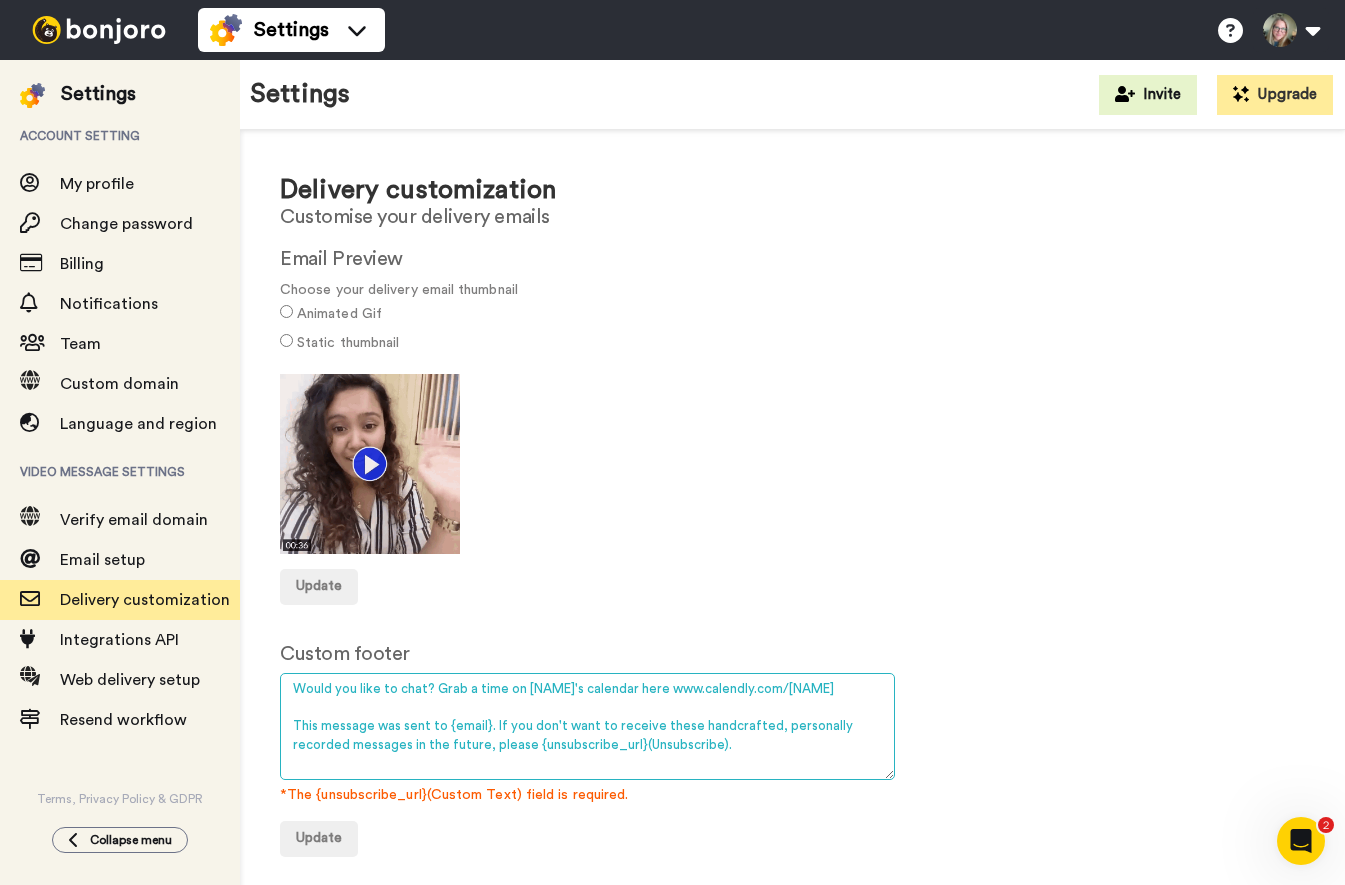 click on "Would you like to chat? Grab a time on Christine's calendar here www.calendly.com/christinemozer
This message was sent to {email}. If you don't want to receive these handcrafted, personally recorded messages in the future, please {unsubscribe_url}(Unsubscribe)." at bounding box center (587, 726) 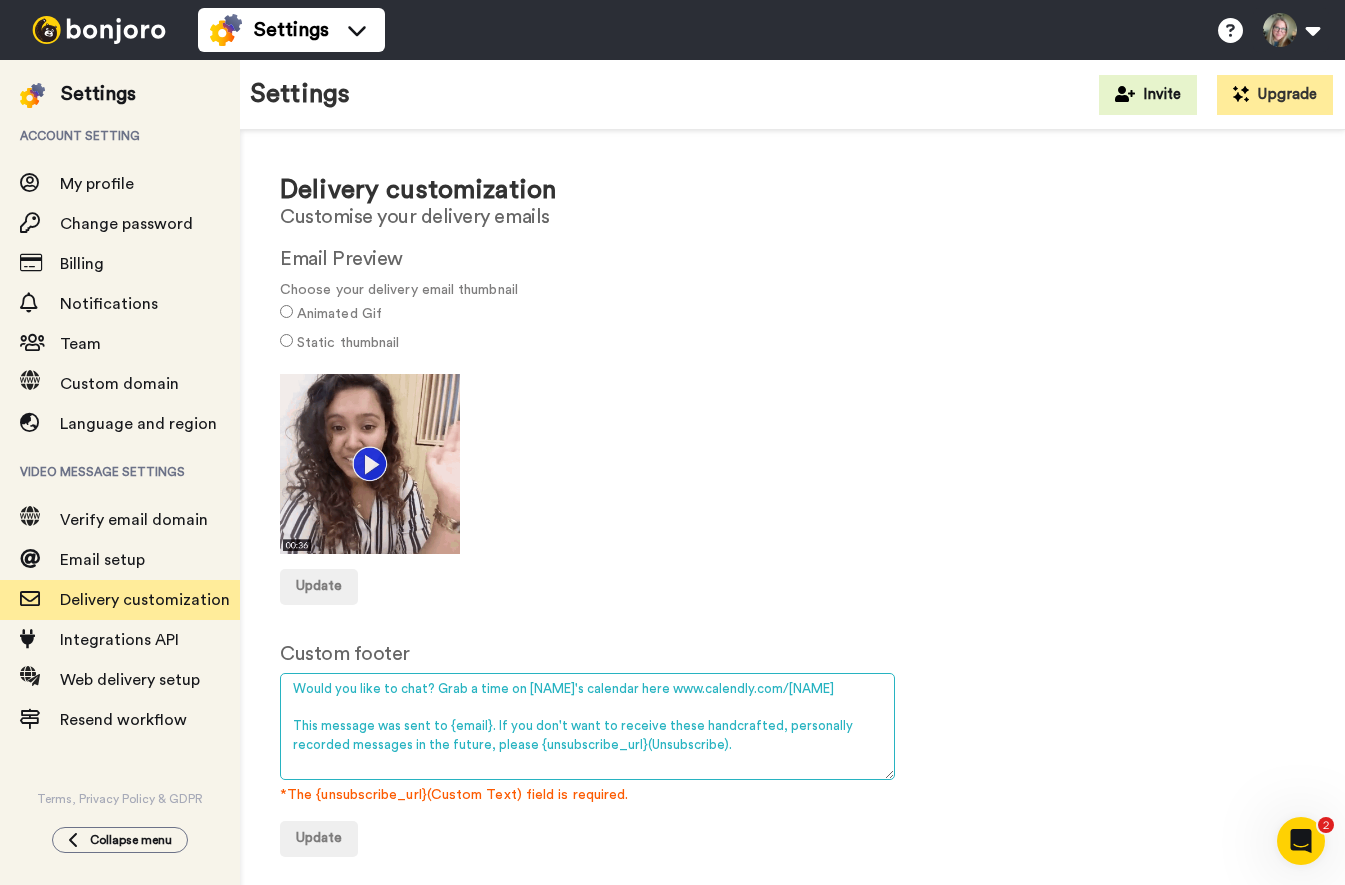 click on "Would you like to chat? Grab a time on Christine's calendar here www.calendly.com/christinemozer
This message was sent to {email}. If you don't want to receive these handcrafted, personally recorded messages in the future, please {unsubscribe_url}(Unsubscribe)." at bounding box center (587, 726) 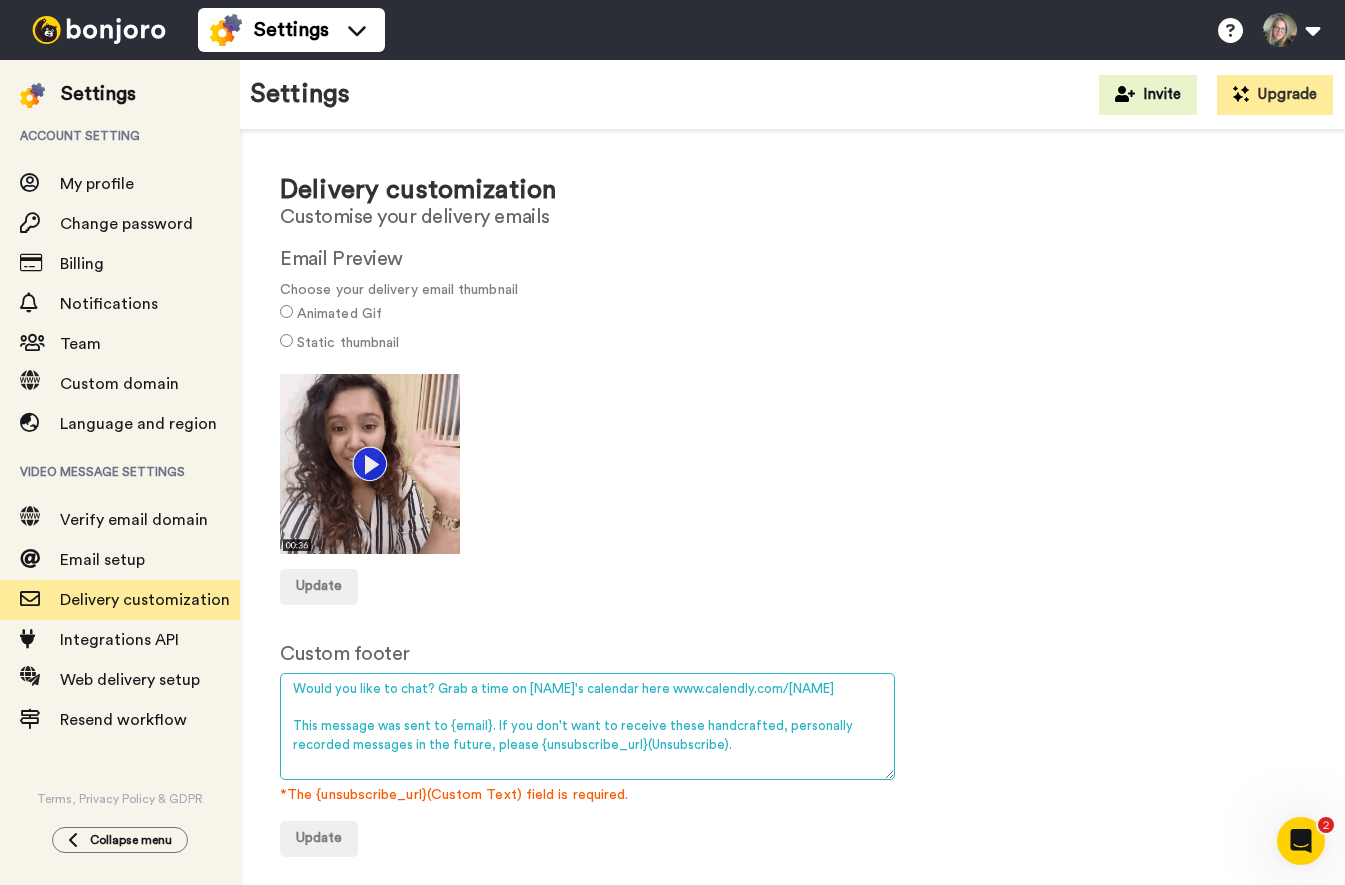 click on "Would you like to chat? Grab a time on Christine's calendar here www.calendly.com/christinemozer
This message was sent to {email}. If you don't want to receive these handcrafted, personally recorded messages in the future, please {unsubscribe_url}(Unsubscribe)." at bounding box center [587, 726] 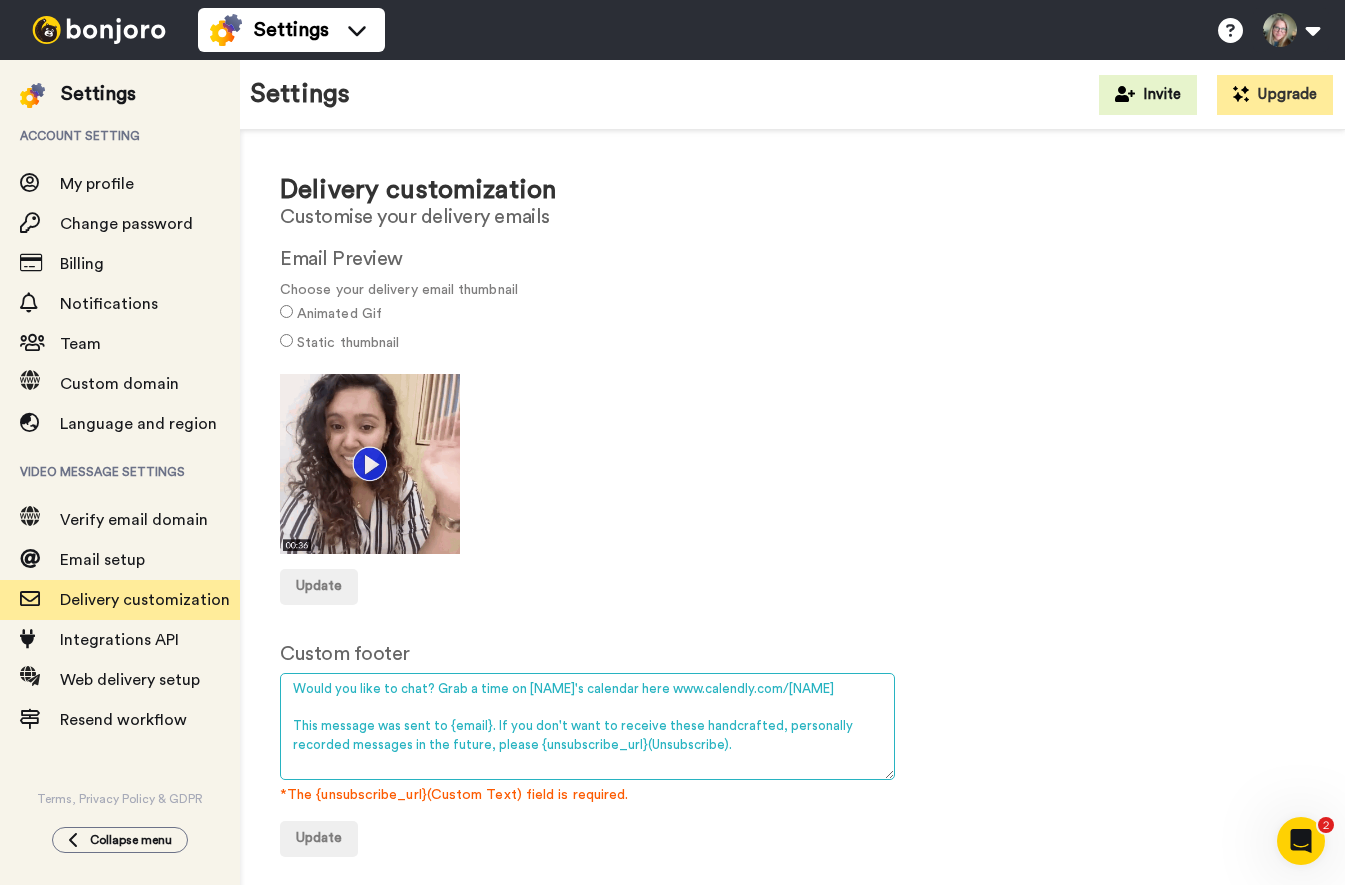 type on "Would you like to chat? Grab a time on Christine's calendar here www.calendly.com/christinereyes
This message was sent to {email}. If you don't want to receive these handcrafted, personally recorded messages in the future, please {unsubscribe_url}(Unsubscribe)." 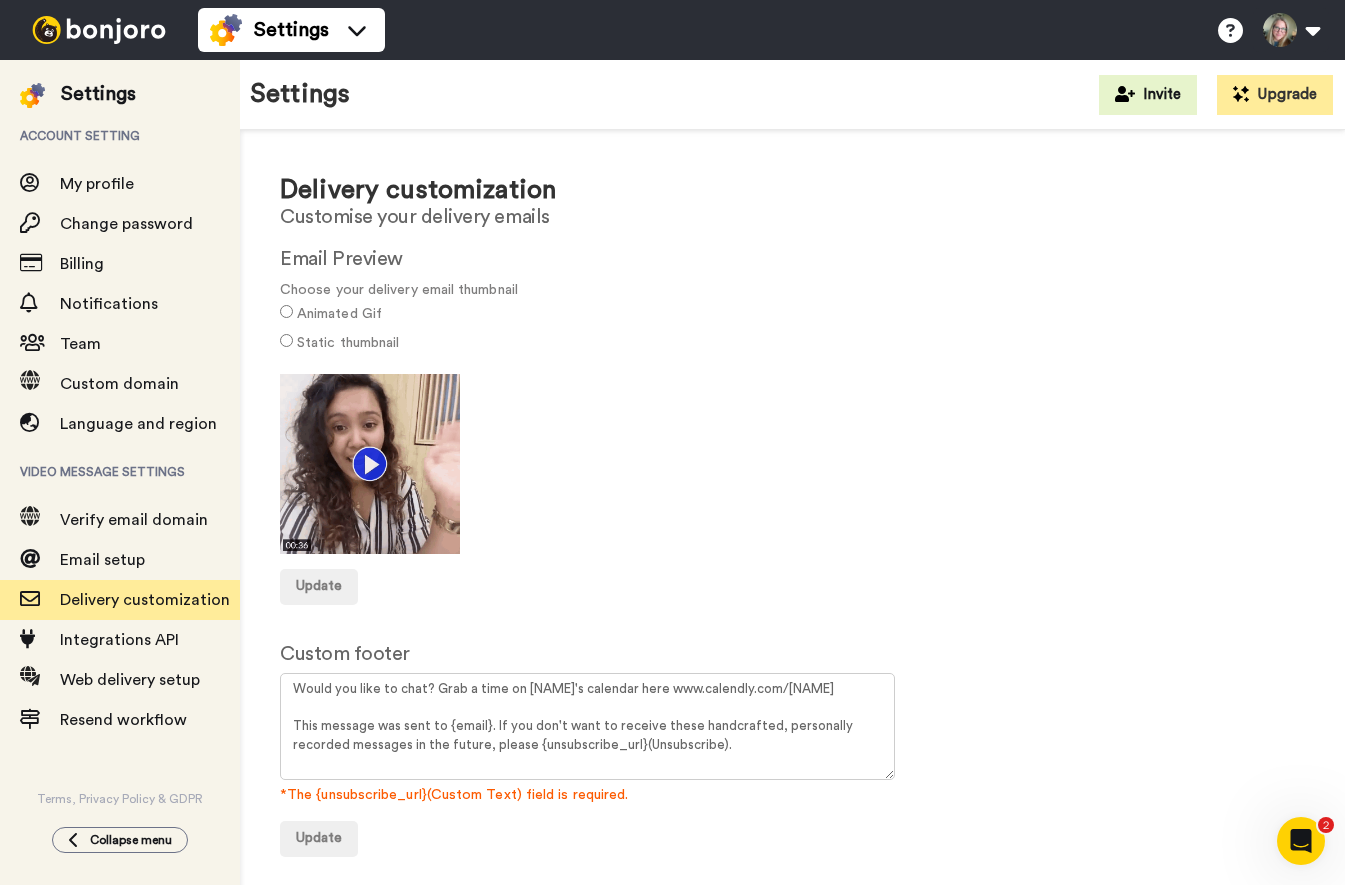 click on "Custom footer
Would you like to chat? Grab a time on Christine's calendar here www.calendly.com/christinemozer
This message was sent to {email}. If you don't want to receive these handcrafted, personally recorded messages in the future, please {unsubscribe_url}(Unsubscribe).
*The {unsubscribe_url}(Custom Text) field is required.
Update" at bounding box center (792, 748) 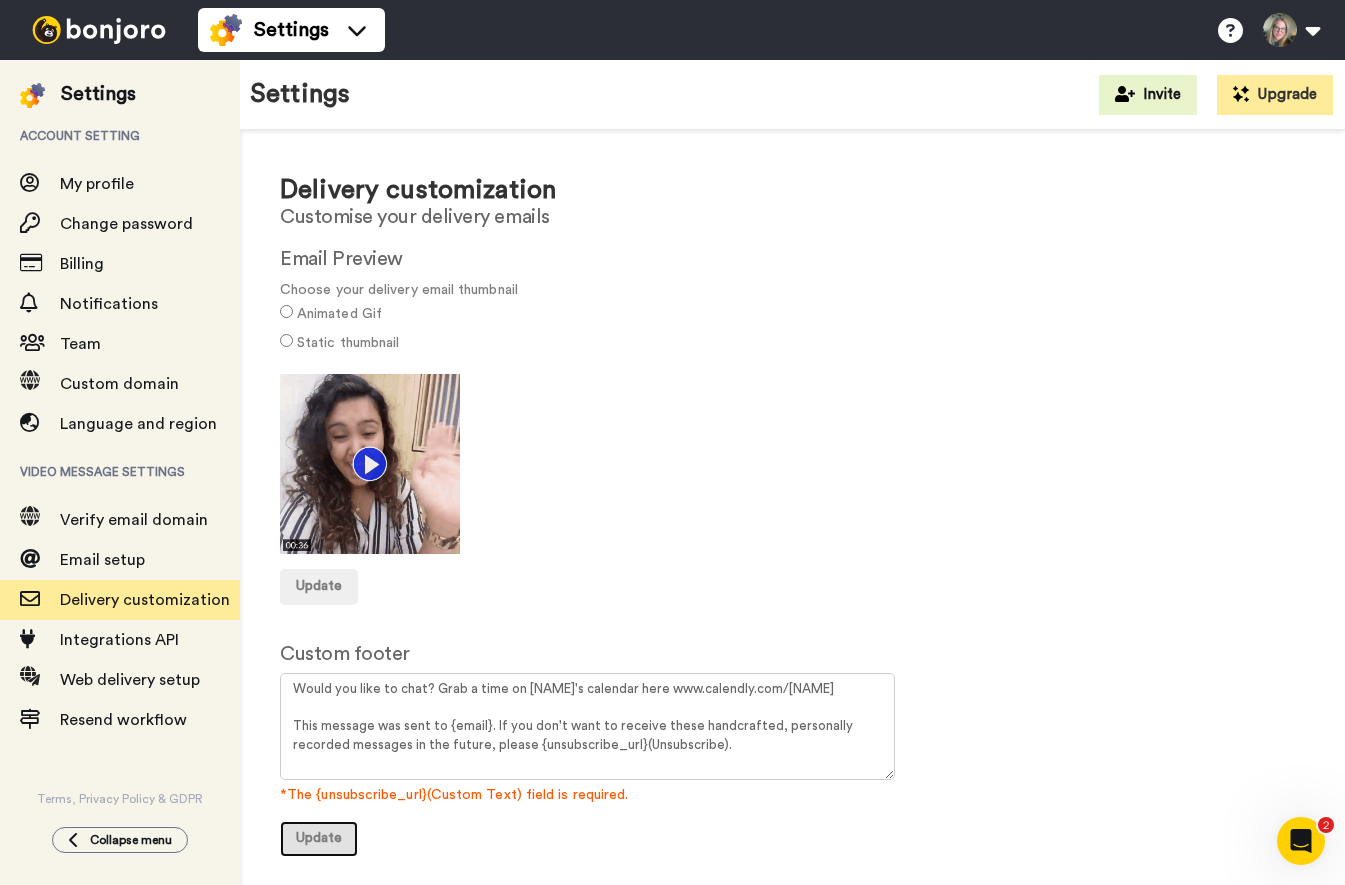 click on "Update" at bounding box center [319, 838] 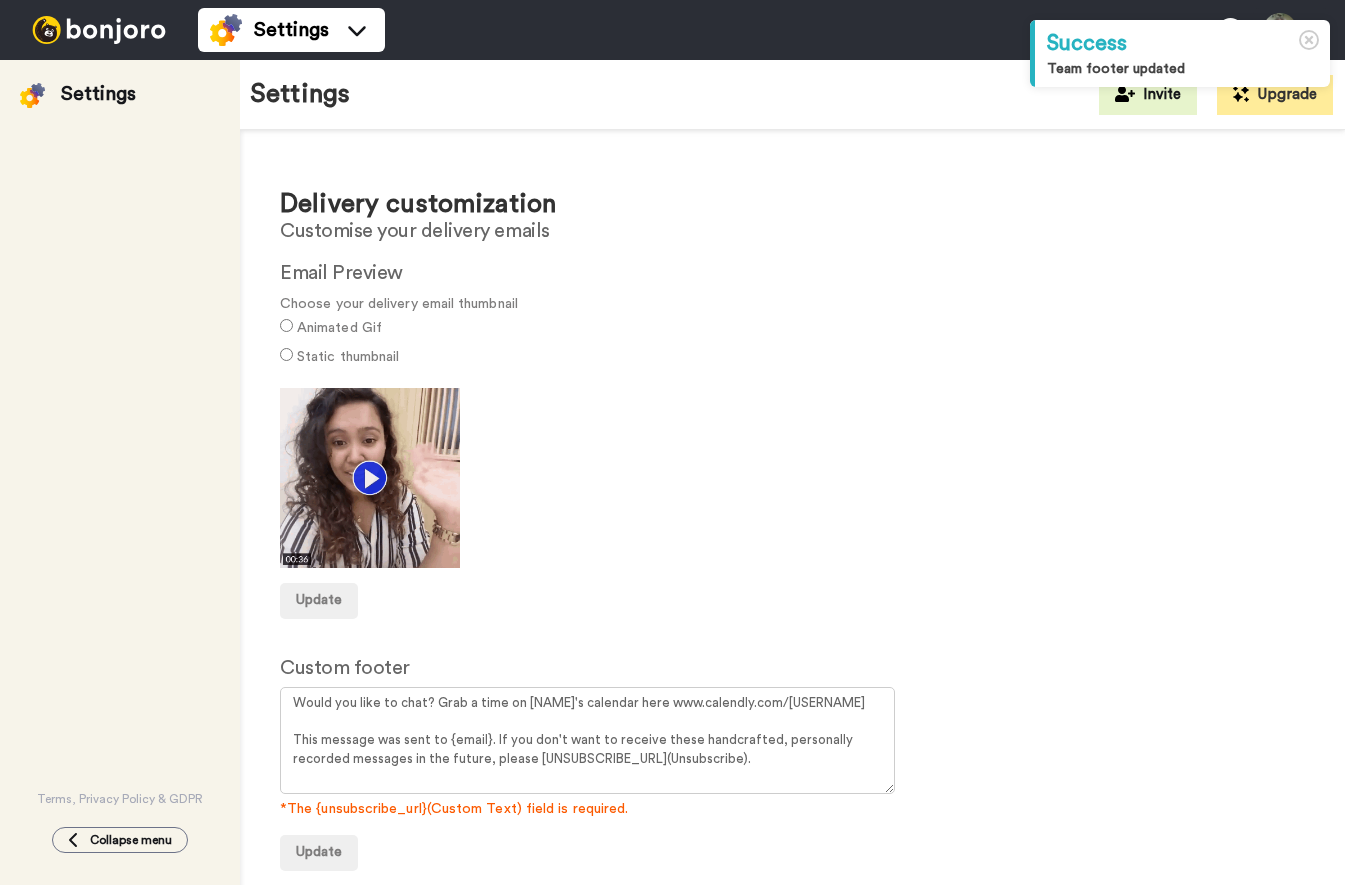 scroll, scrollTop: 0, scrollLeft: 0, axis: both 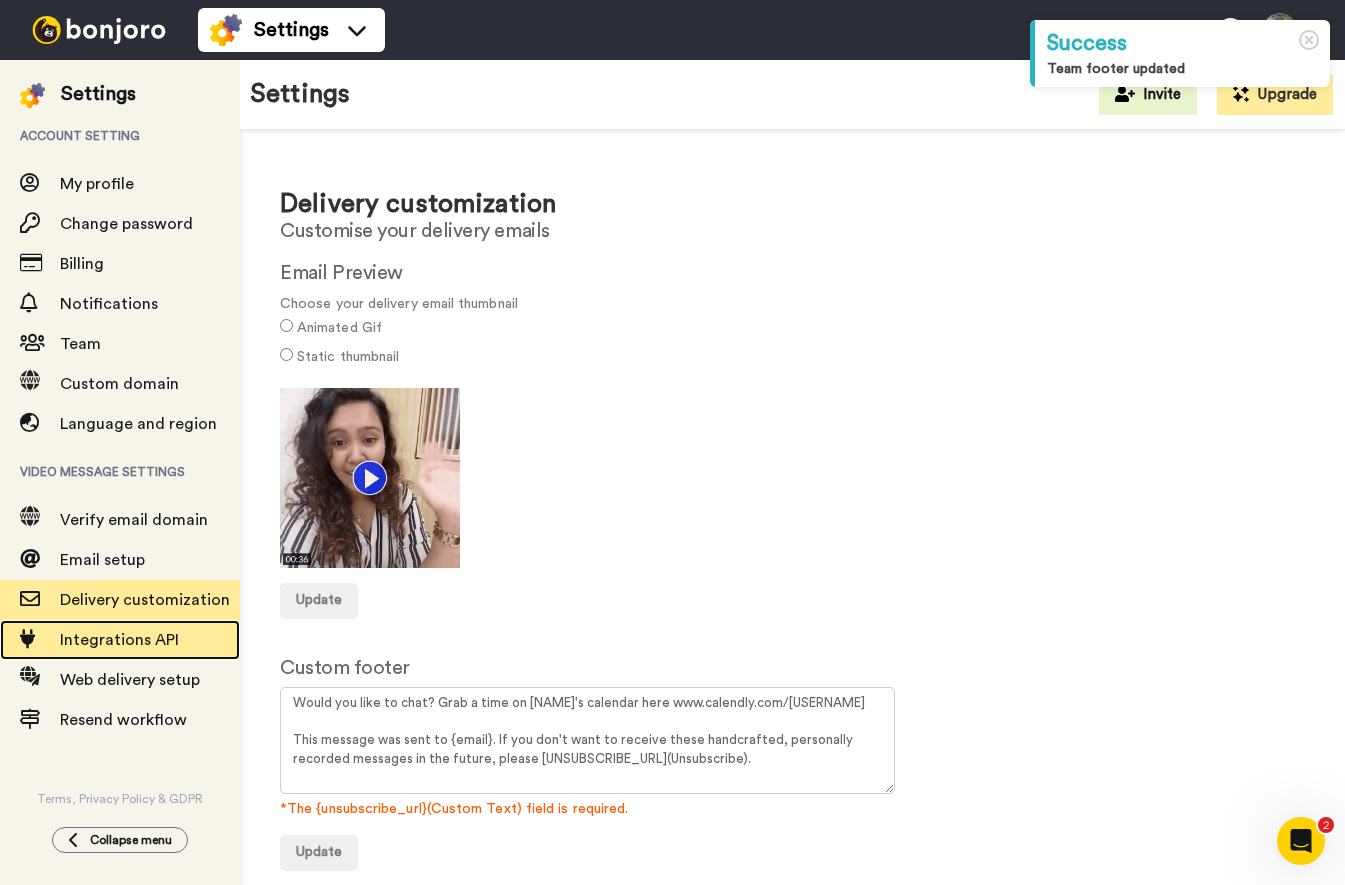 click on "Integrations API" at bounding box center (150, 640) 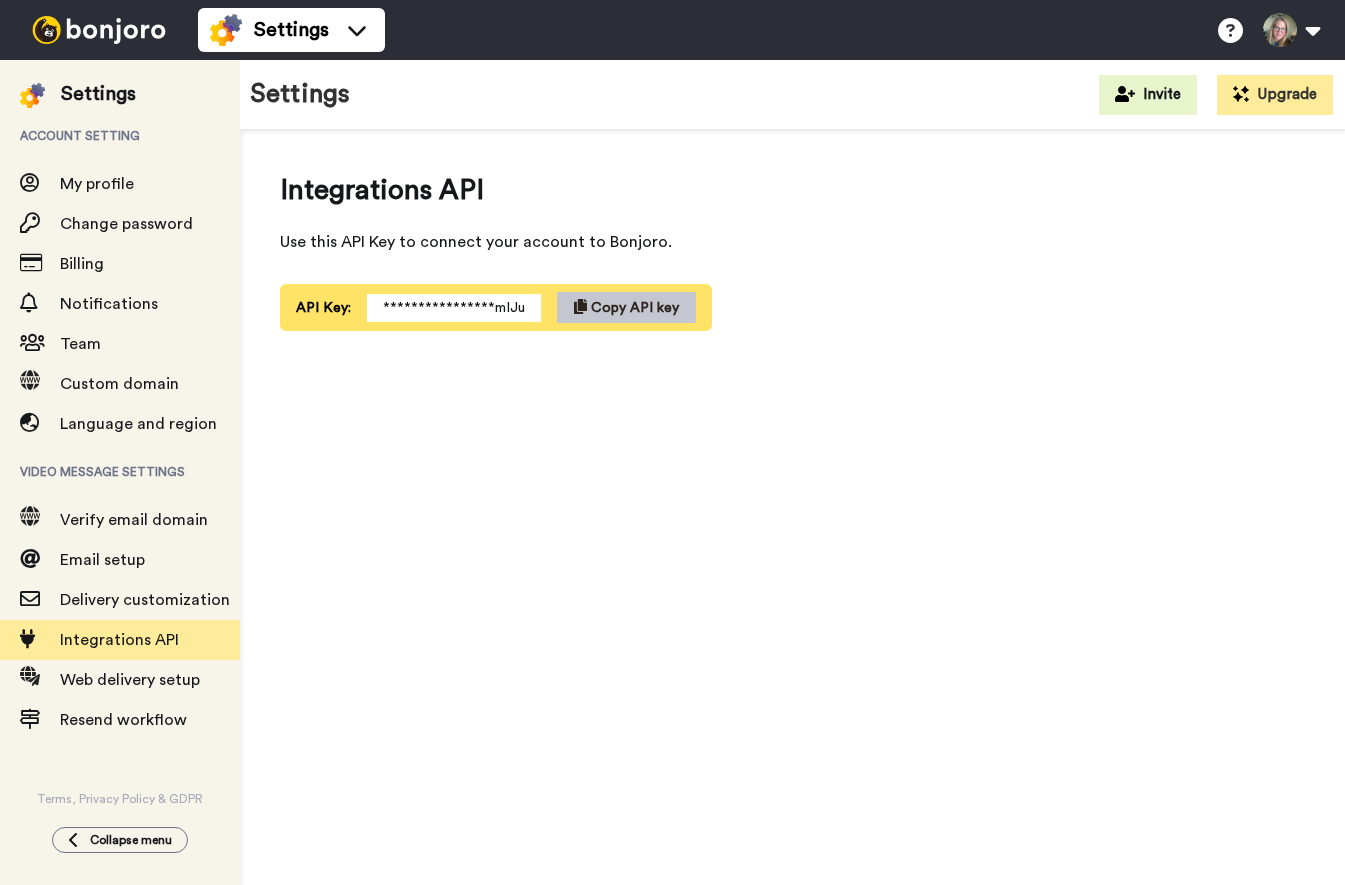 scroll, scrollTop: 0, scrollLeft: 0, axis: both 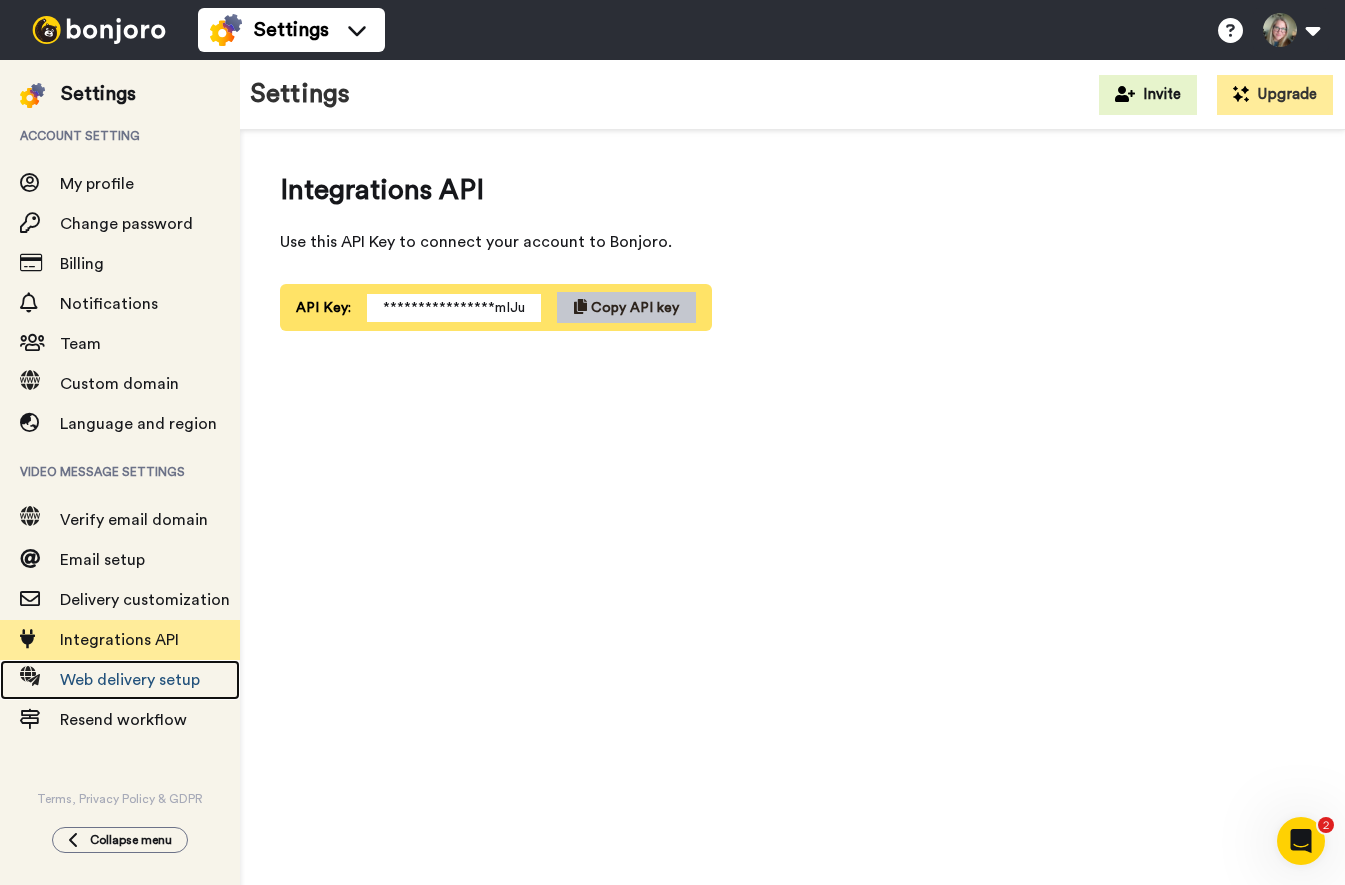 click on "Web delivery setup" at bounding box center (130, 680) 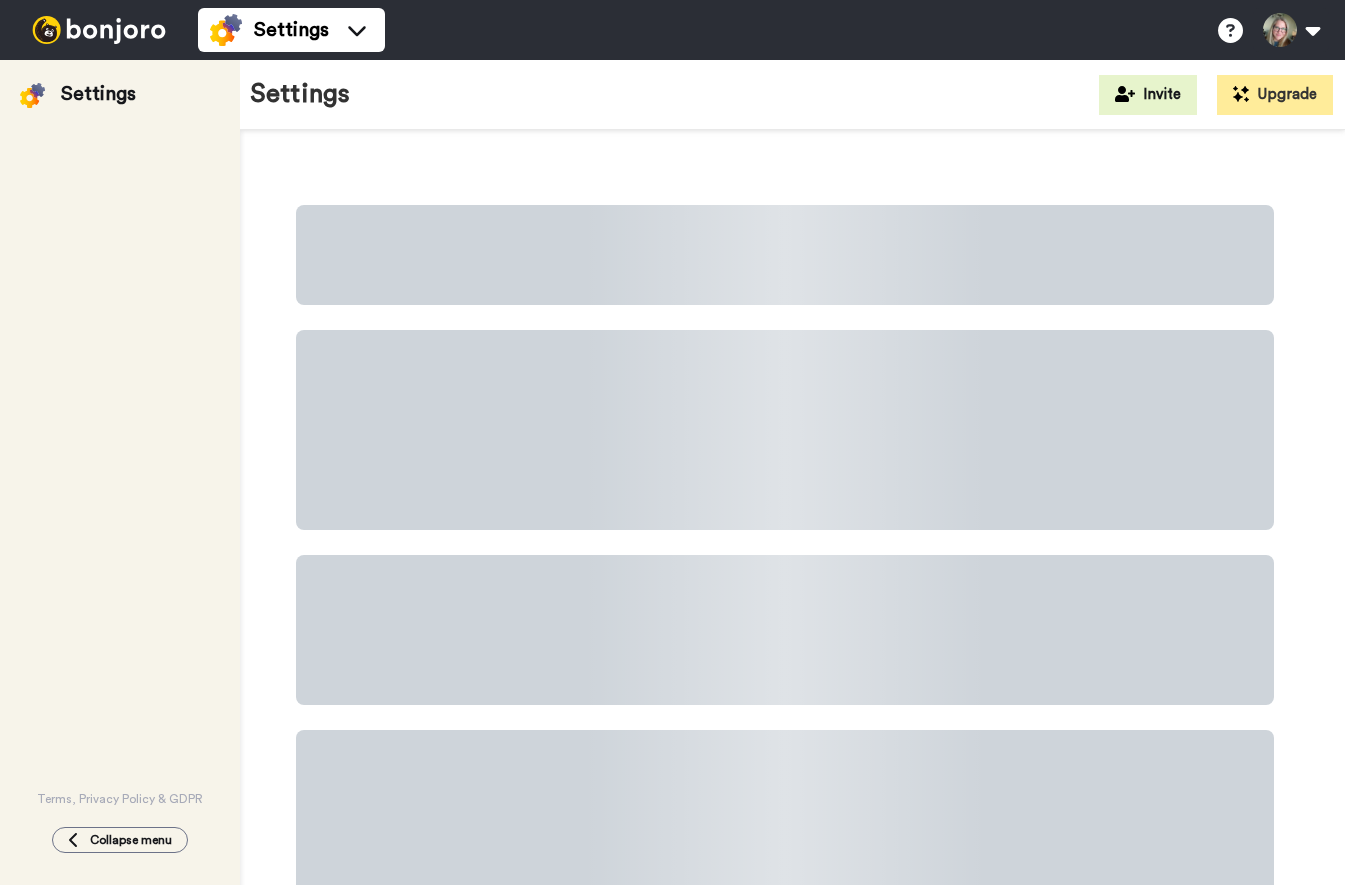scroll, scrollTop: 0, scrollLeft: 0, axis: both 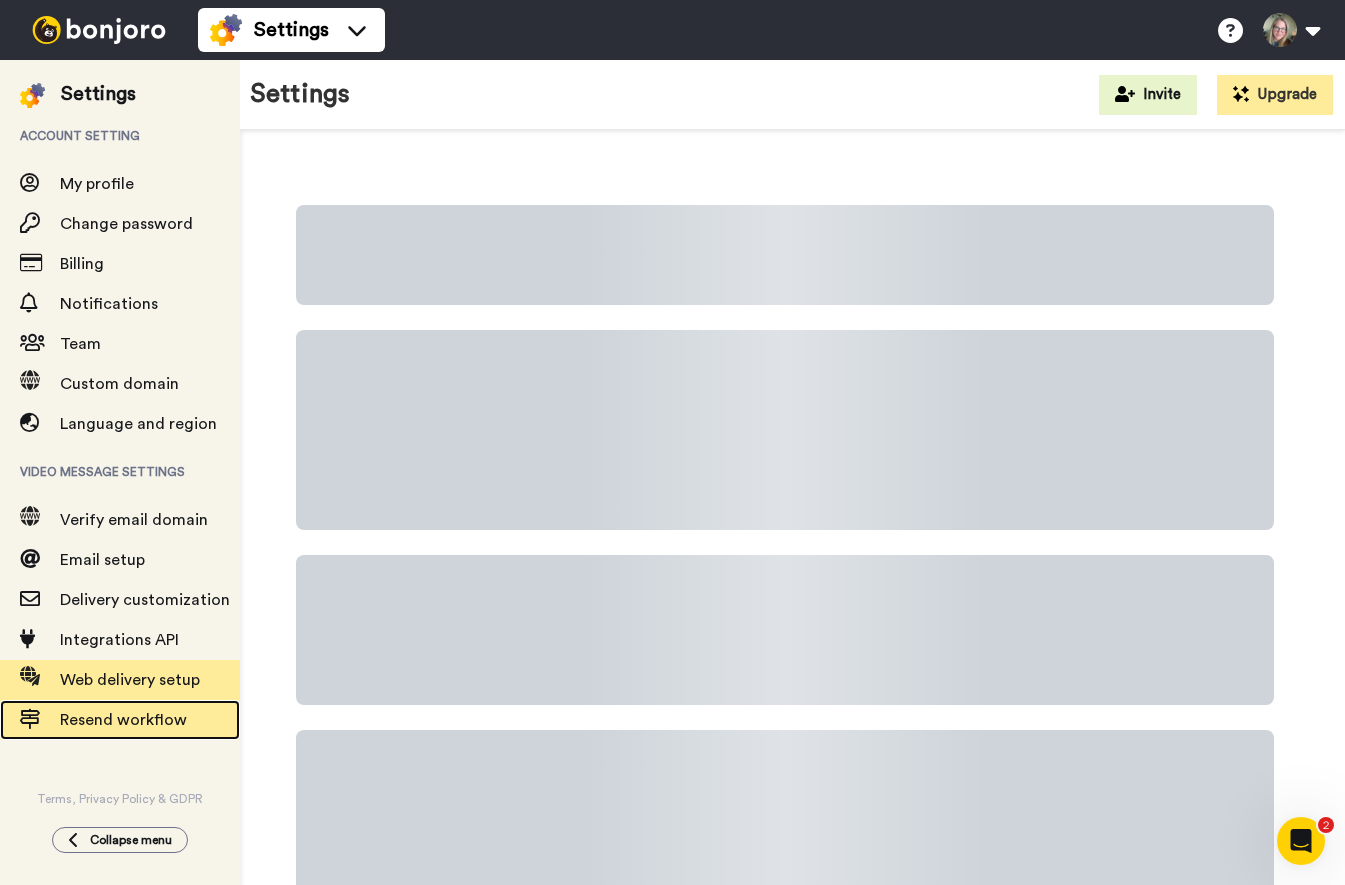 click on "Resend workflow" at bounding box center (123, 720) 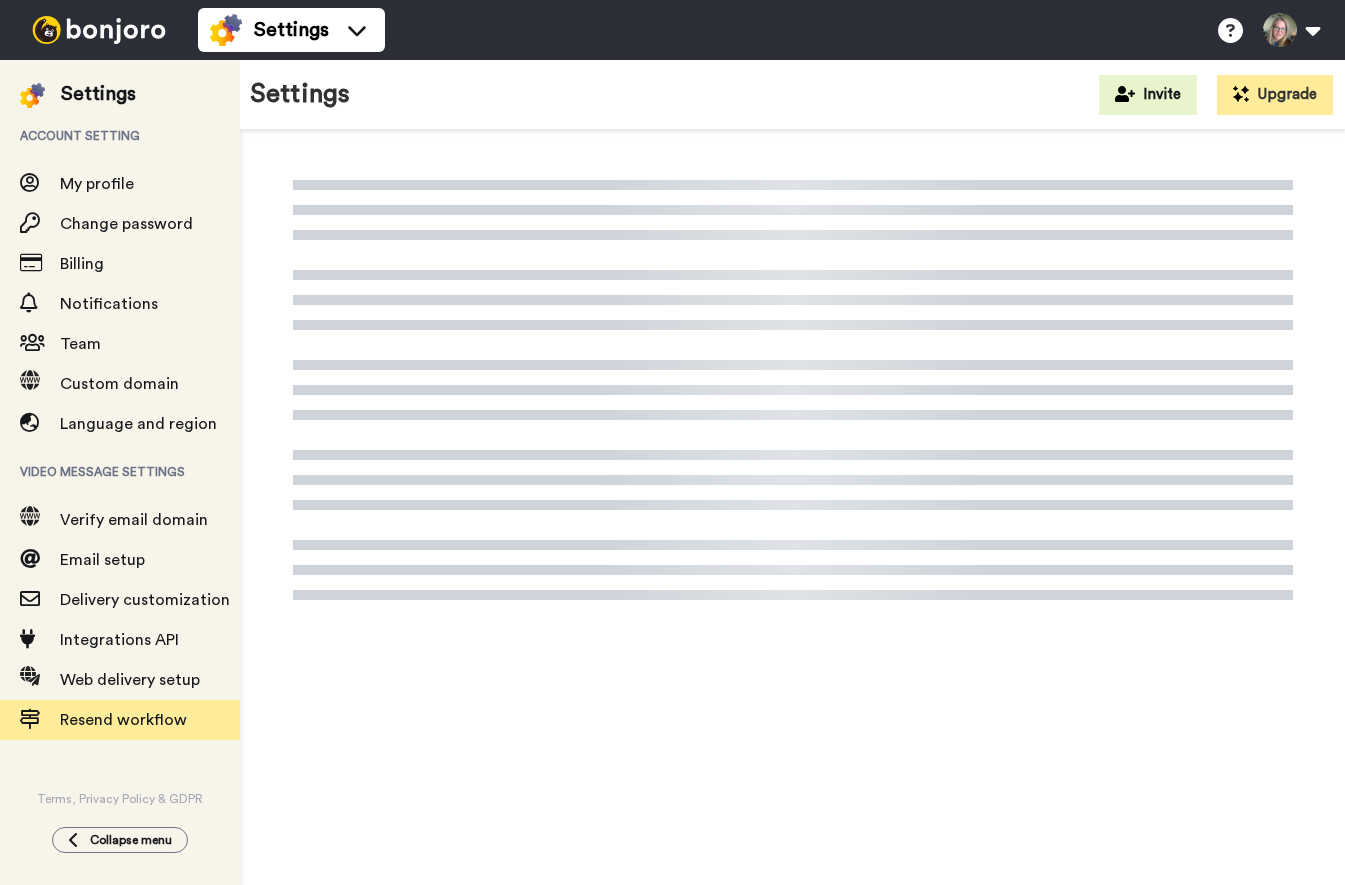 scroll, scrollTop: 0, scrollLeft: 0, axis: both 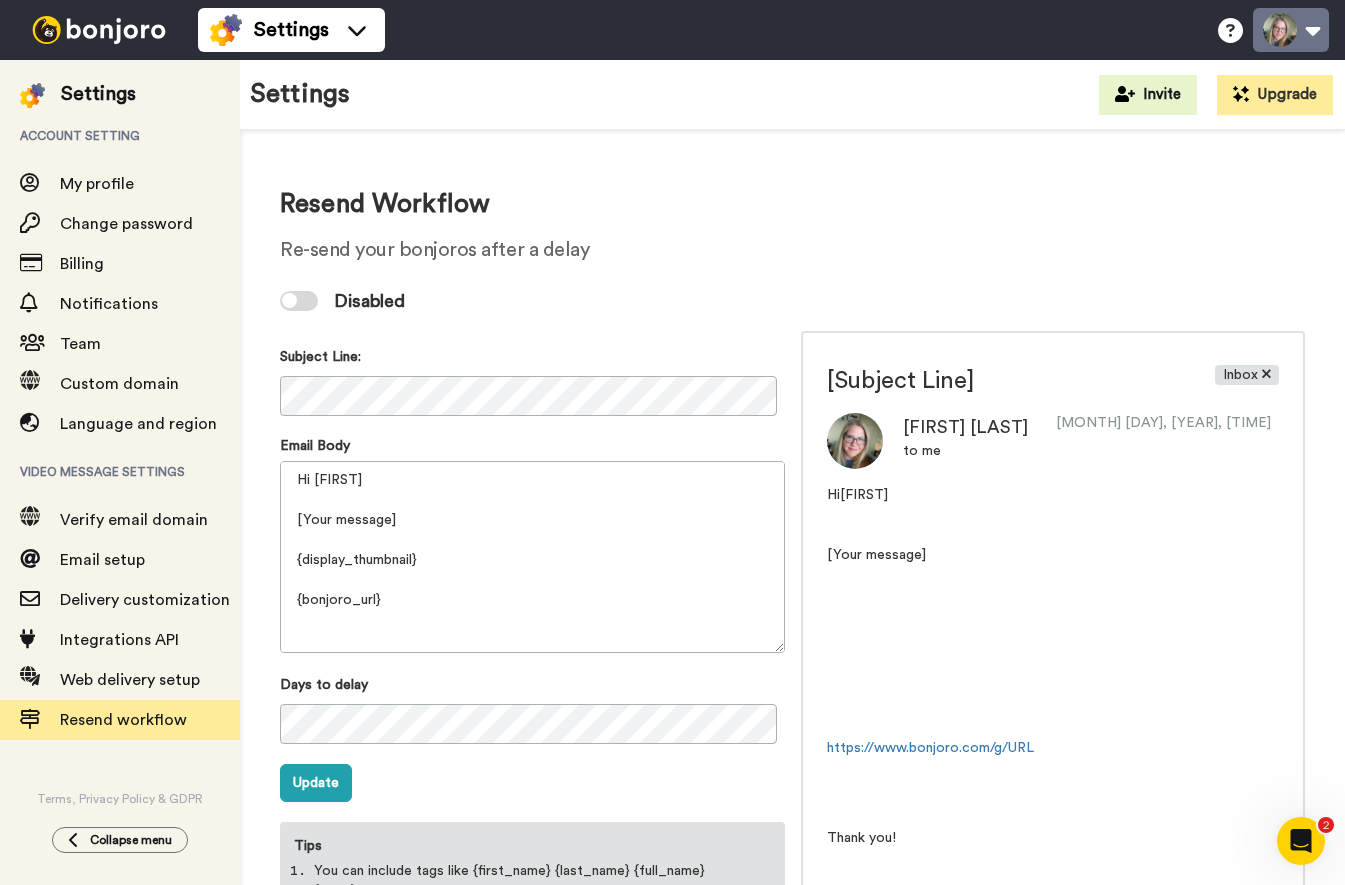 click at bounding box center [1291, 30] 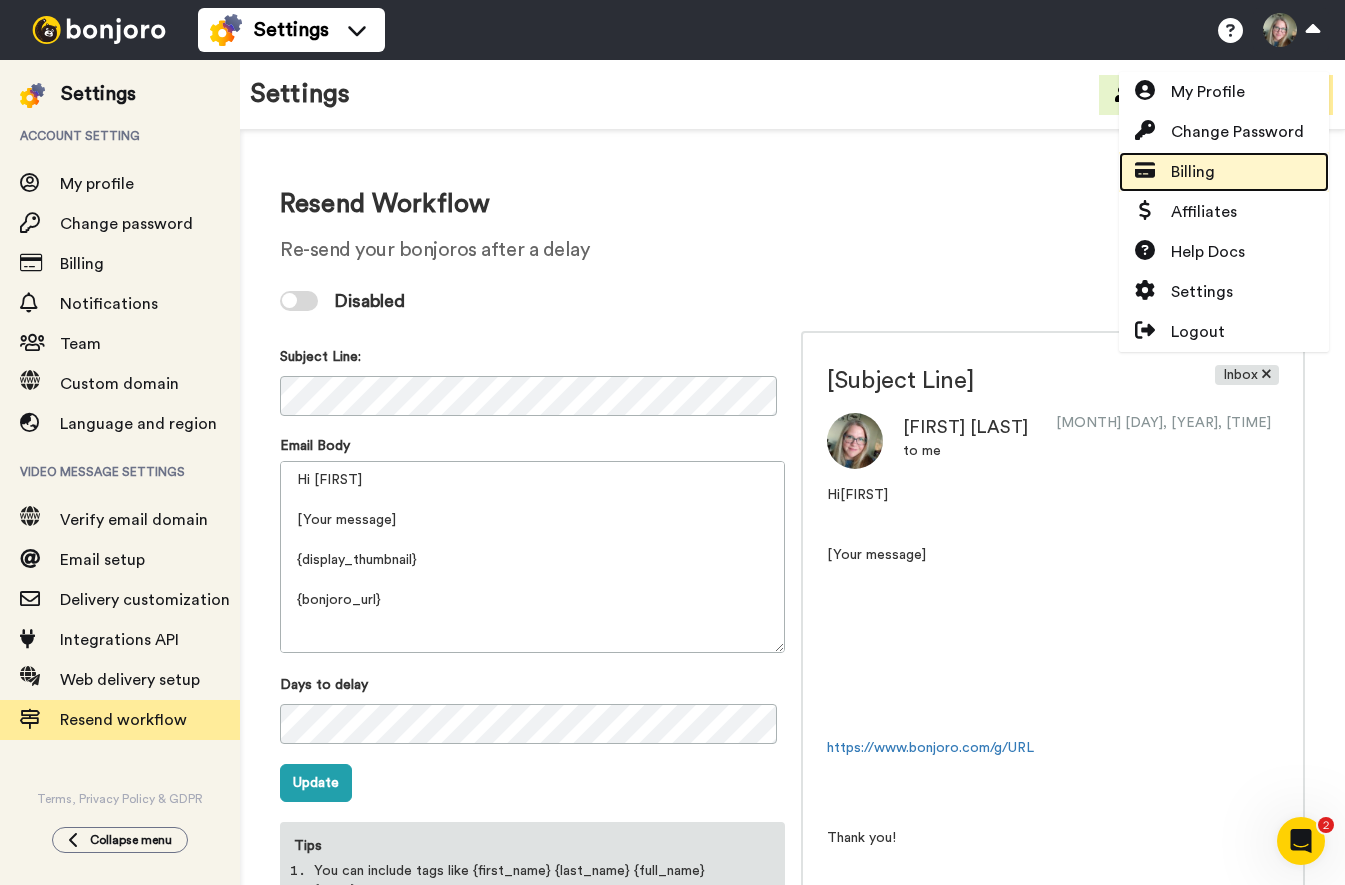 click on "Billing" at bounding box center (1224, 172) 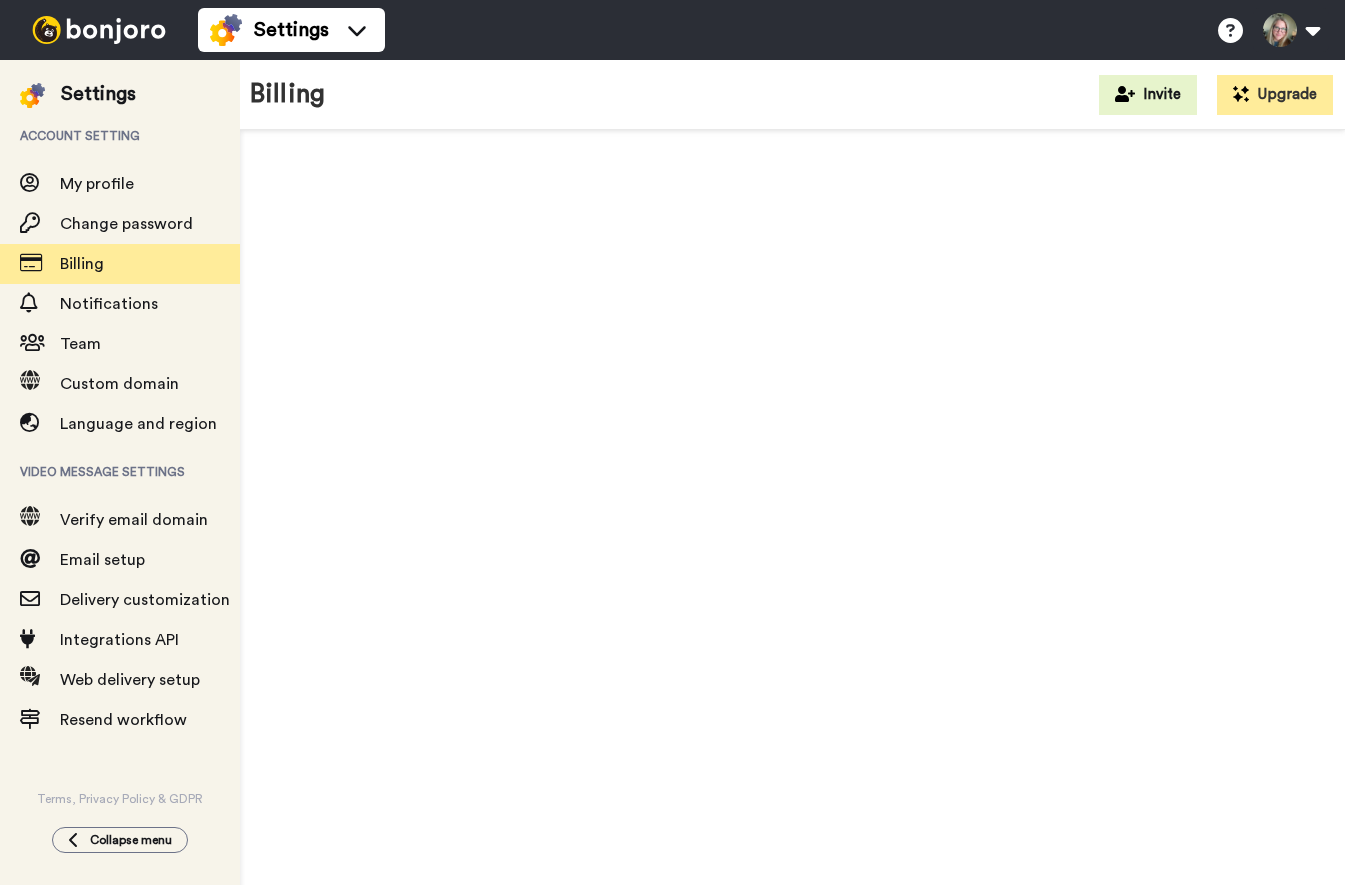 scroll, scrollTop: 0, scrollLeft: 0, axis: both 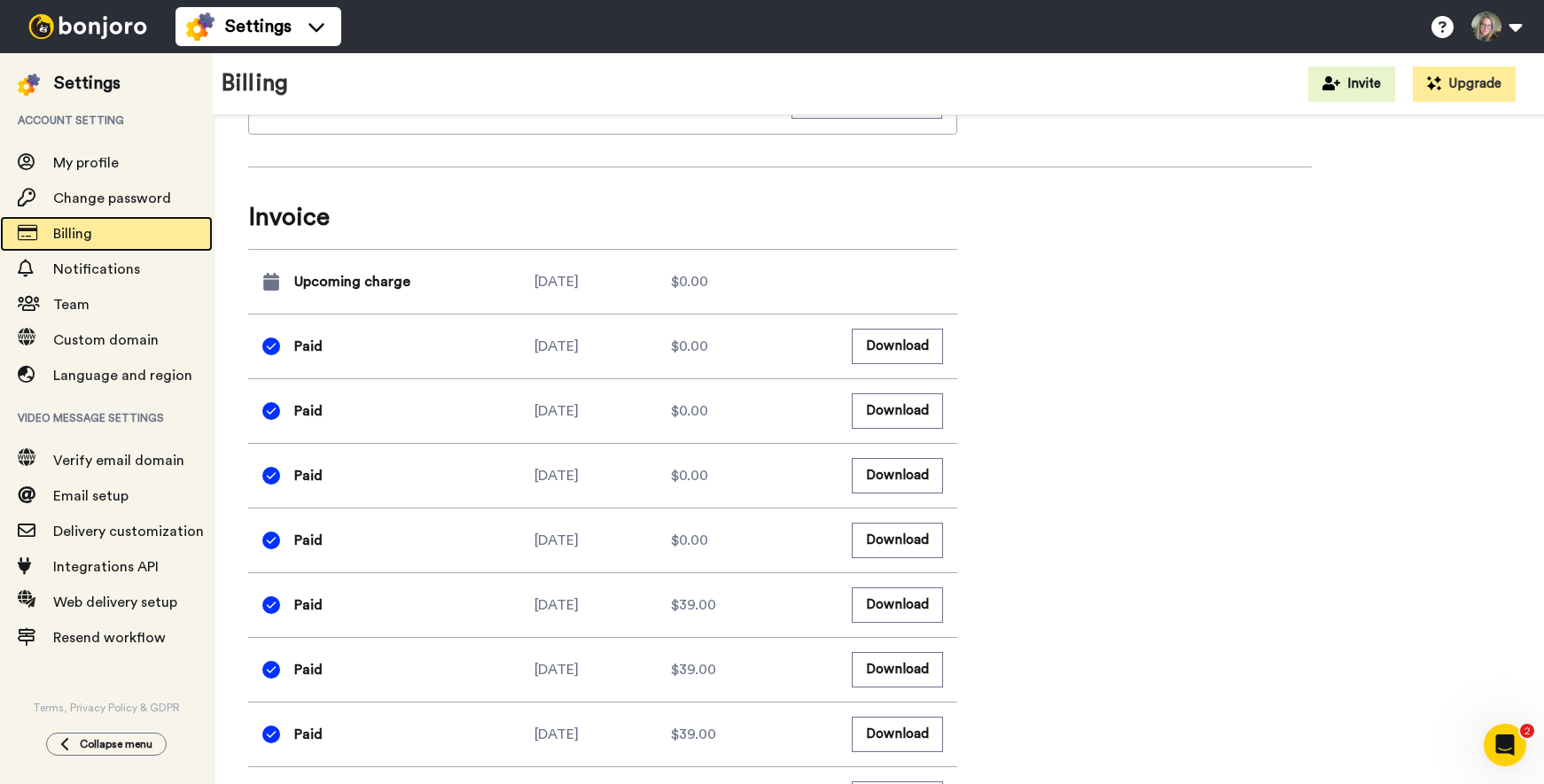 click on "Billing" at bounding box center [73, 234] 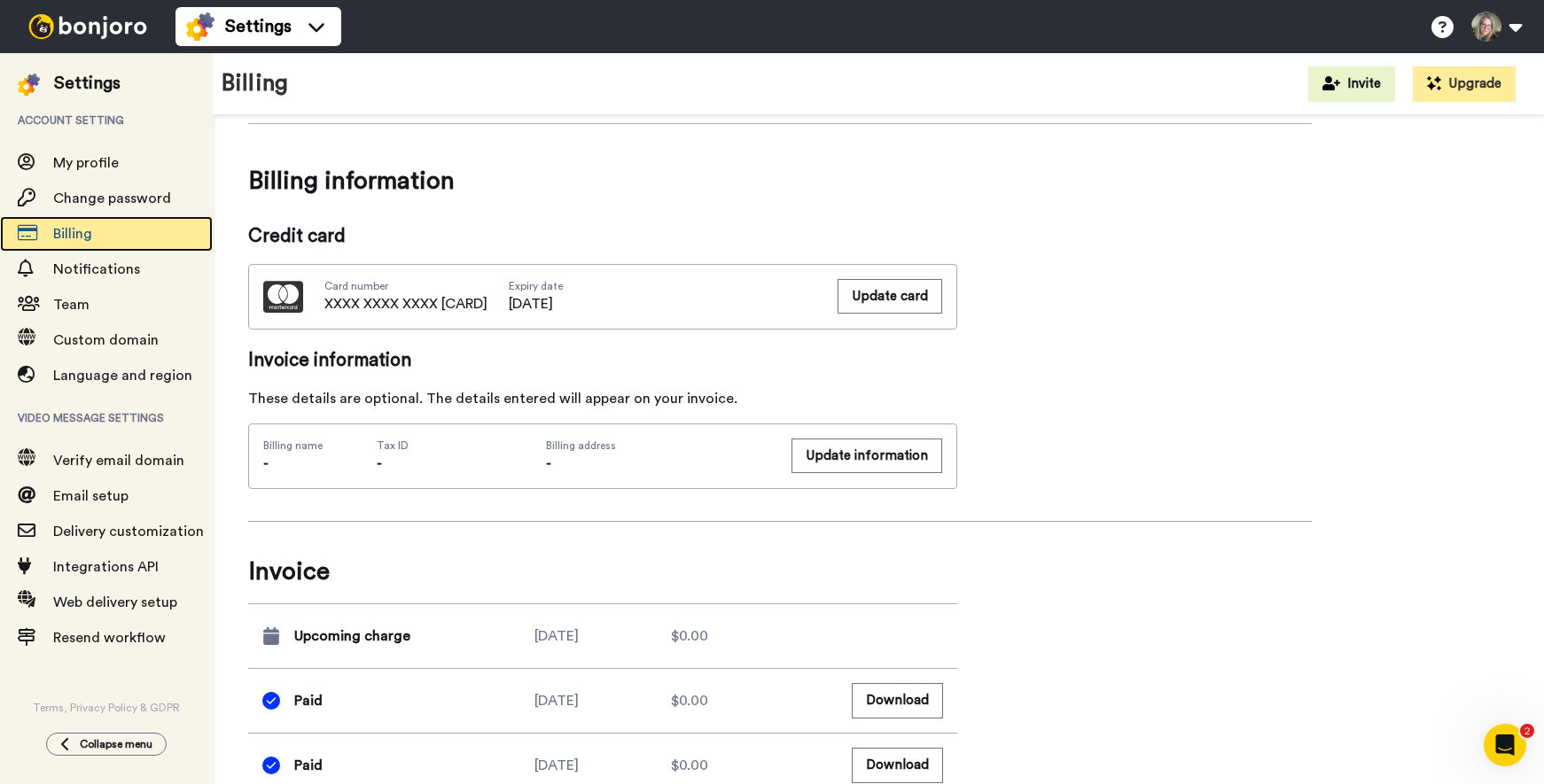 scroll, scrollTop: 0, scrollLeft: 0, axis: both 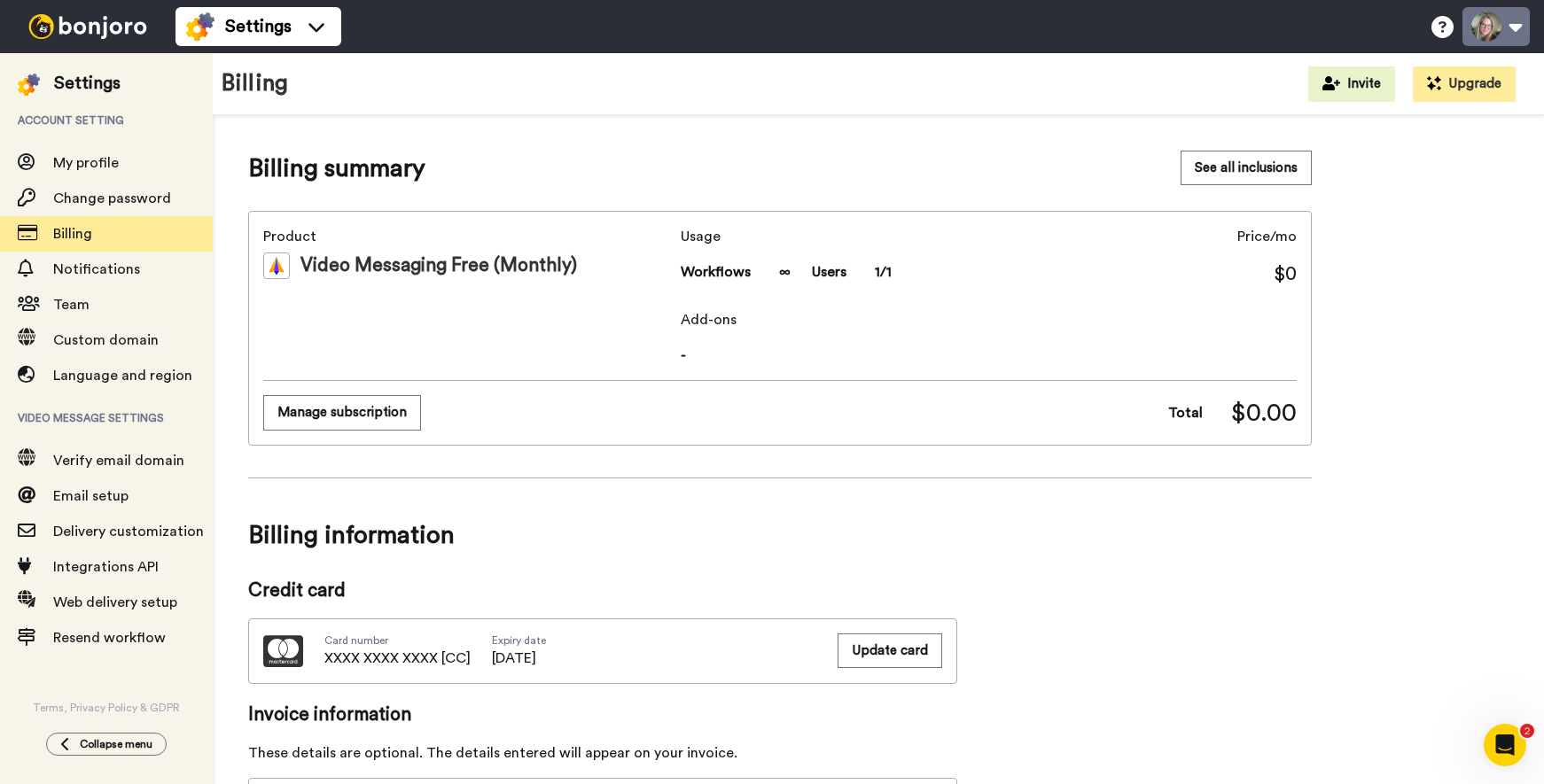 click at bounding box center (1496, 27) 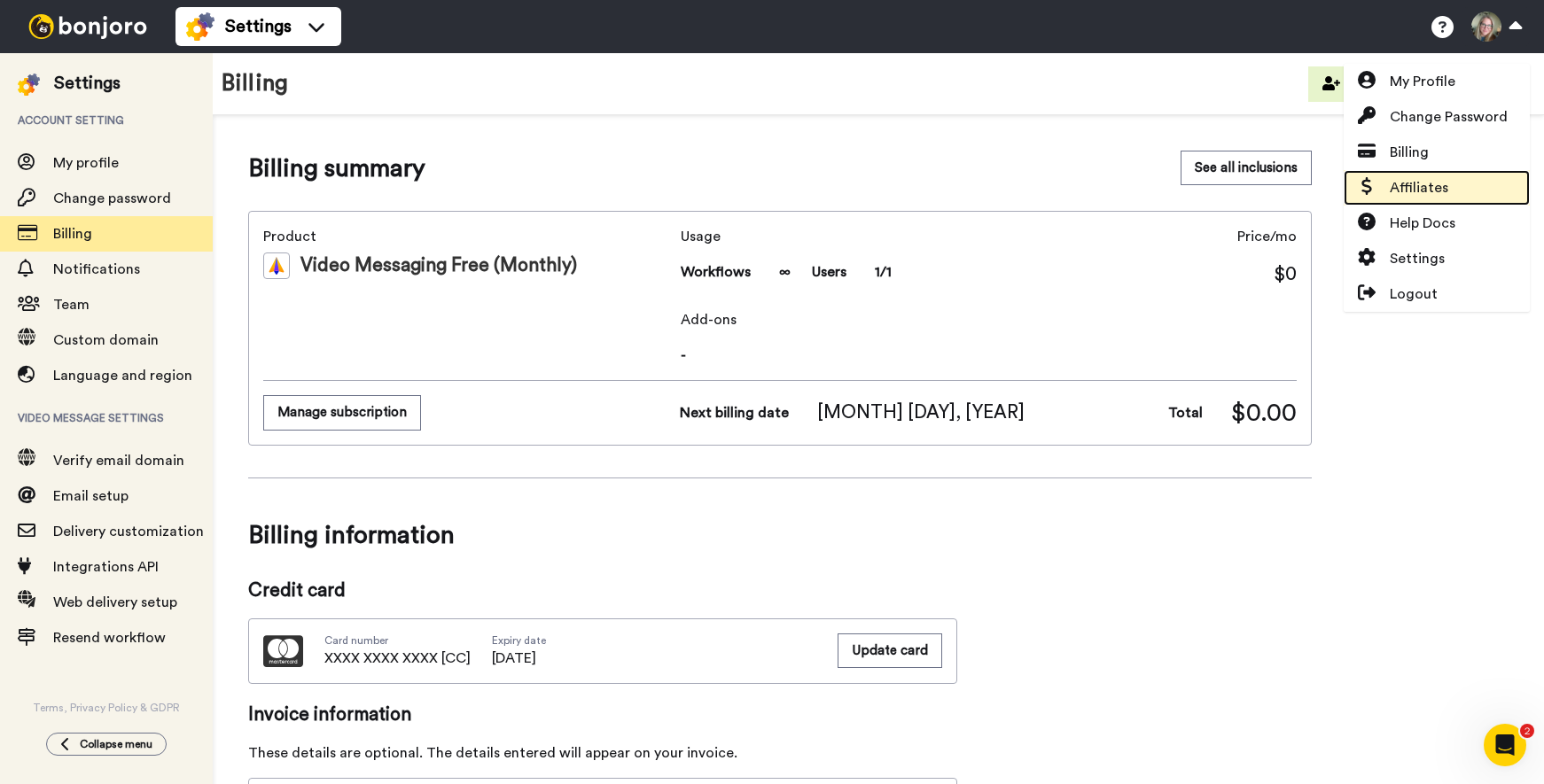 click on "Affiliates" at bounding box center [1419, 188] 